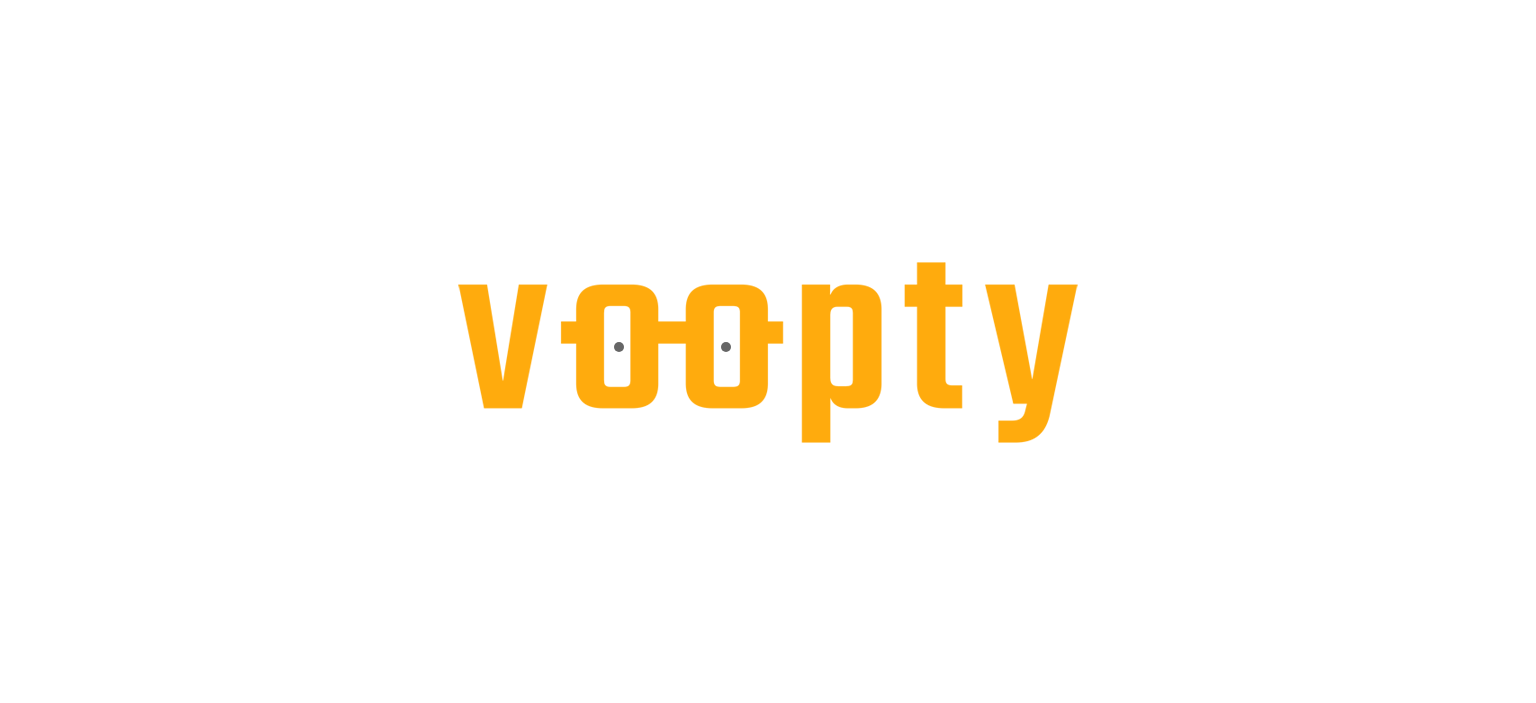 scroll, scrollTop: 0, scrollLeft: 0, axis: both 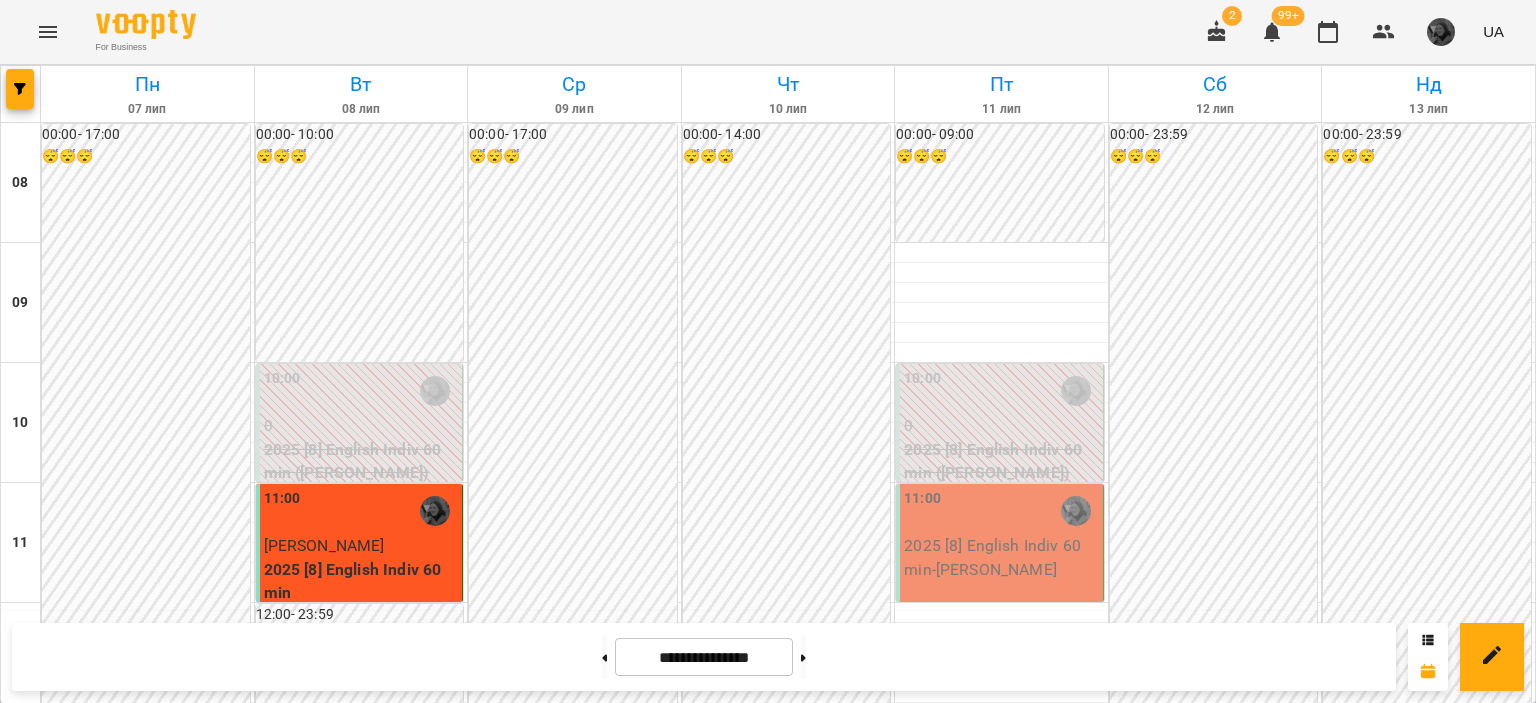 click on "2" at bounding box center [1232, 16] 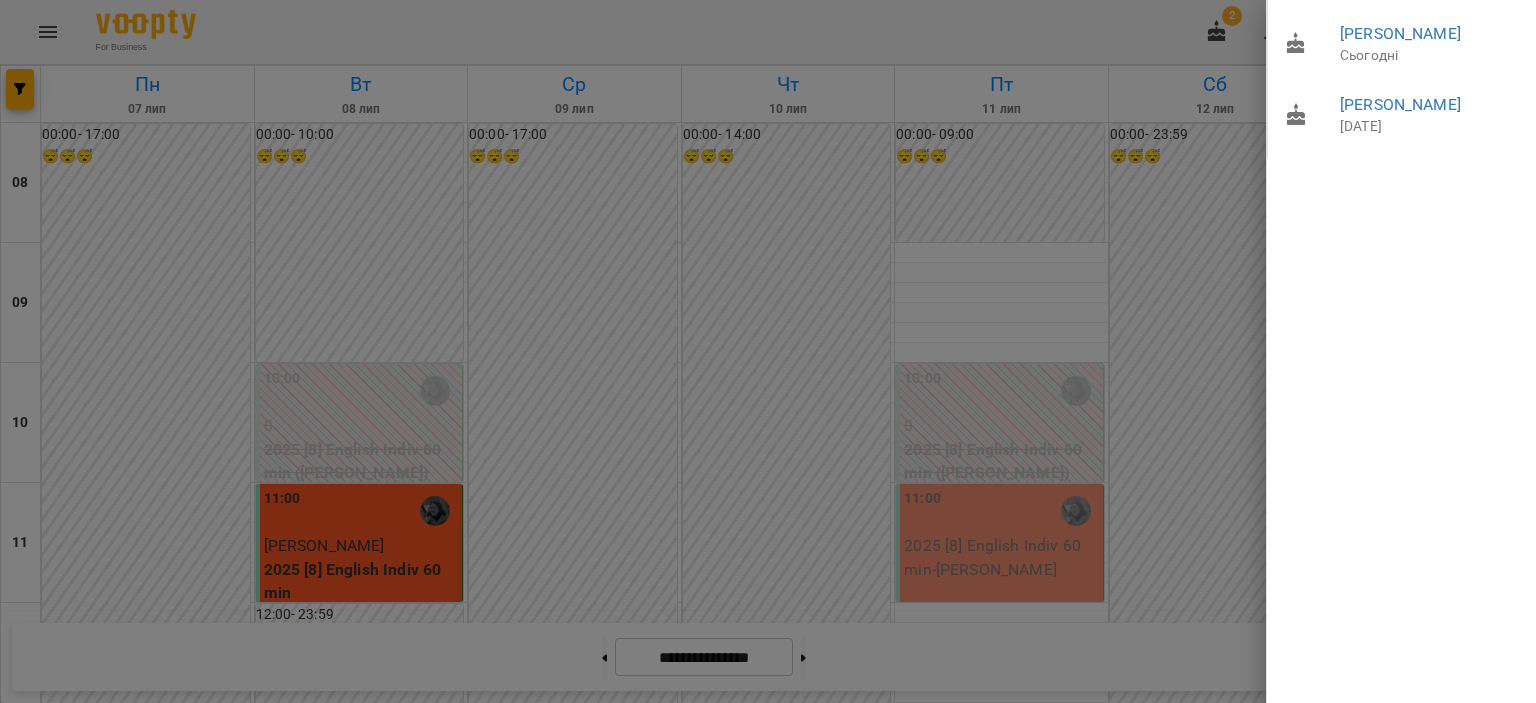 click at bounding box center (768, 351) 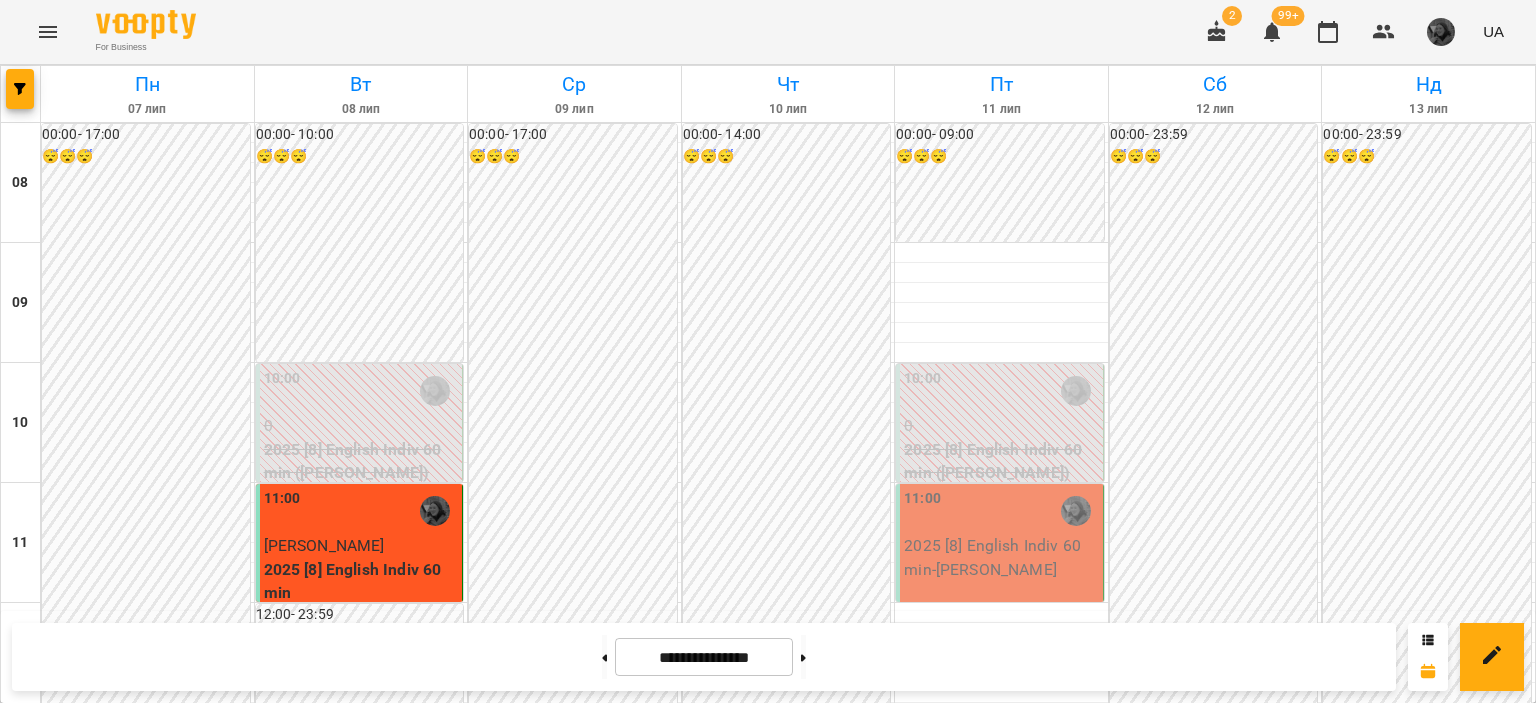 scroll, scrollTop: 282, scrollLeft: 0, axis: vertical 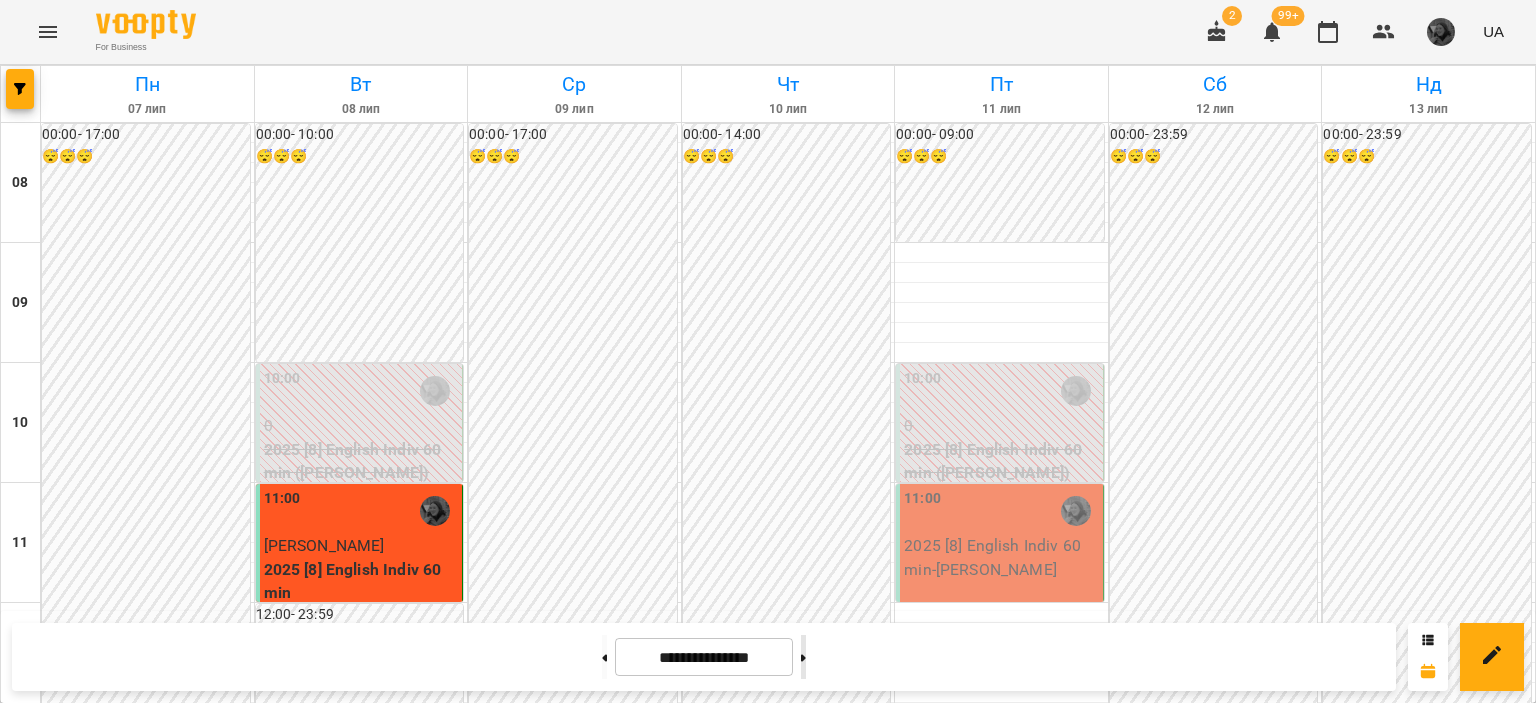 click at bounding box center [803, 657] 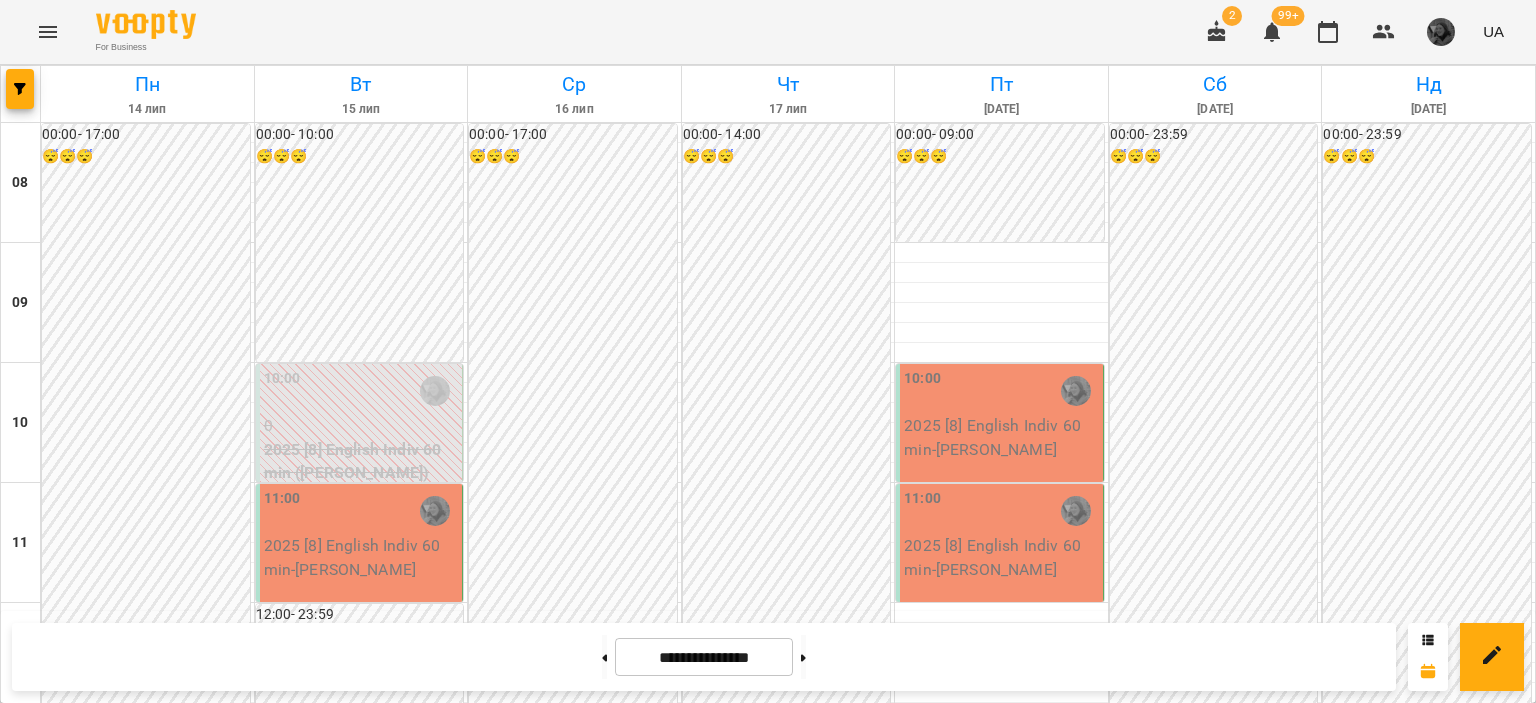 scroll, scrollTop: 146, scrollLeft: 0, axis: vertical 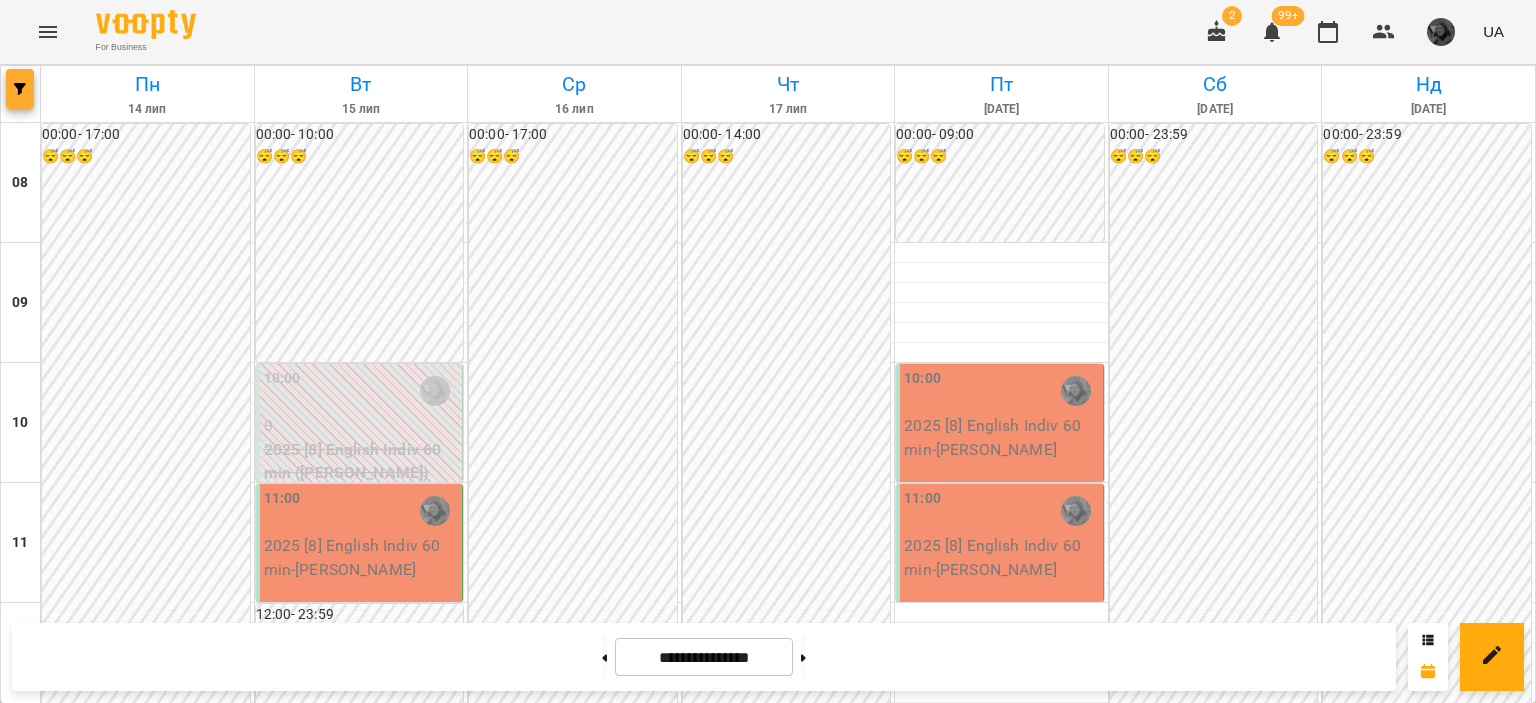 click at bounding box center (20, 89) 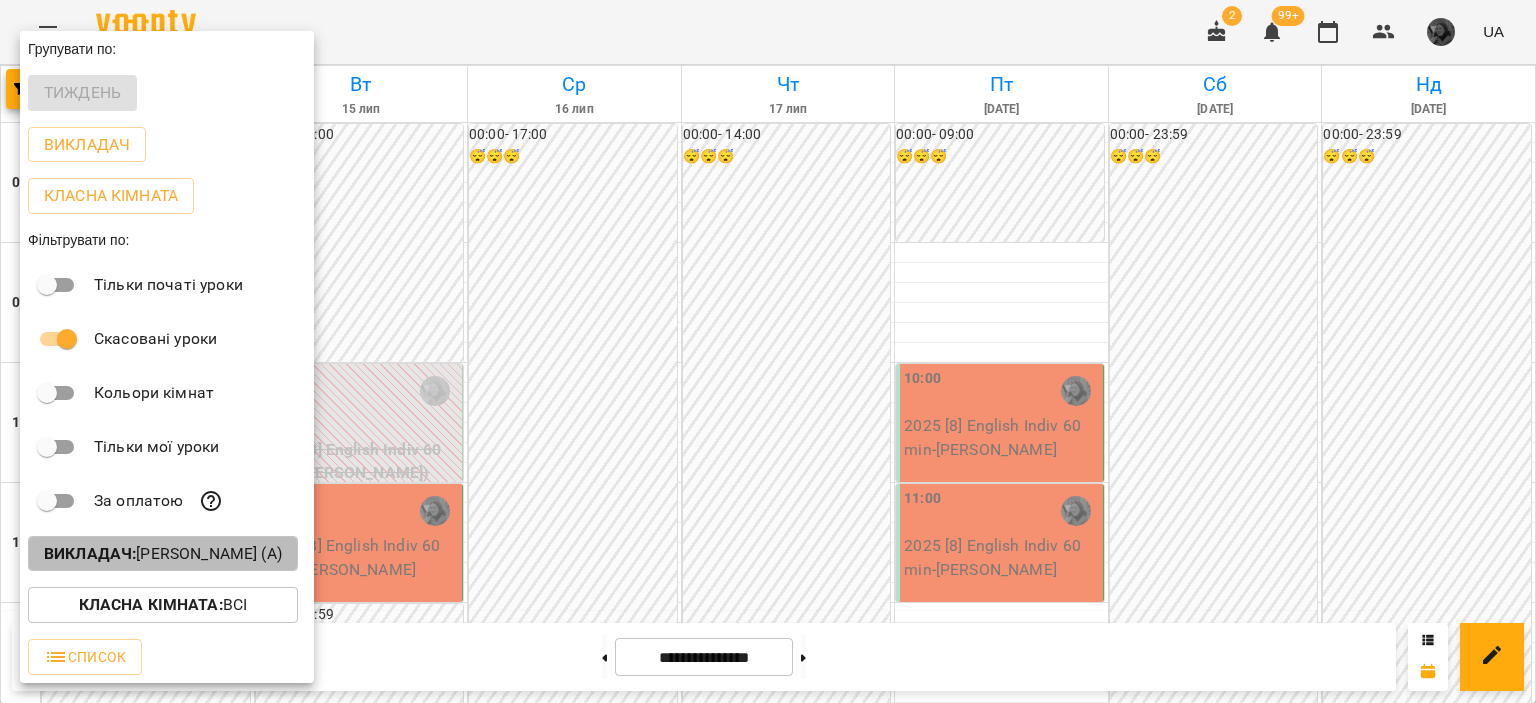 click on "Викладач :   [PERSON_NAME] (а)" at bounding box center [163, 554] 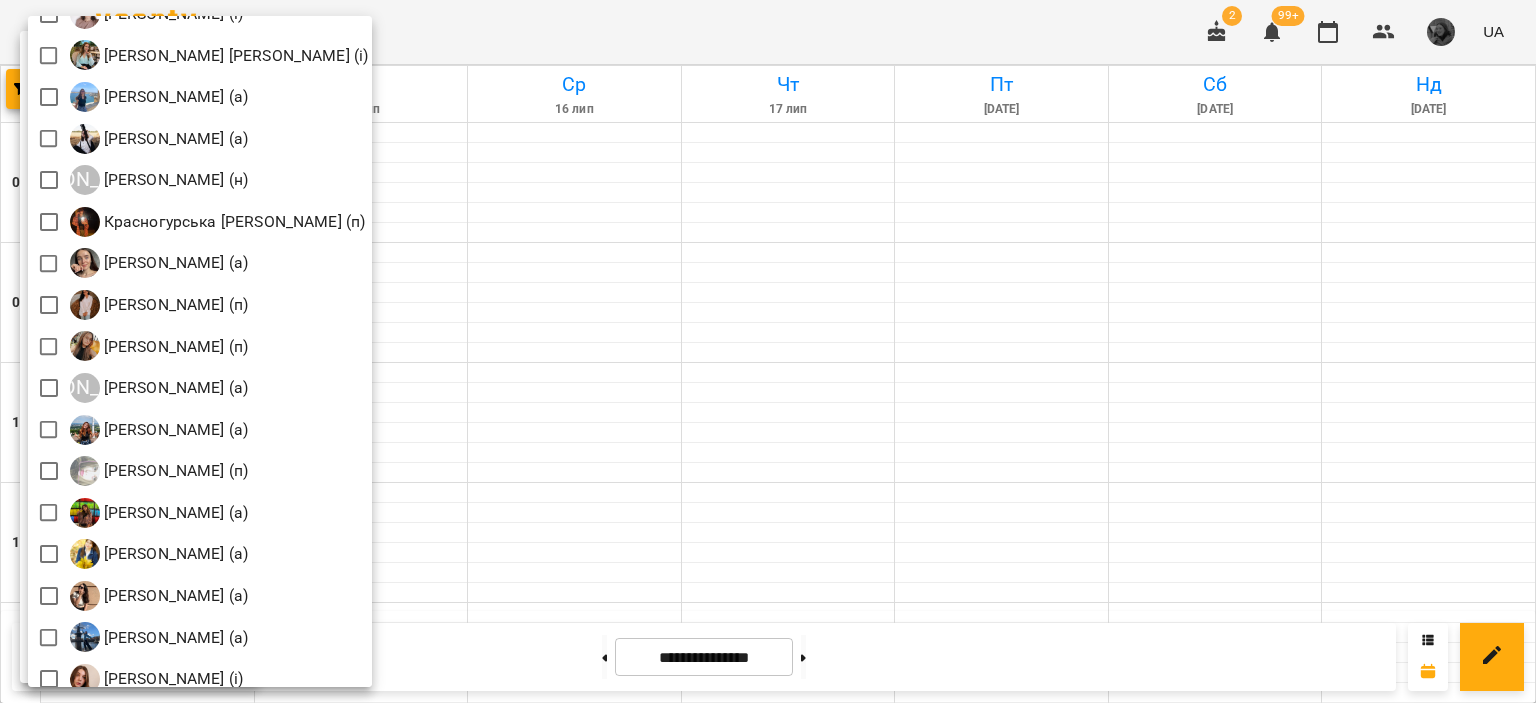 scroll, scrollTop: 1782, scrollLeft: 0, axis: vertical 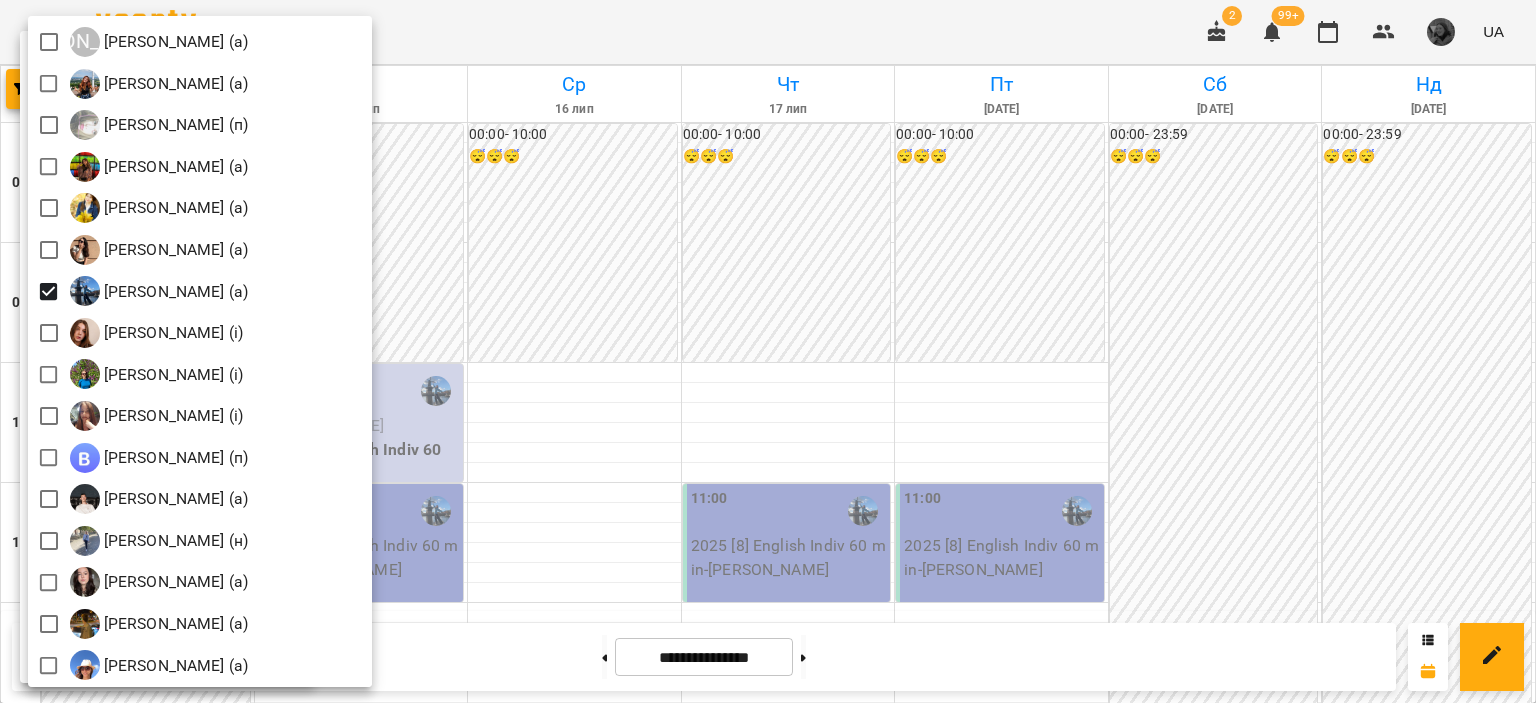 click at bounding box center (768, 351) 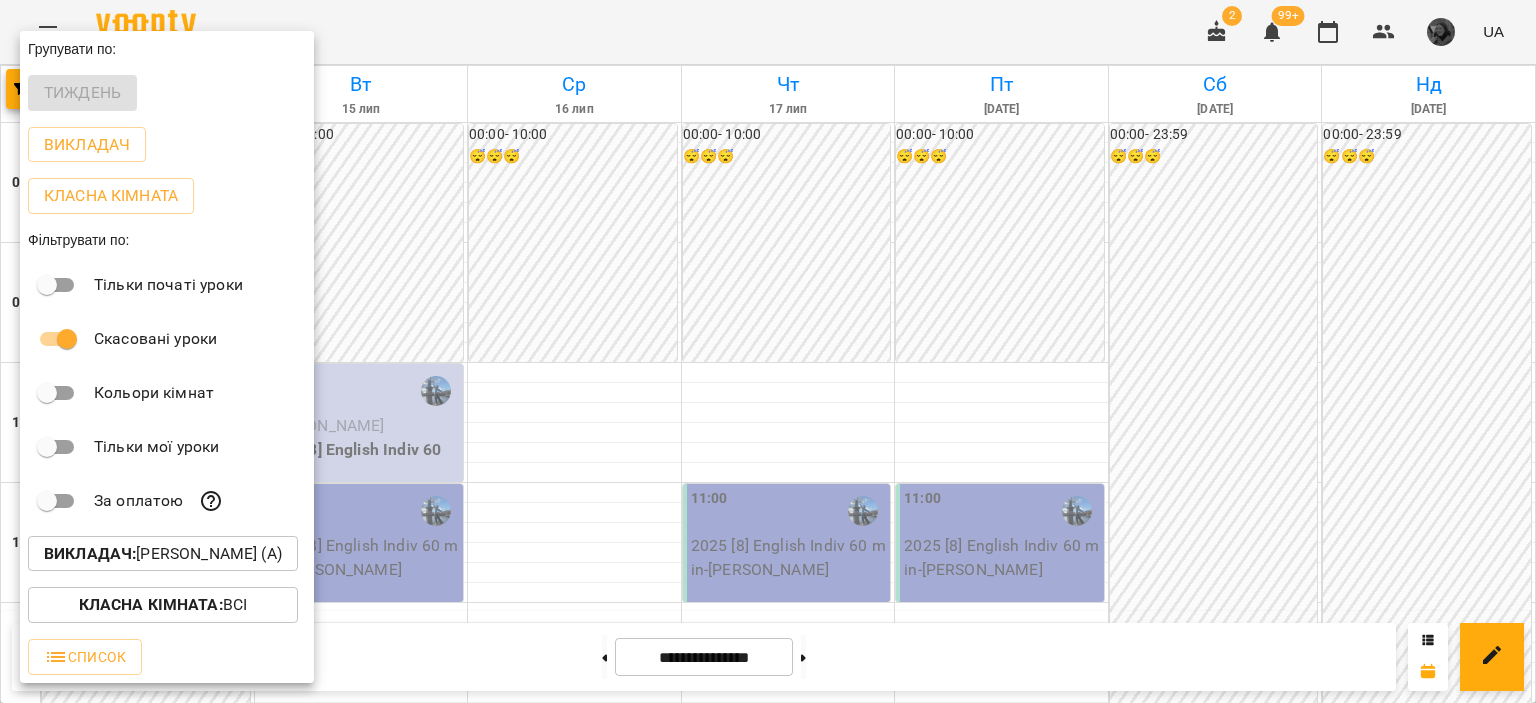 click at bounding box center [768, 351] 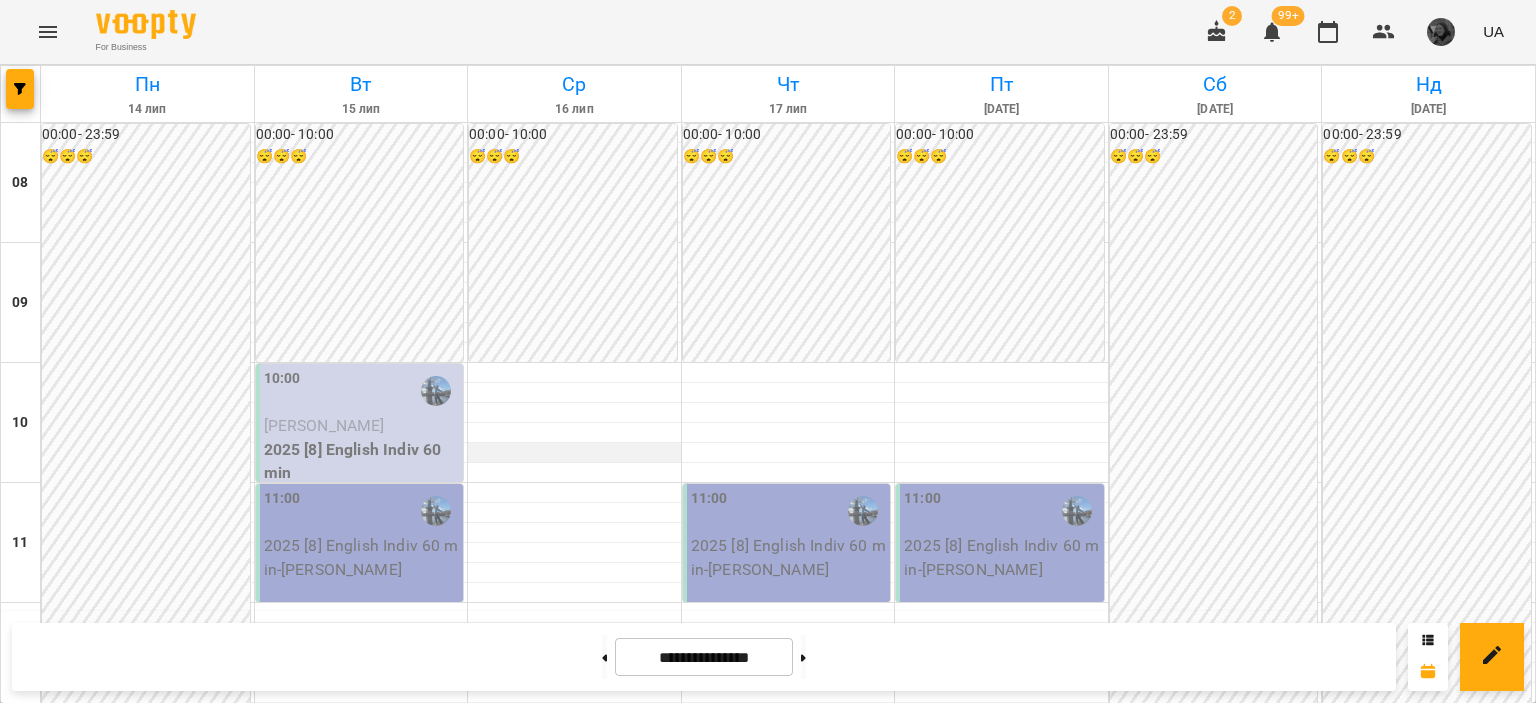 scroll, scrollTop: 174, scrollLeft: 0, axis: vertical 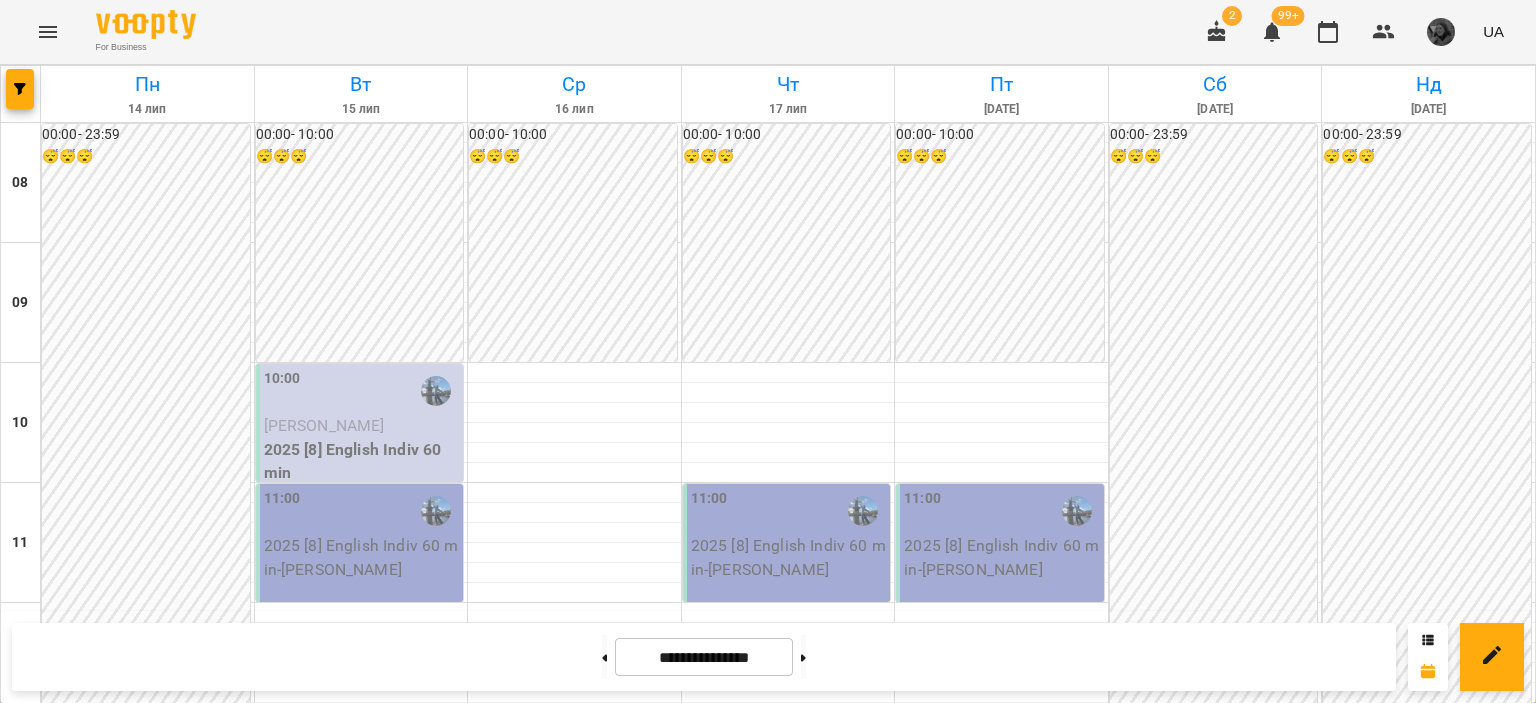 click at bounding box center (21, 94) 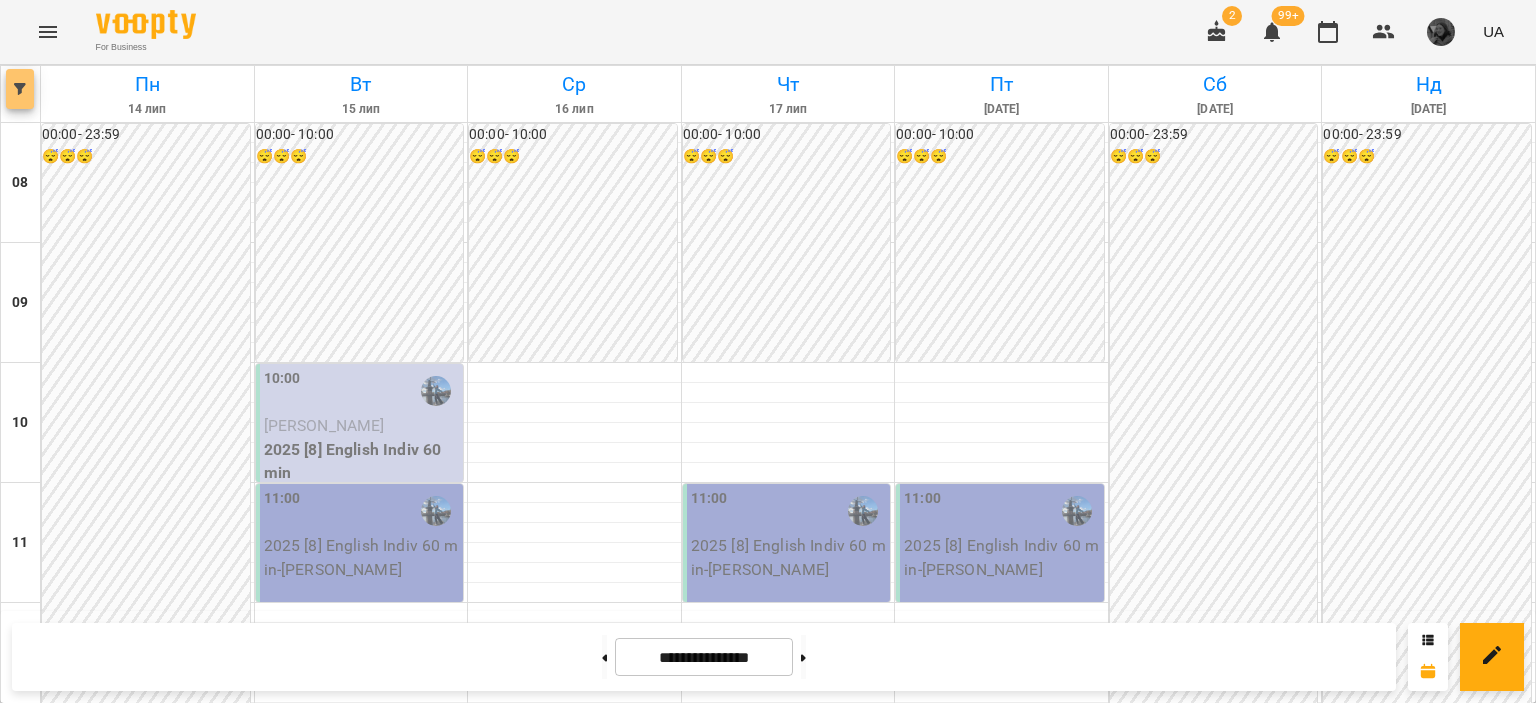 click 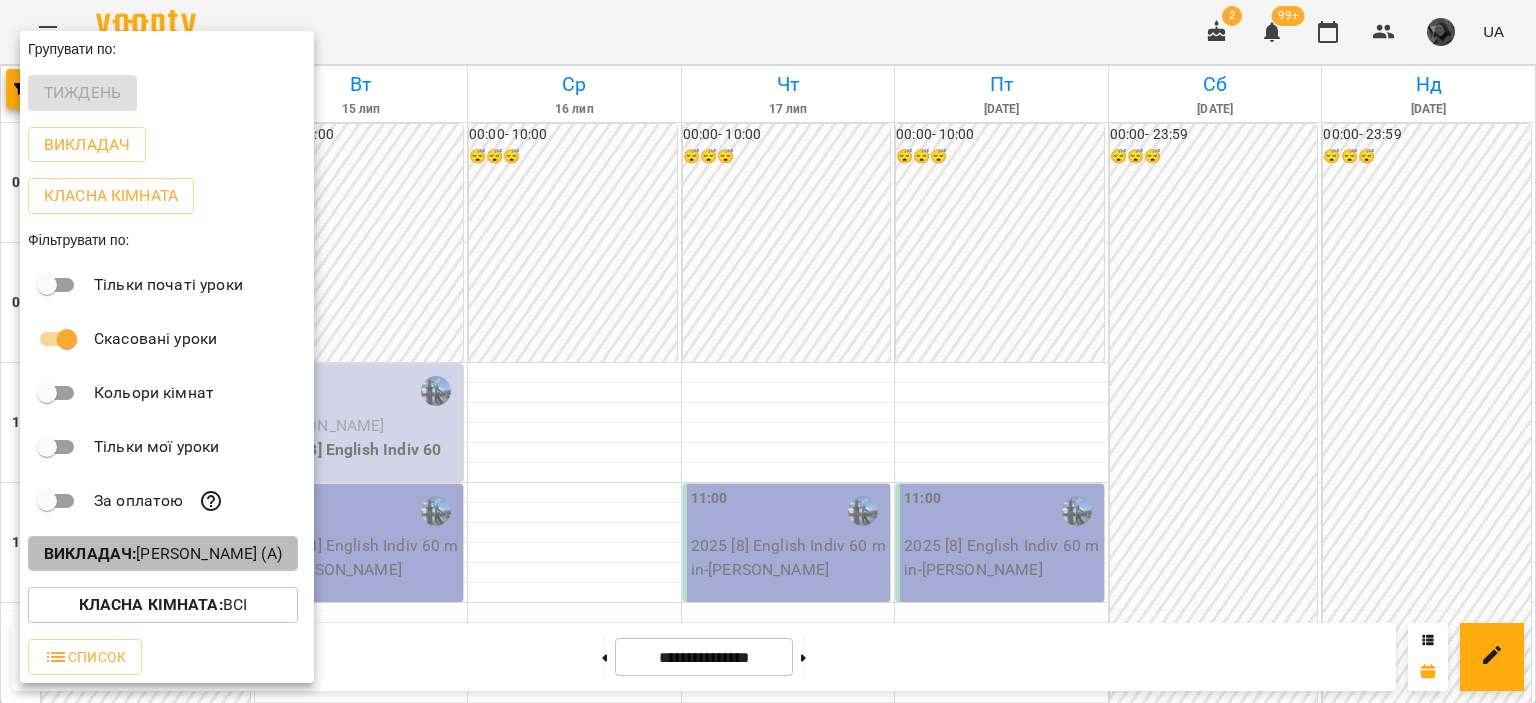 click on "Викладач :  [PERSON_NAME] (а)" at bounding box center [163, 554] 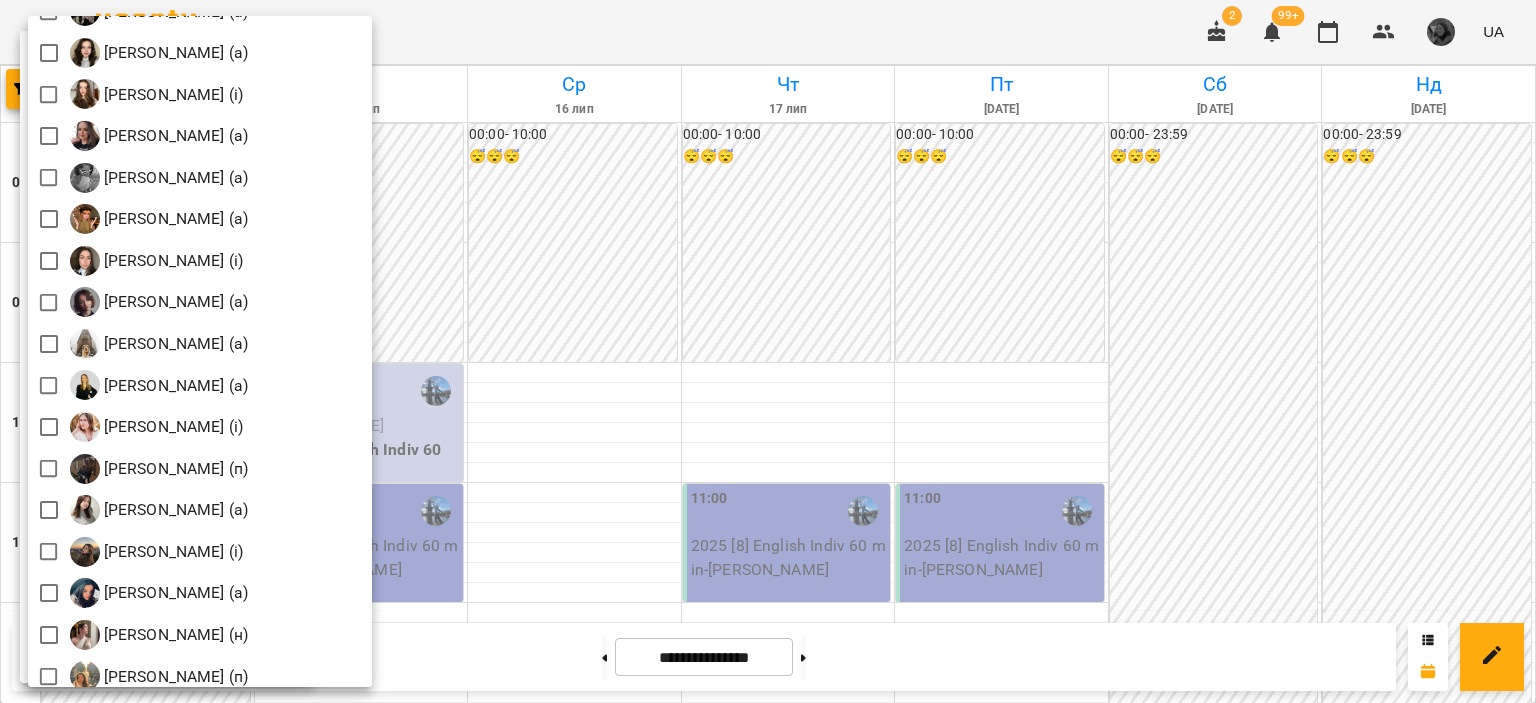 scroll, scrollTop: 732, scrollLeft: 0, axis: vertical 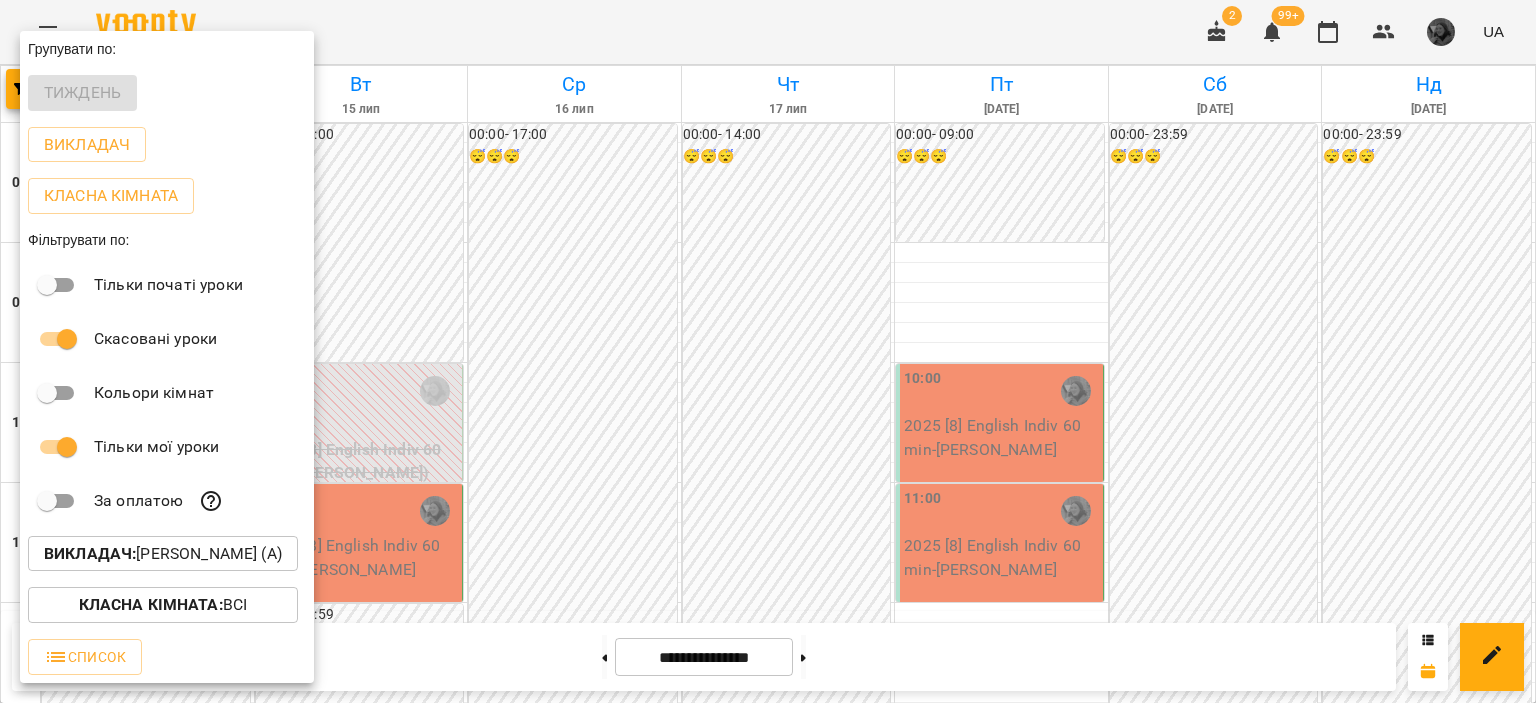 click at bounding box center (768, 351) 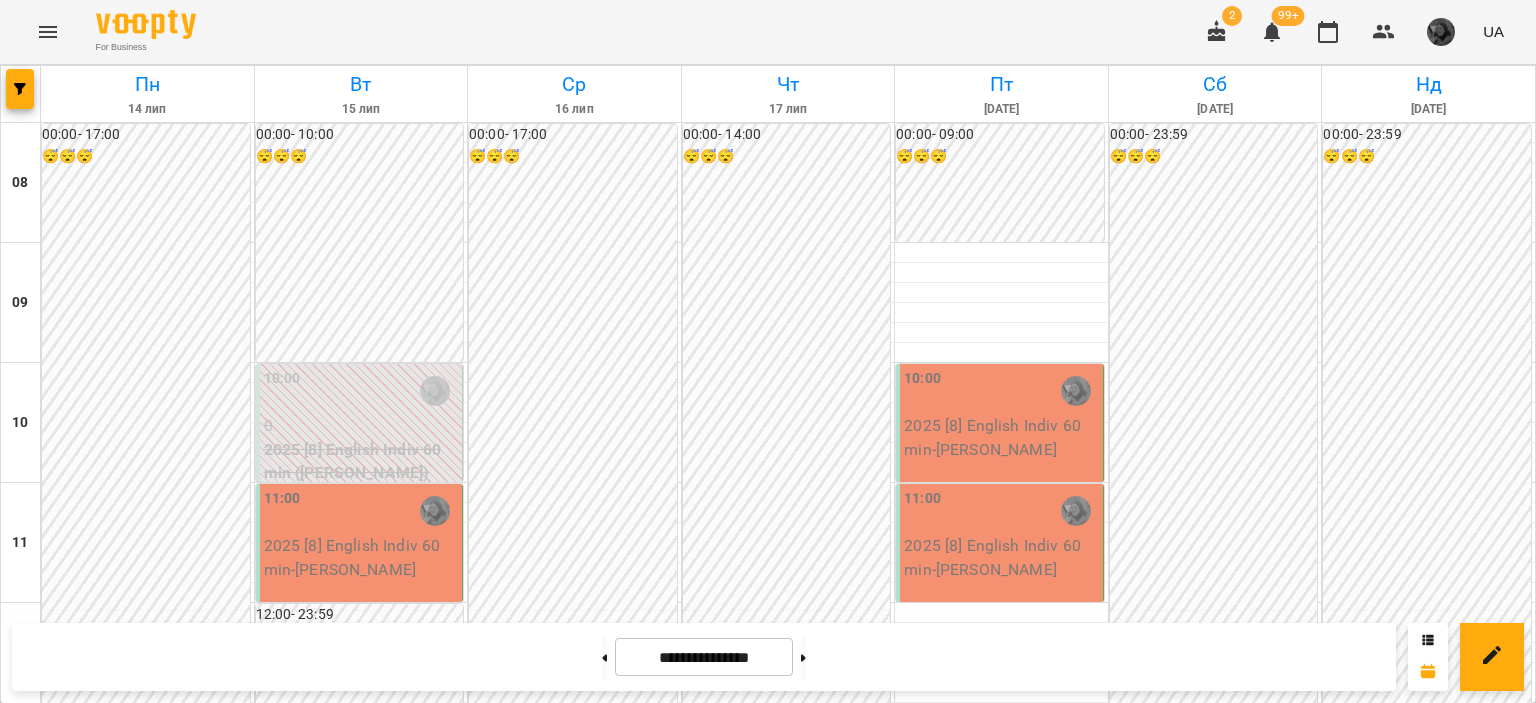 scroll, scrollTop: 0, scrollLeft: 0, axis: both 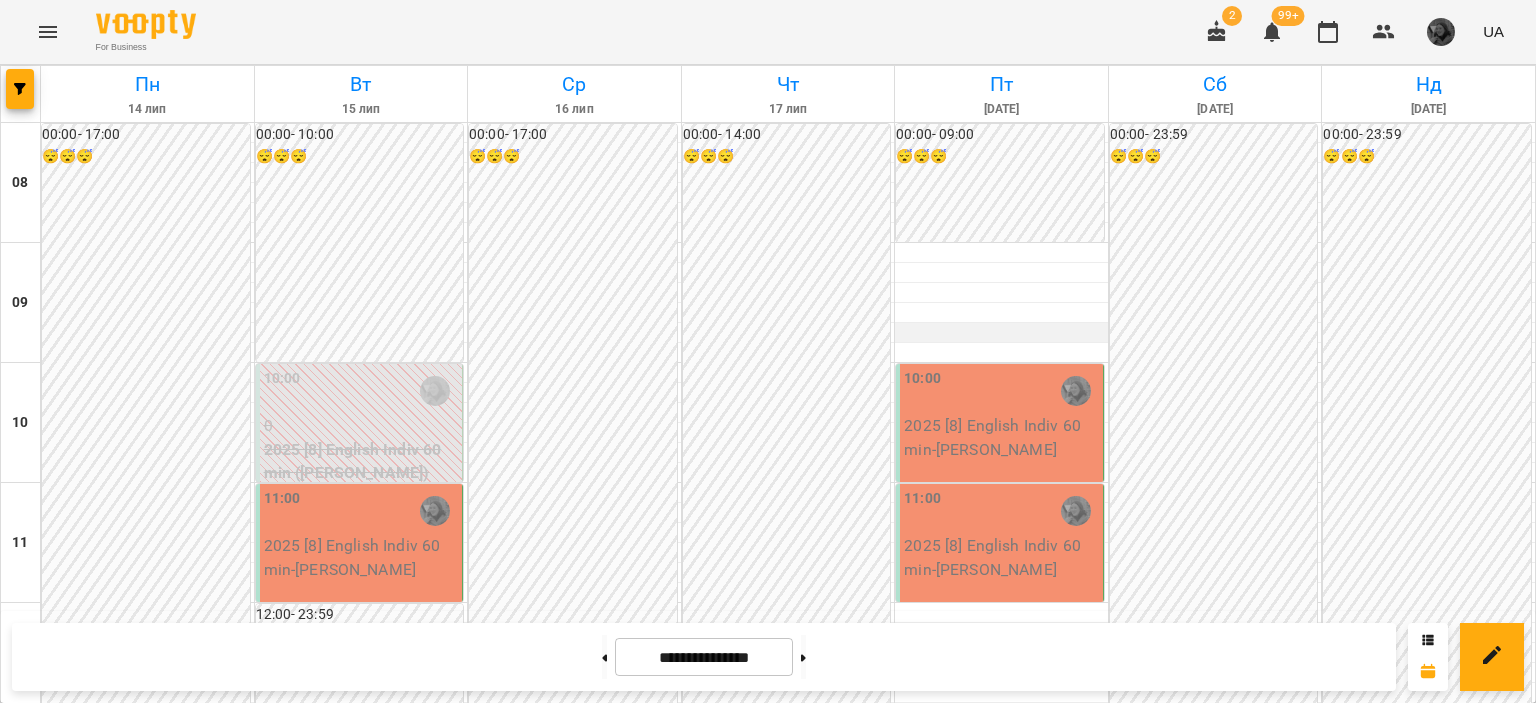 click at bounding box center (1001, 333) 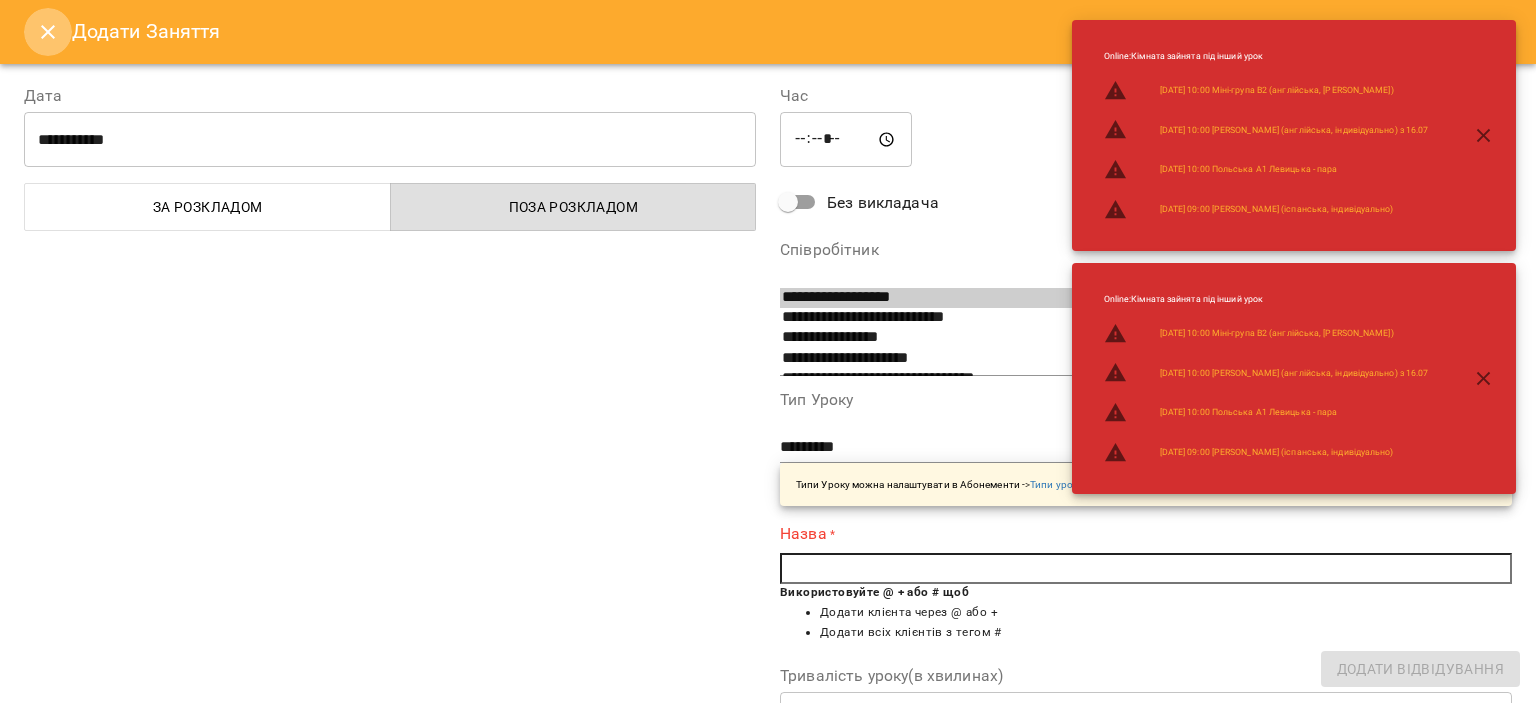 click 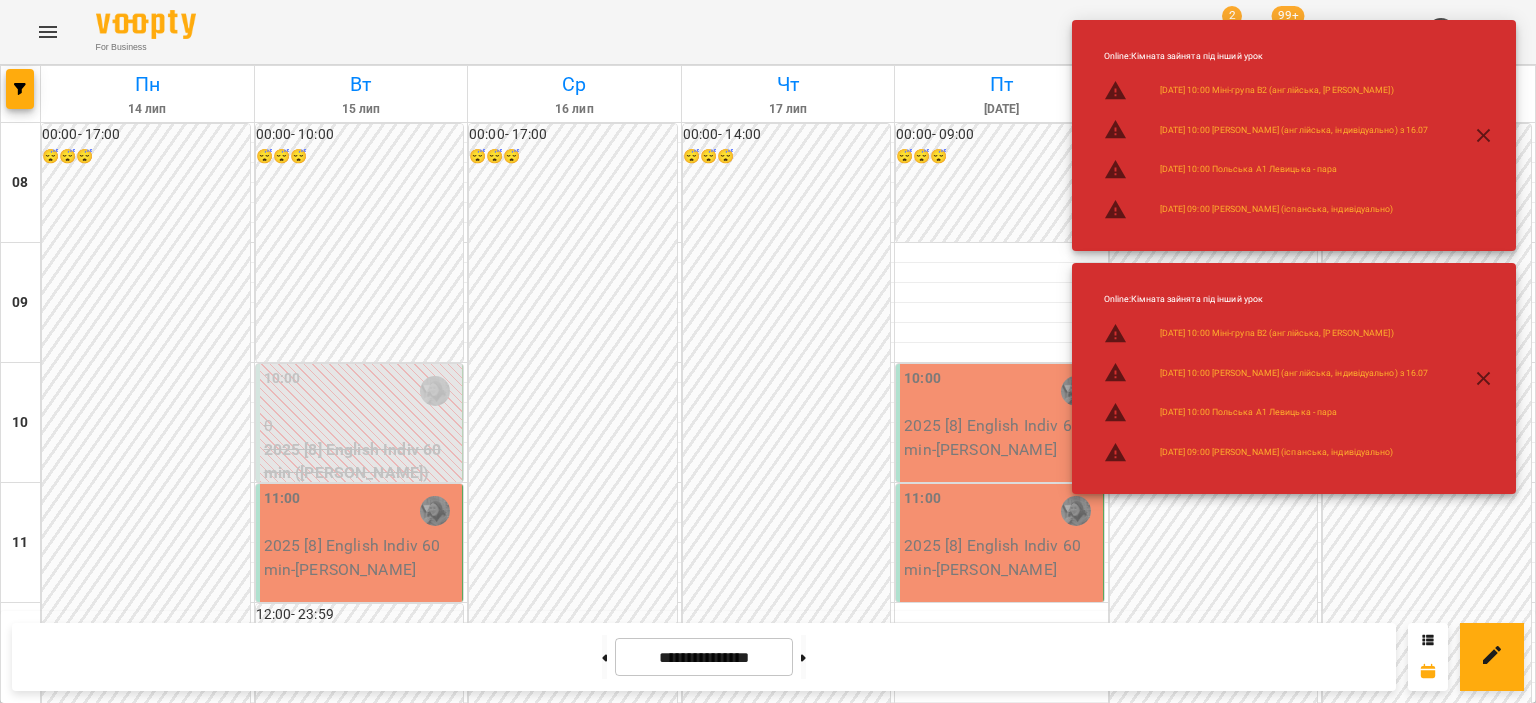 scroll, scrollTop: 830, scrollLeft: 0, axis: vertical 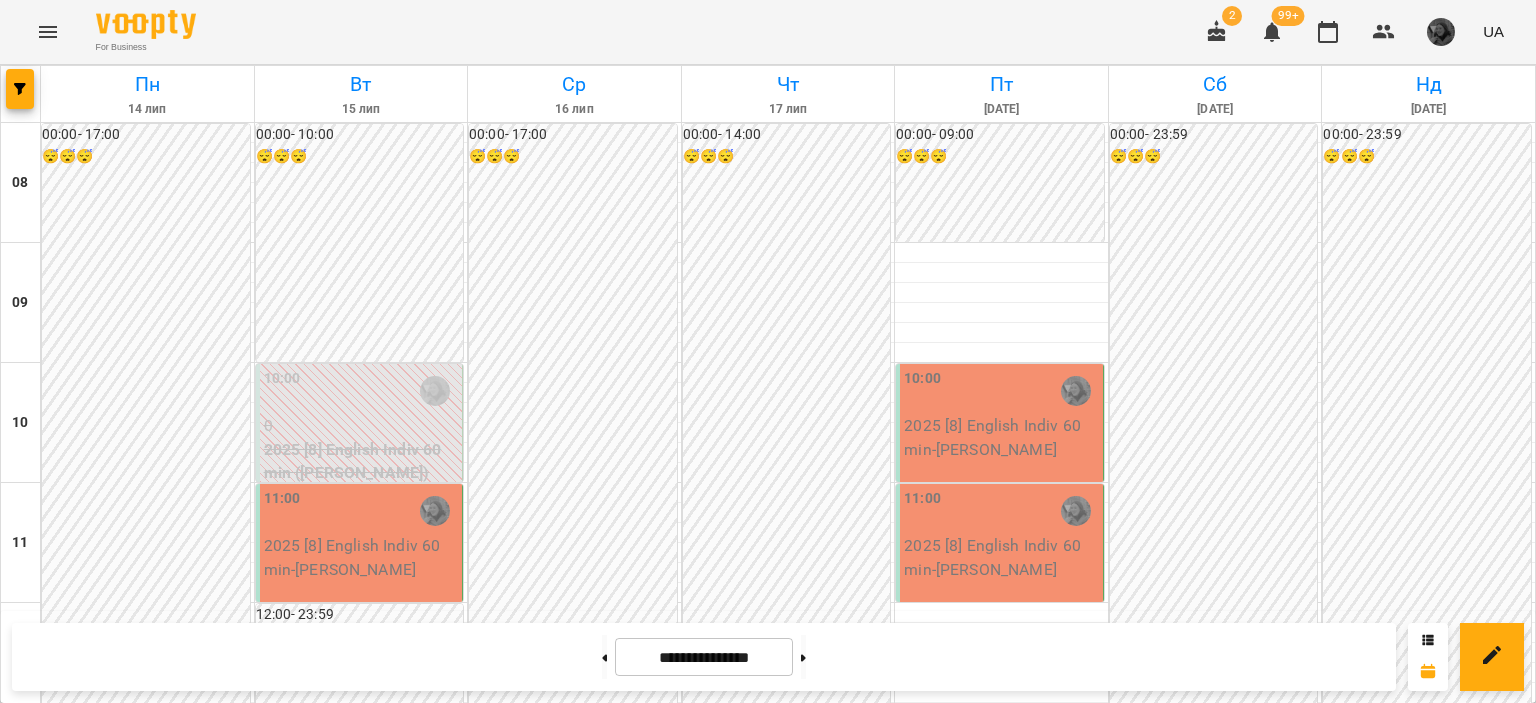 click at bounding box center [788, 1093] 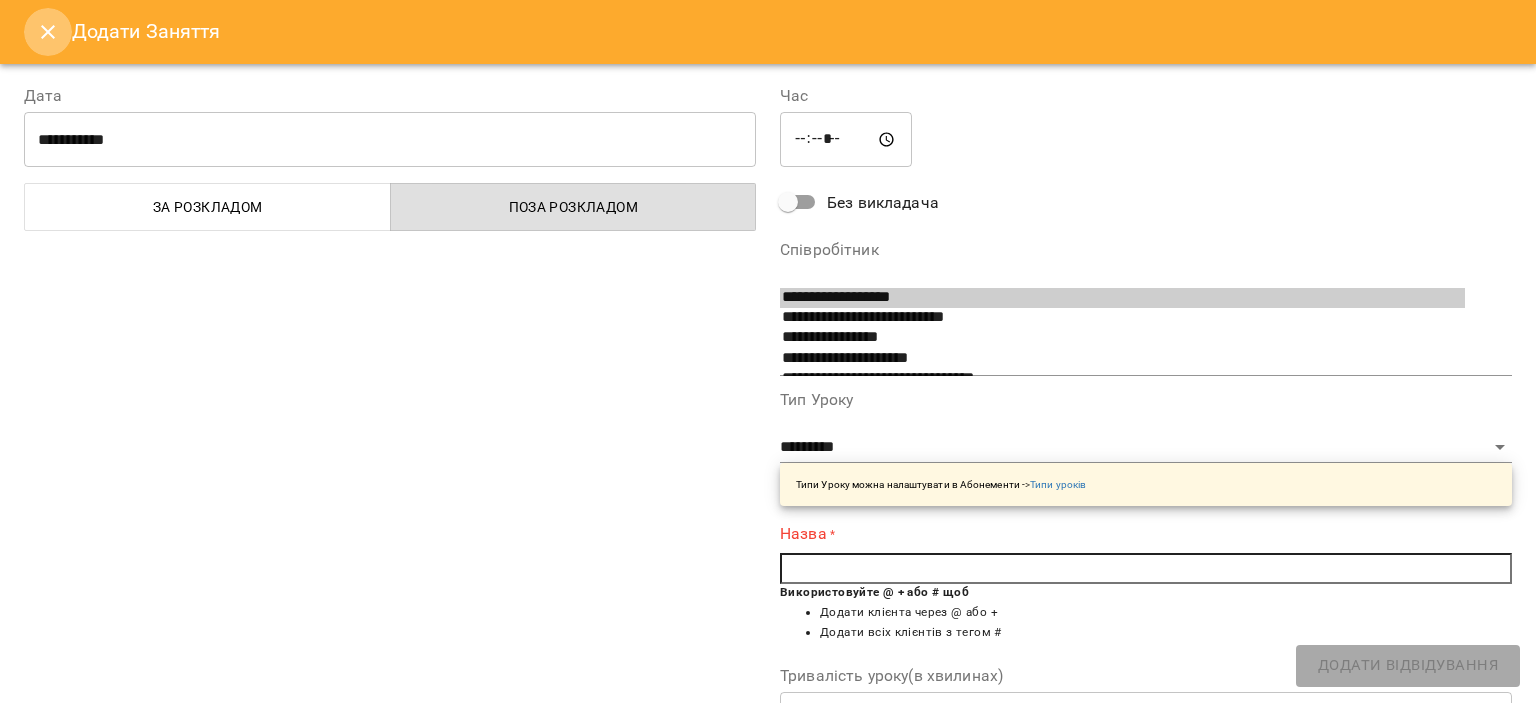 click 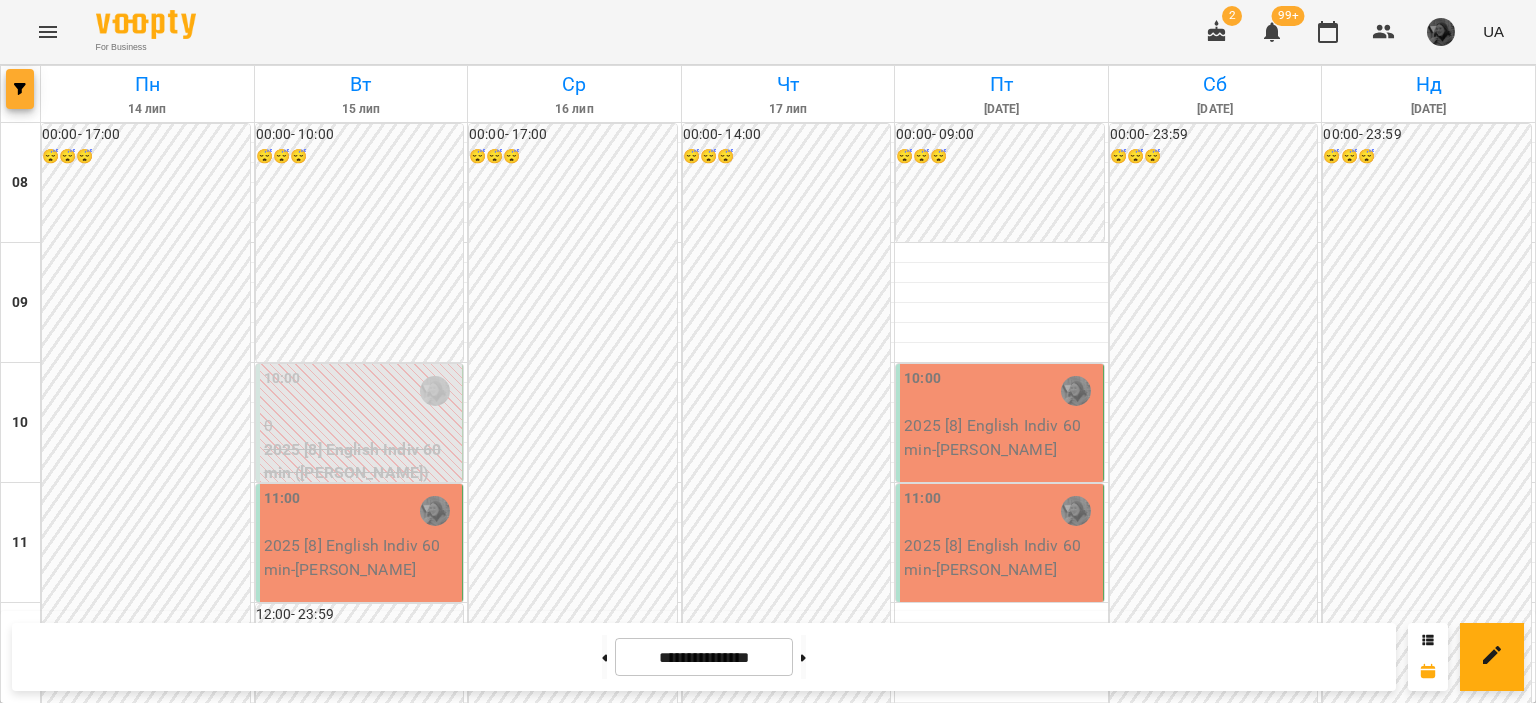 click 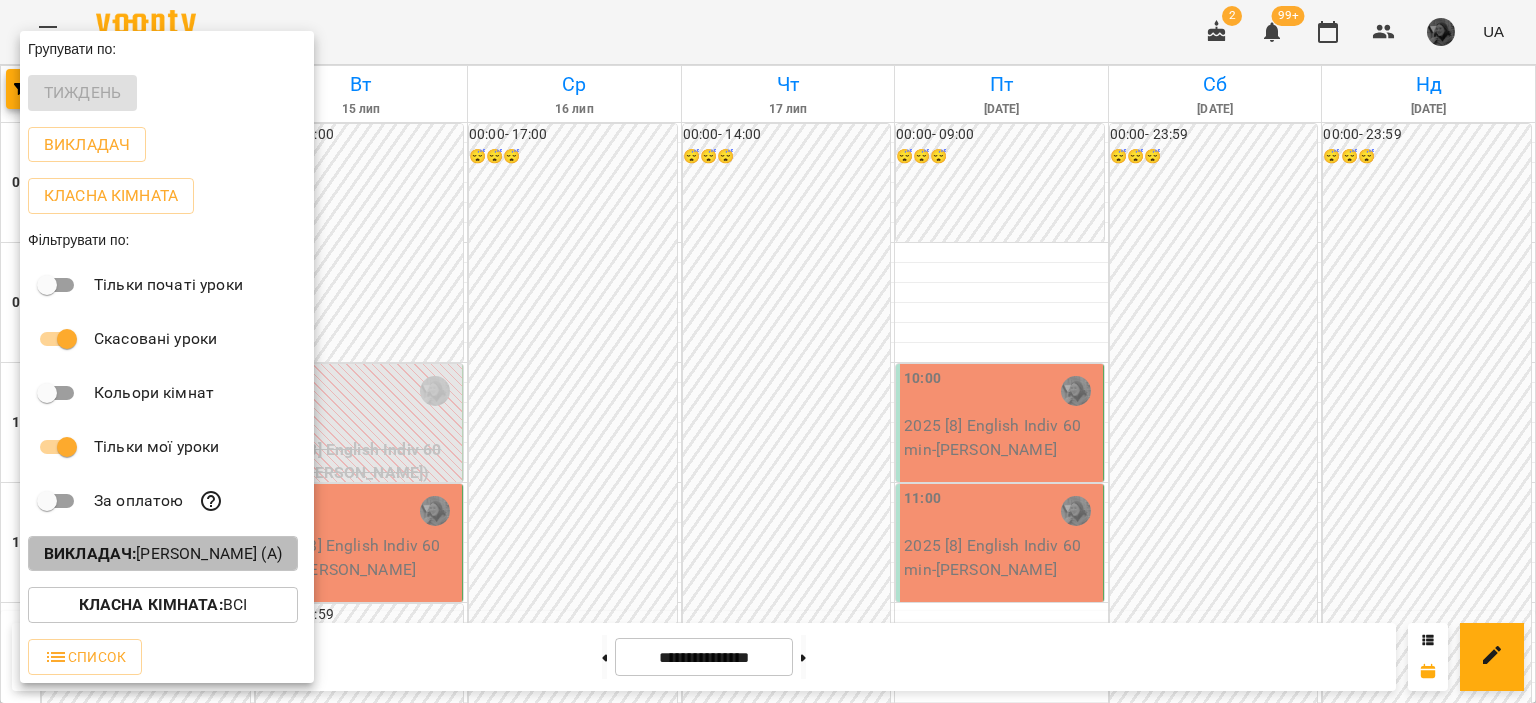 click on "Викладач :" at bounding box center (90, 553) 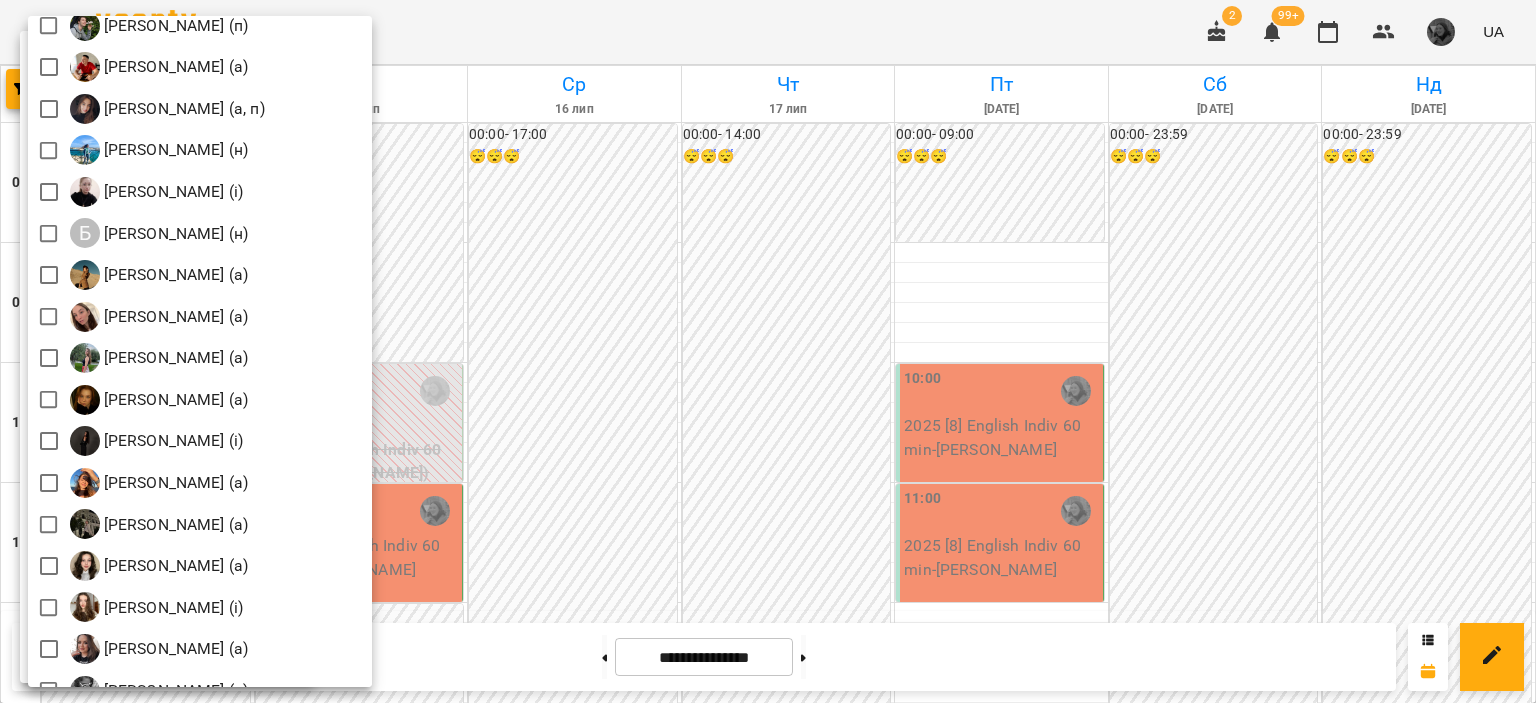 scroll, scrollTop: 220, scrollLeft: 0, axis: vertical 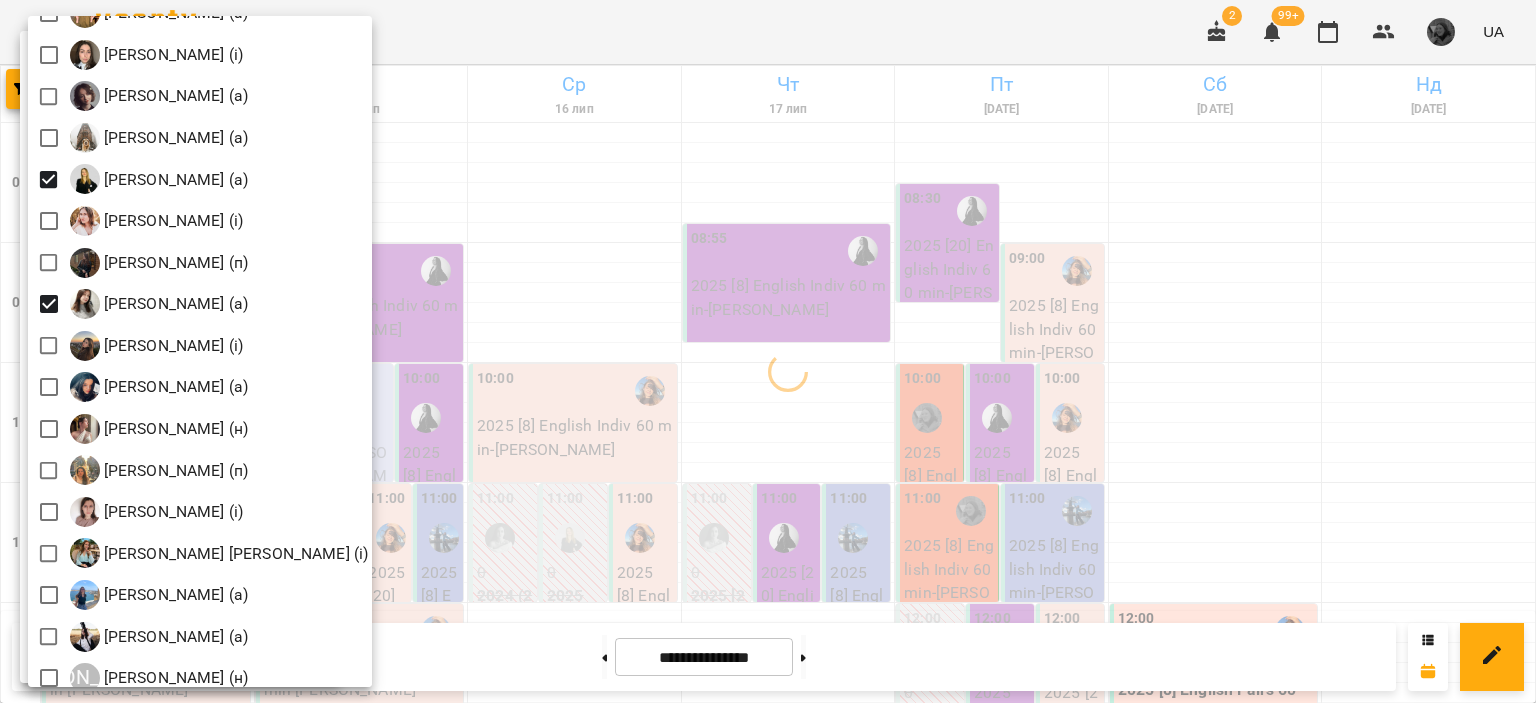 click at bounding box center [768, 351] 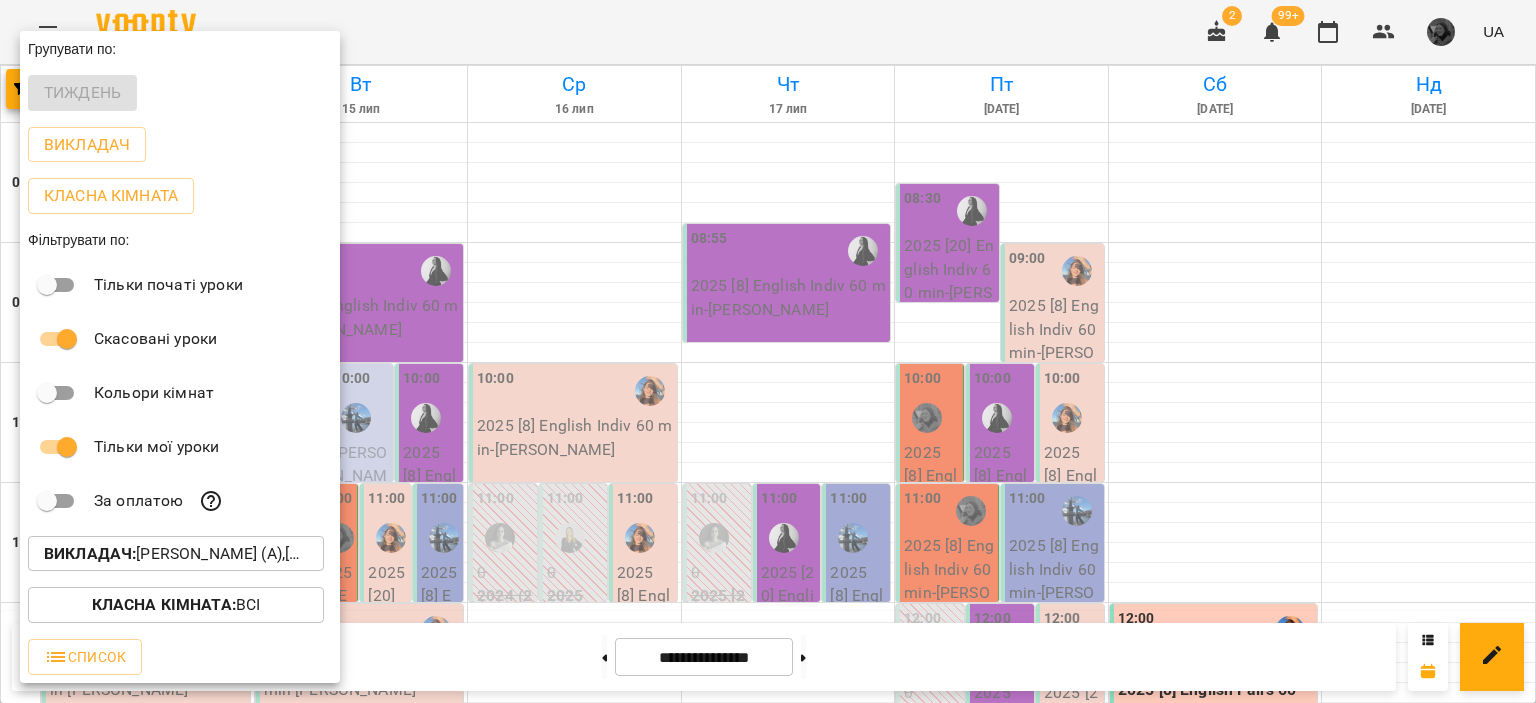 click at bounding box center (768, 351) 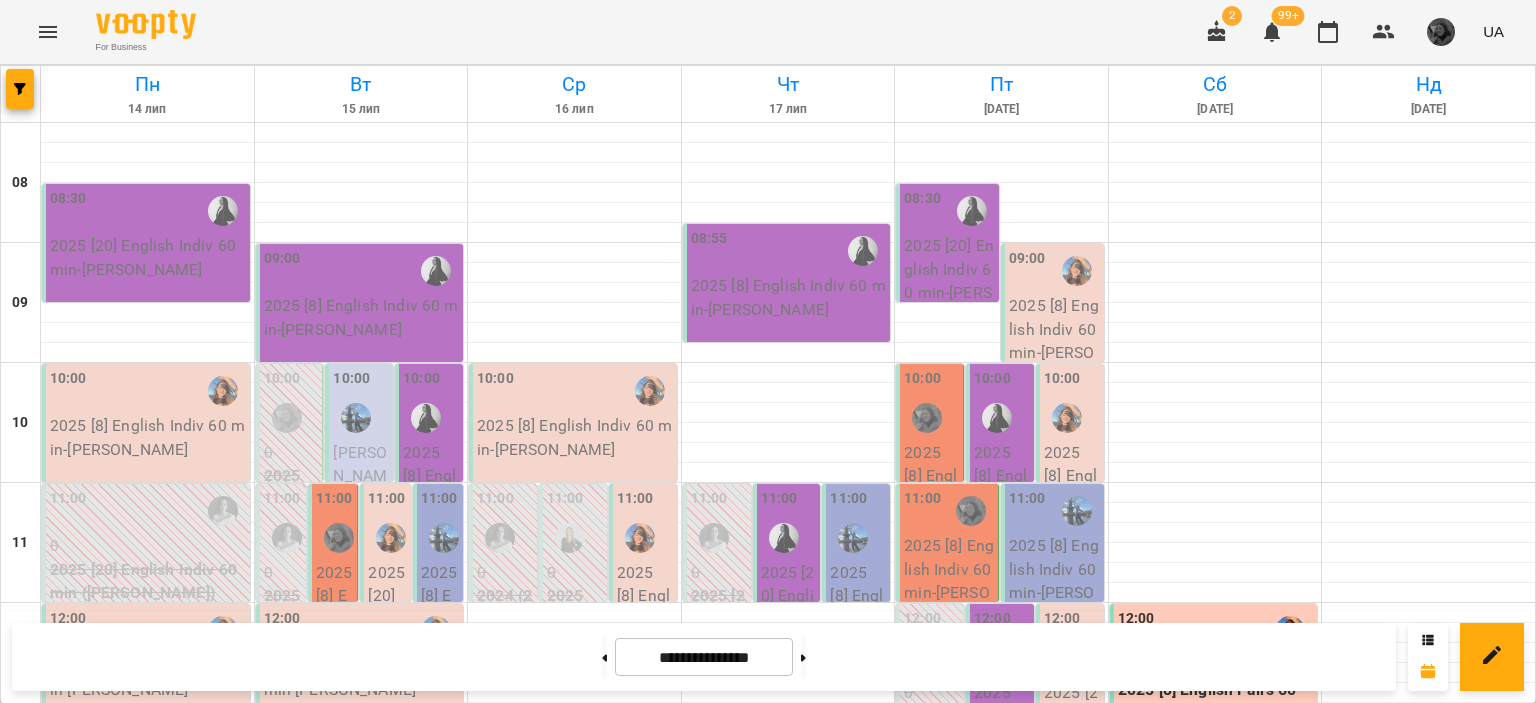 click on "16:30 0 2025 [8] English Indiv 60 min ([PERSON_NAME])" at bounding box center [290, 1278] 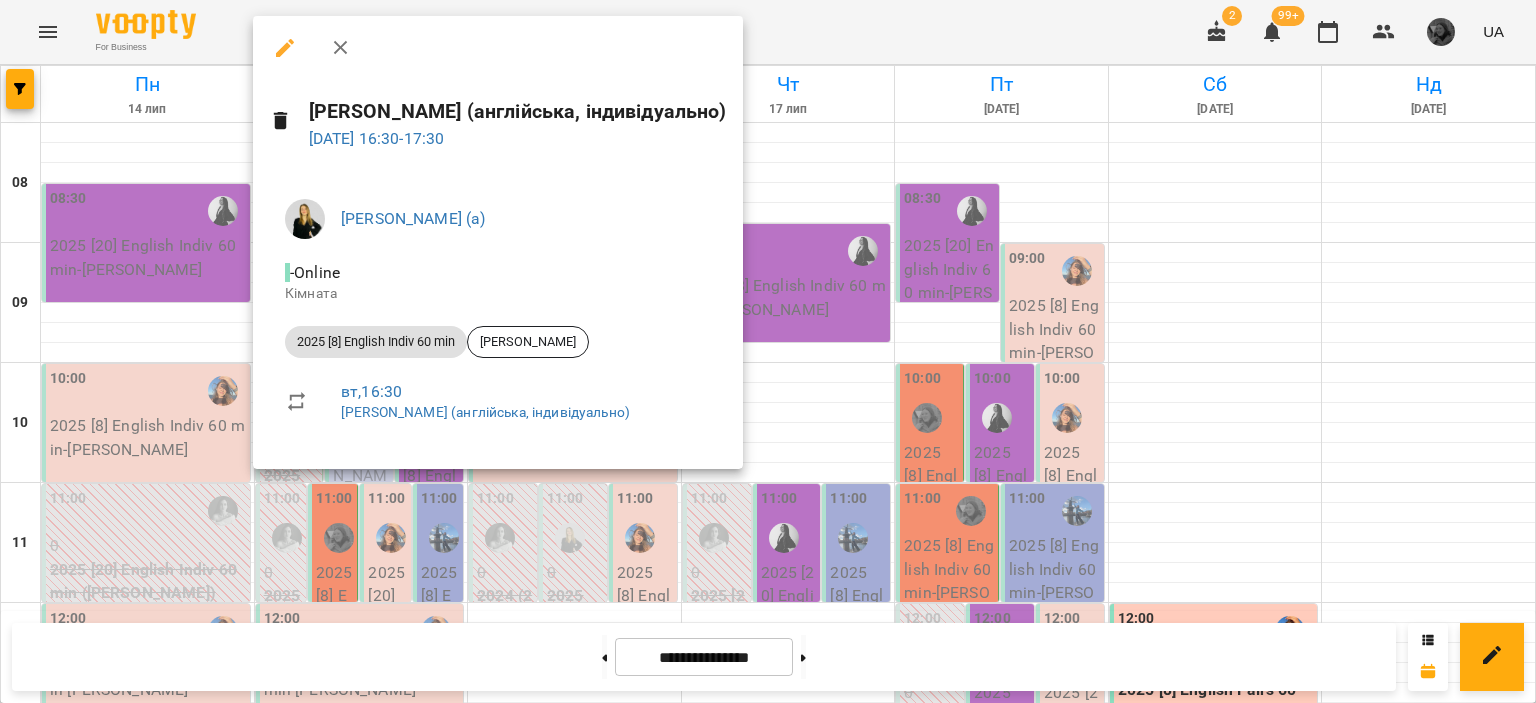 click at bounding box center (768, 351) 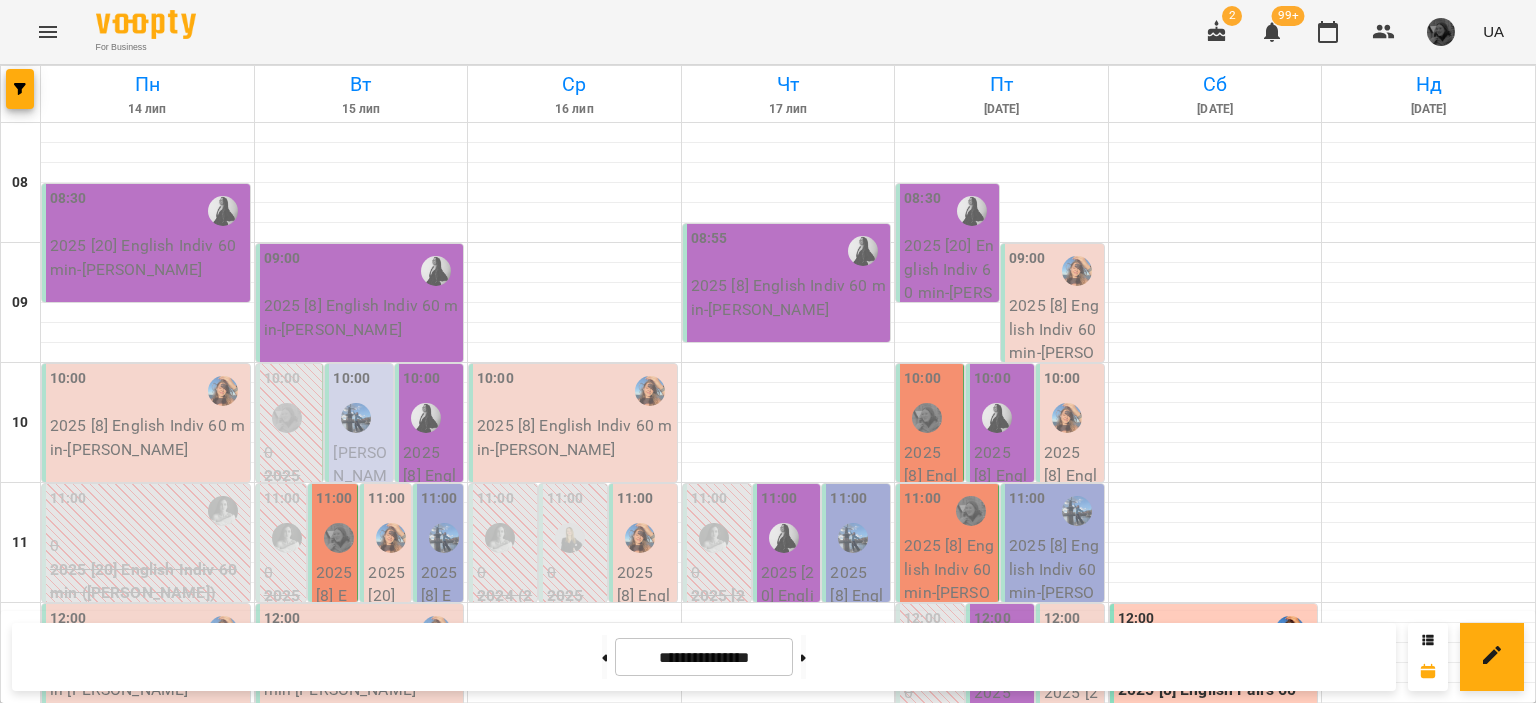 click at bounding box center [356, 1258] 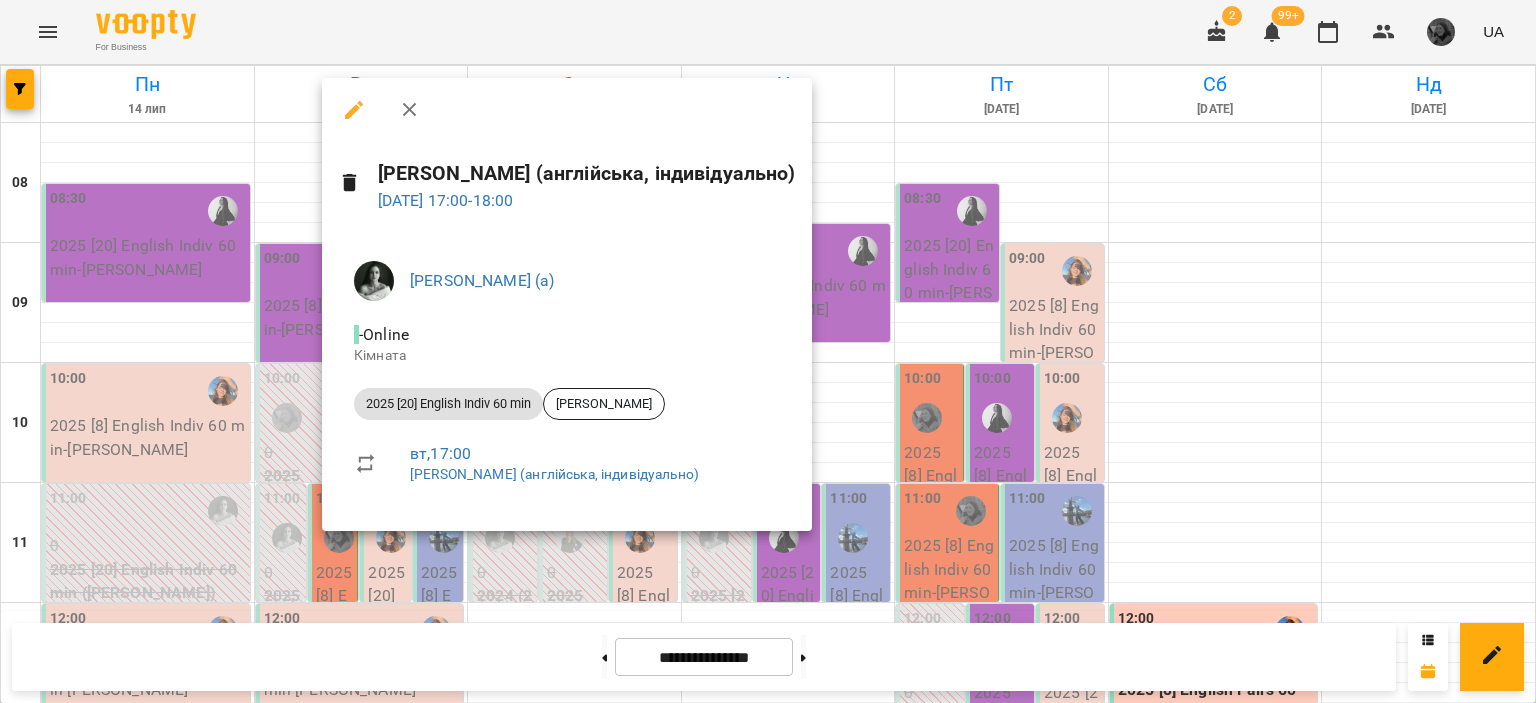 click at bounding box center [768, 351] 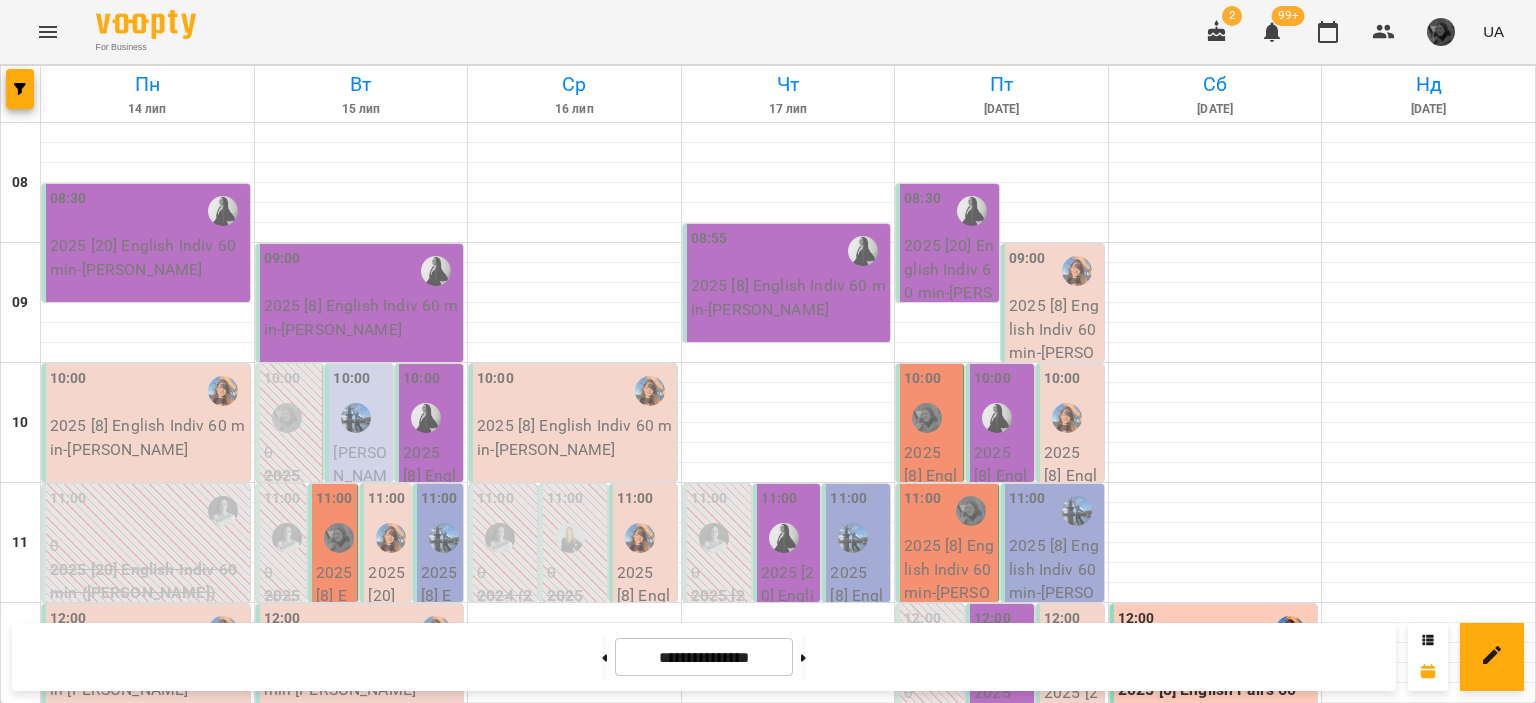 scroll, scrollTop: 339, scrollLeft: 0, axis: vertical 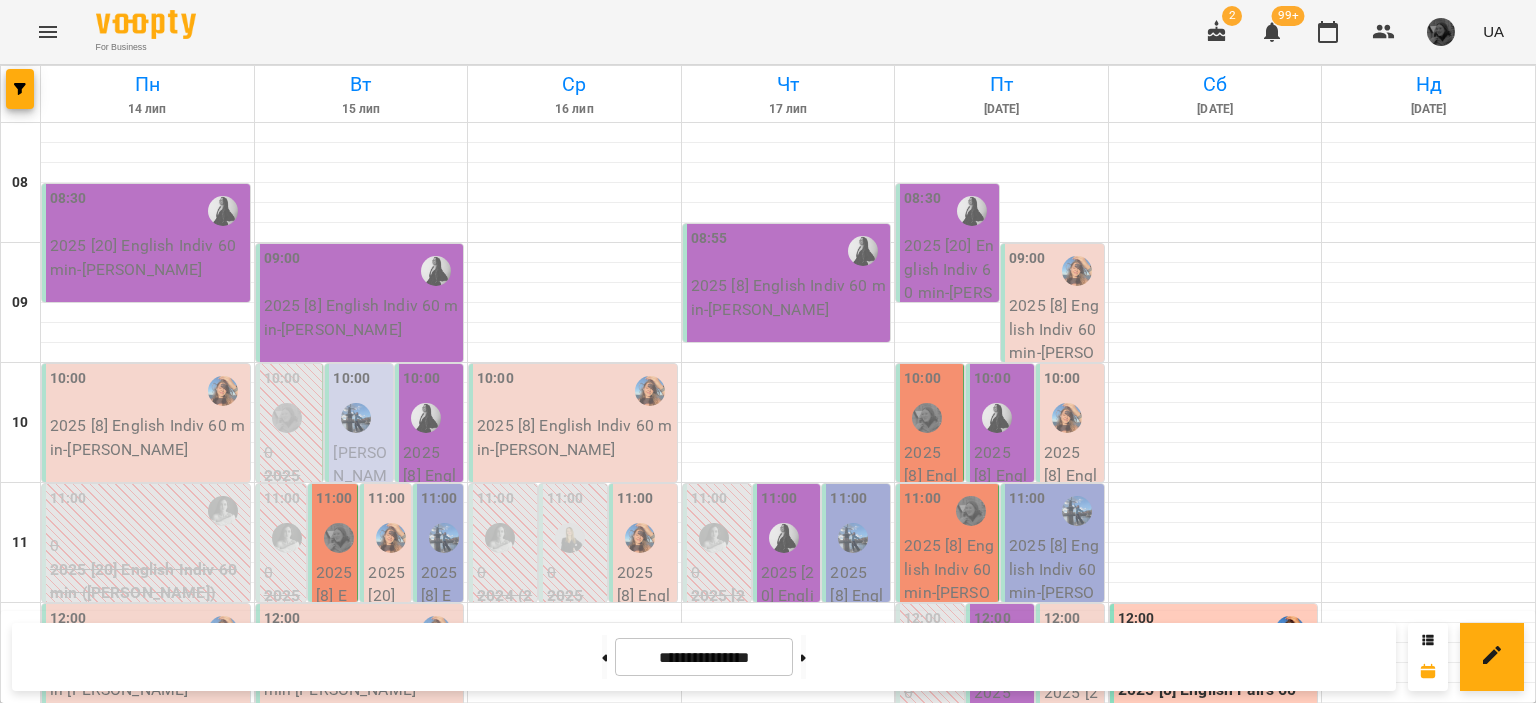 click on "11:00" at bounding box center (148, 511) 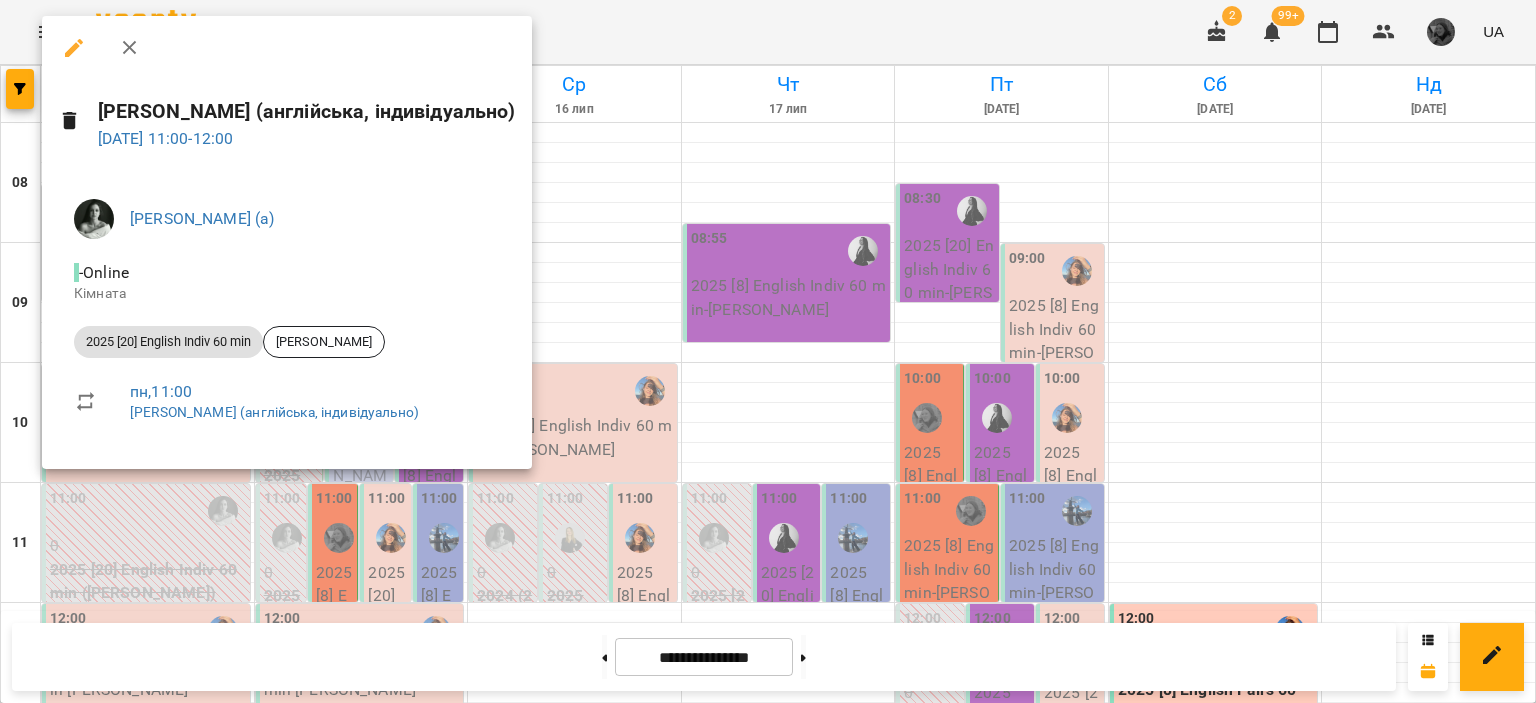 click at bounding box center (768, 351) 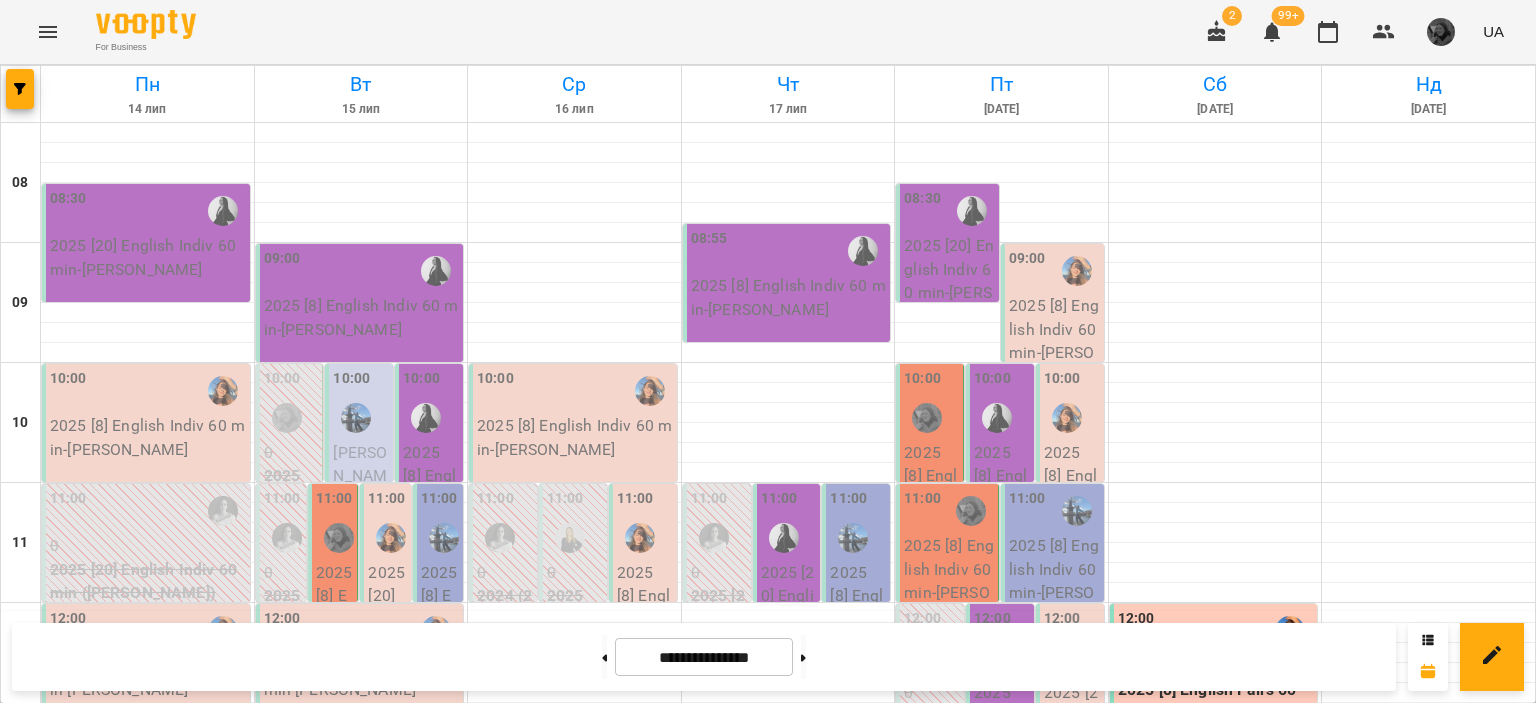 click on "13:00" at bounding box center [789, 751] 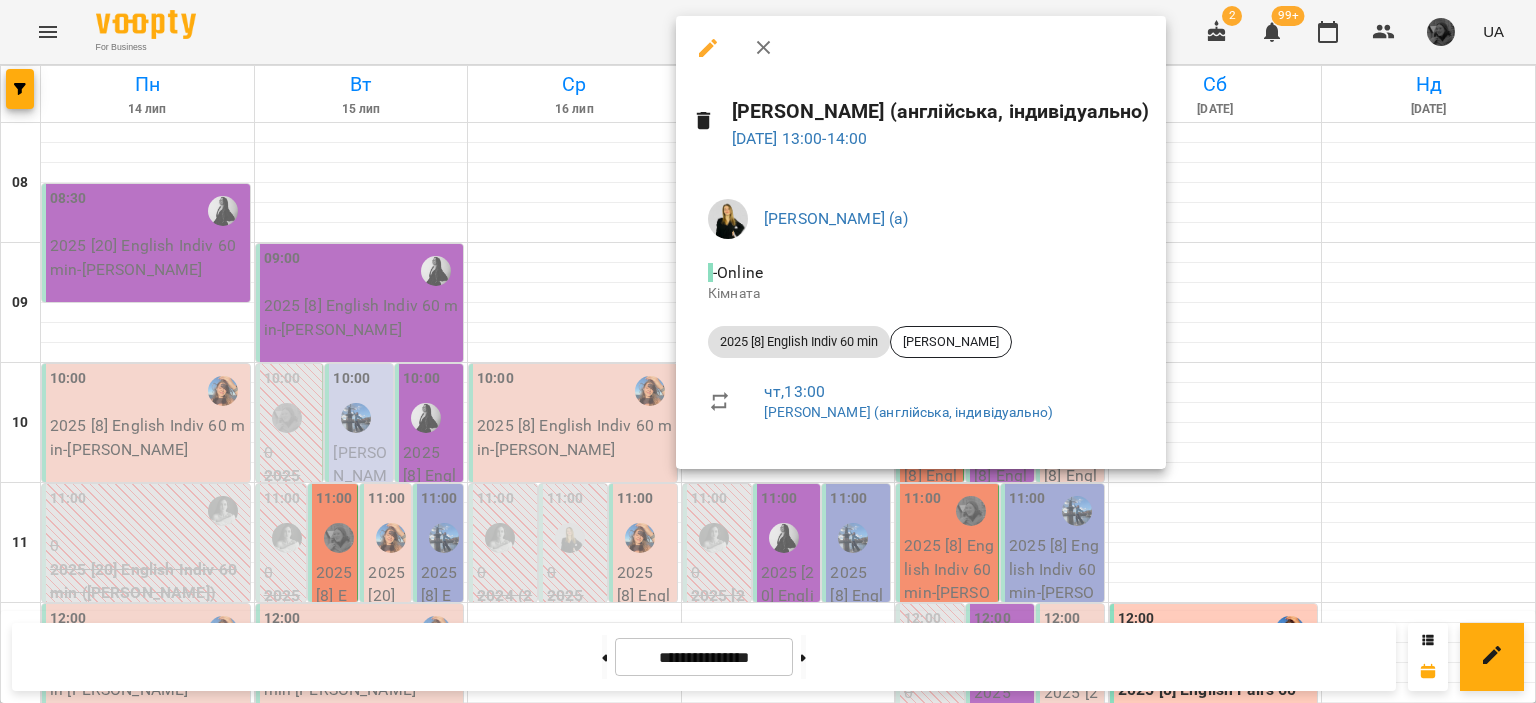 click at bounding box center [768, 351] 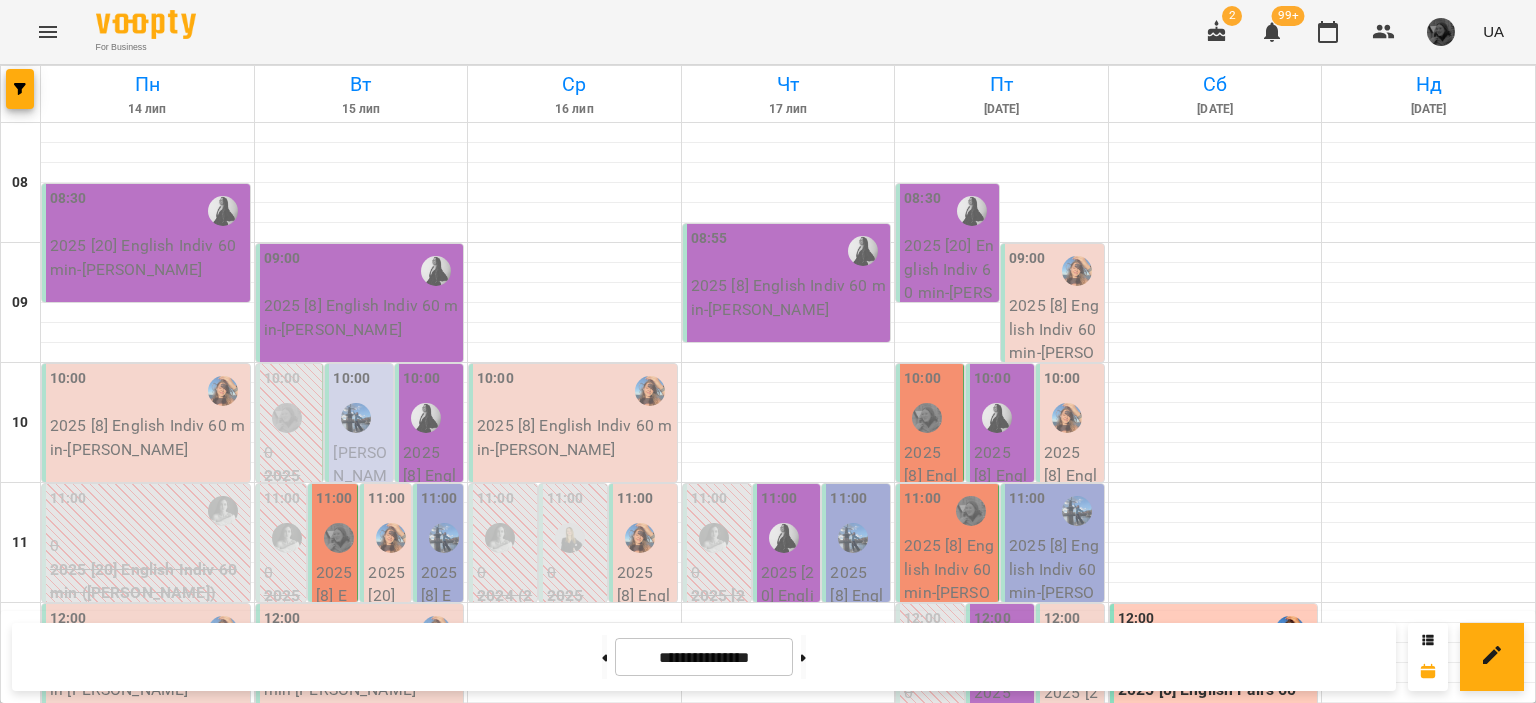 scroll, scrollTop: 366, scrollLeft: 0, axis: vertical 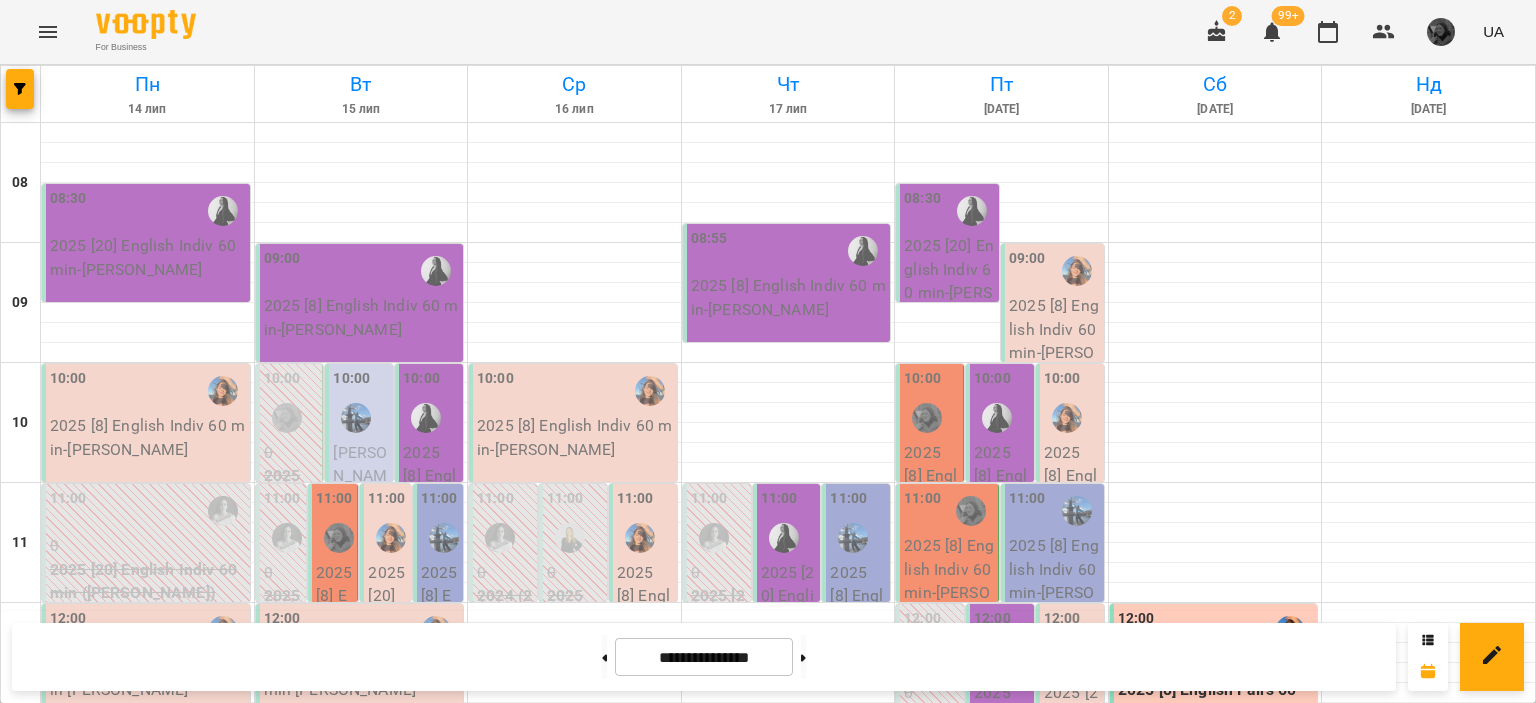 click on "2025 [8] English Pairs 60 min (Англійська А2 [PERSON_NAME] - парні)" at bounding box center [1216, 713] 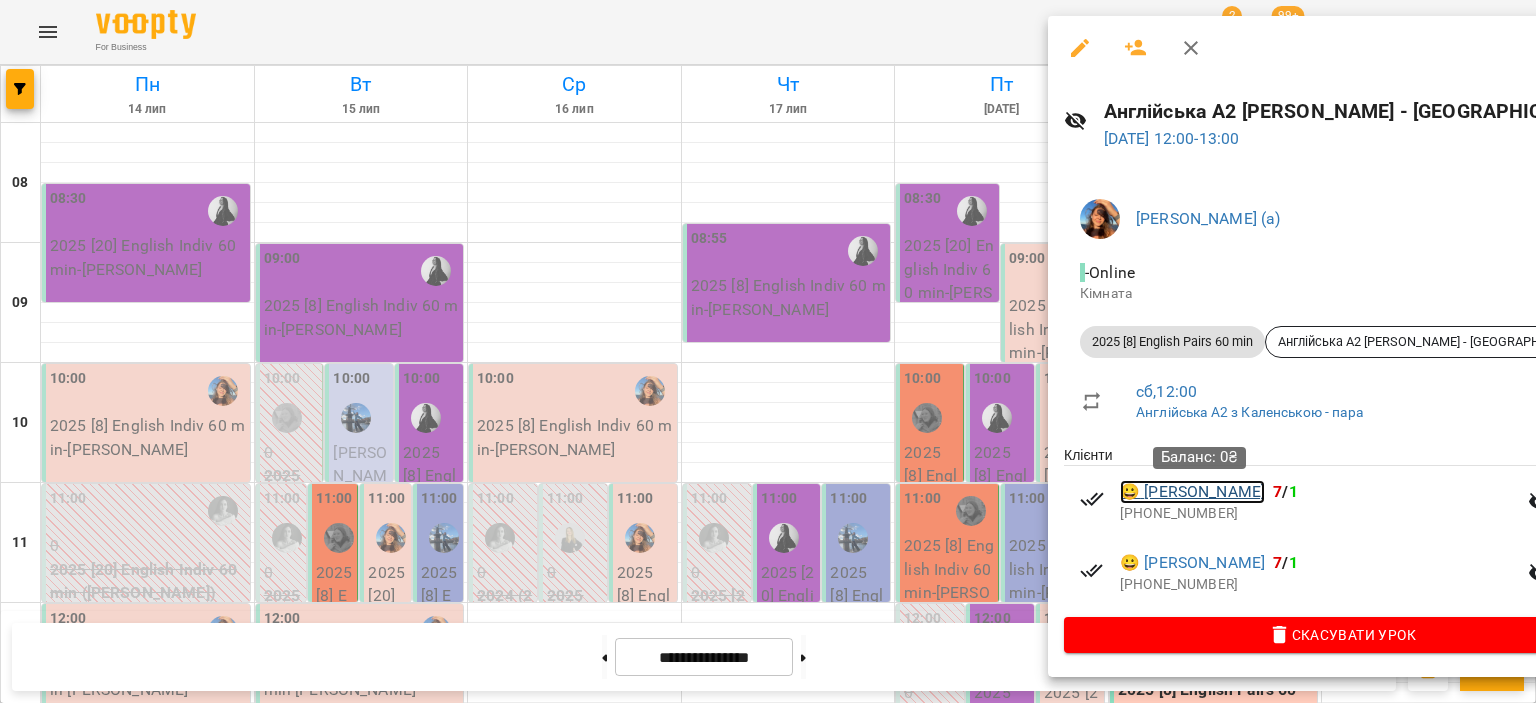 click on "😀   [PERSON_NAME]" at bounding box center [1192, 492] 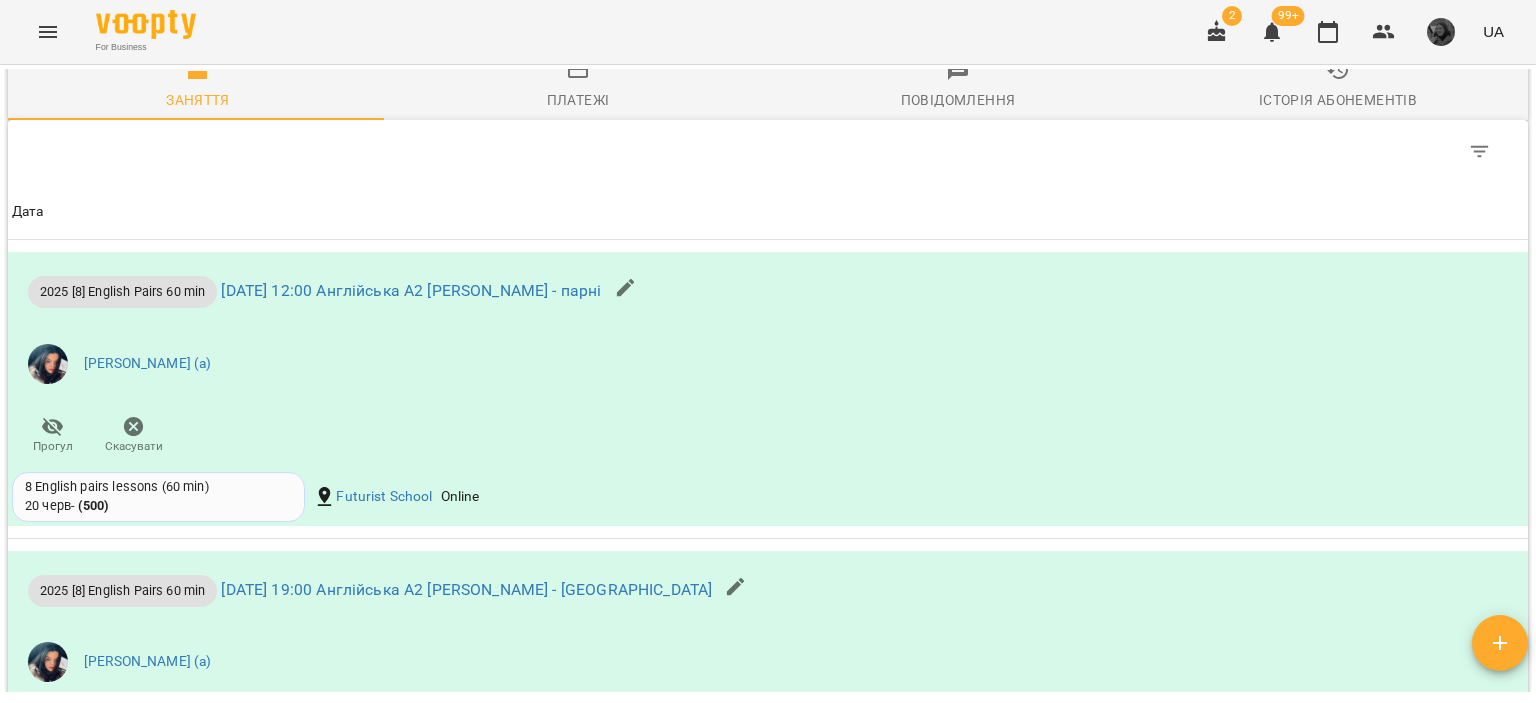 scroll, scrollTop: 1707, scrollLeft: 0, axis: vertical 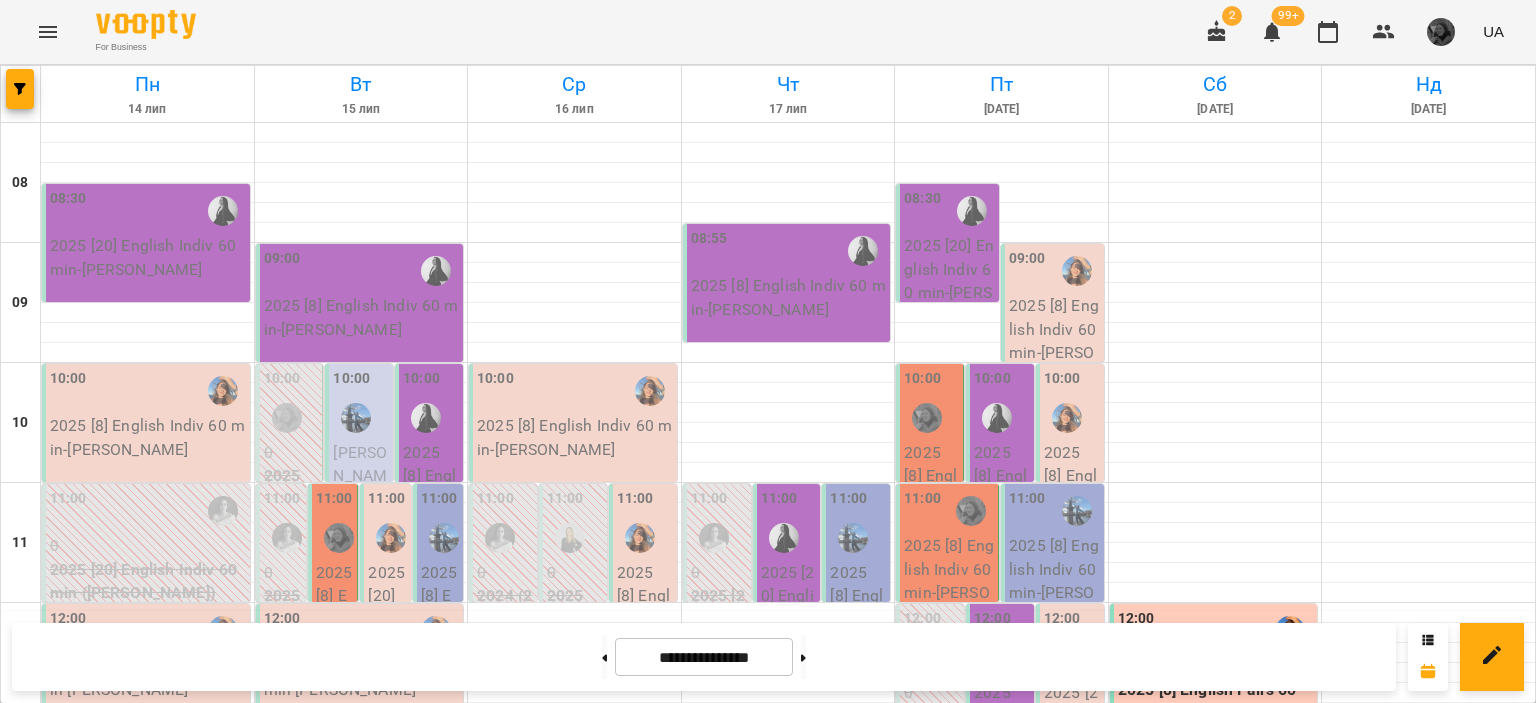 click at bounding box center (788, 1473) 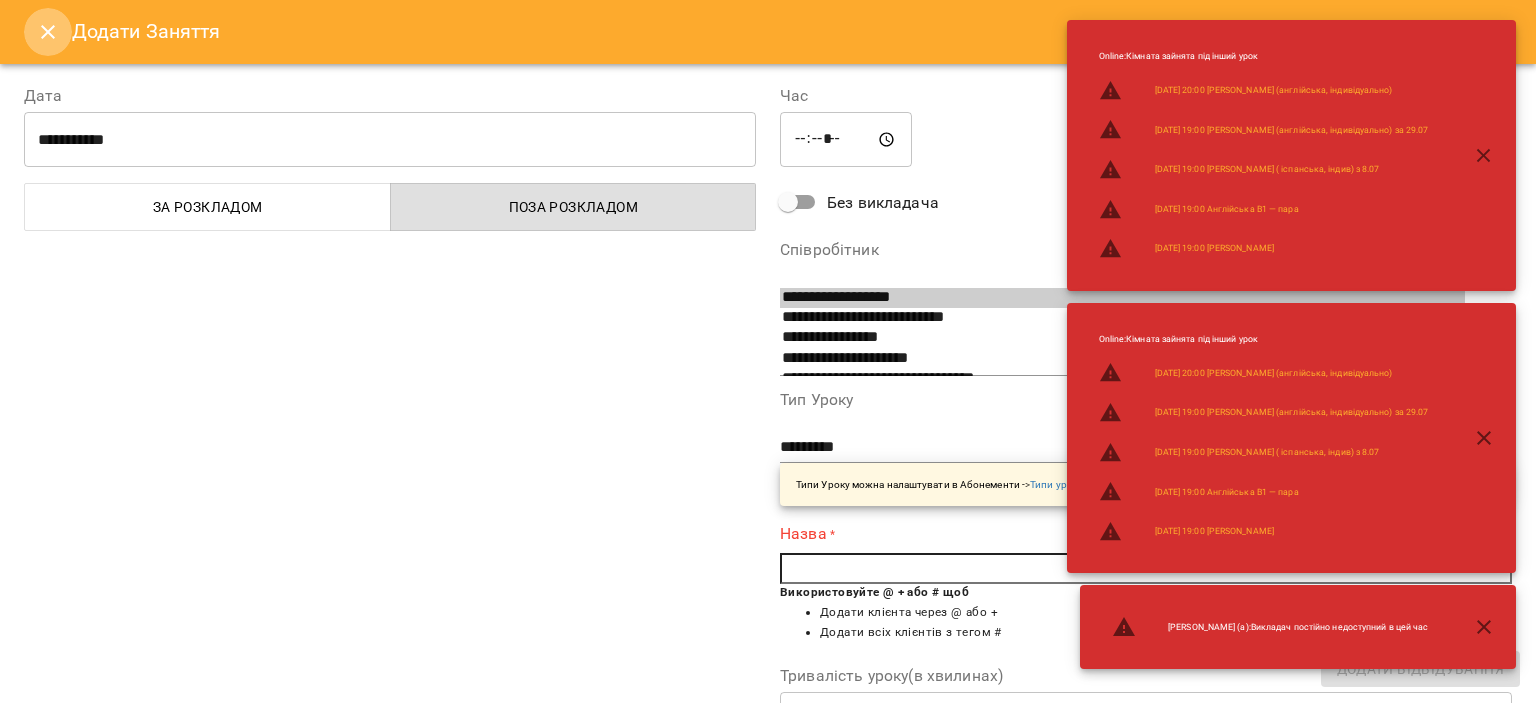click 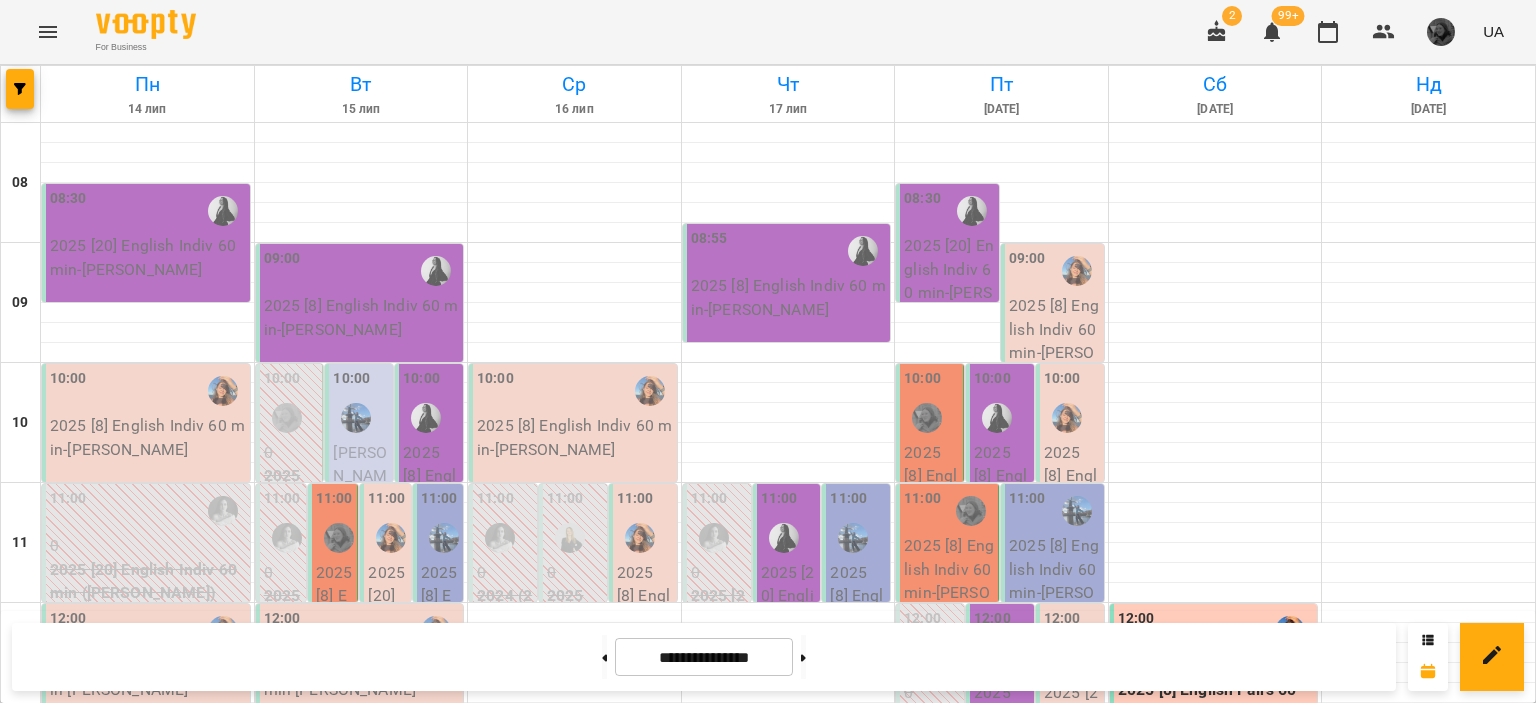 scroll, scrollTop: 389, scrollLeft: 0, axis: vertical 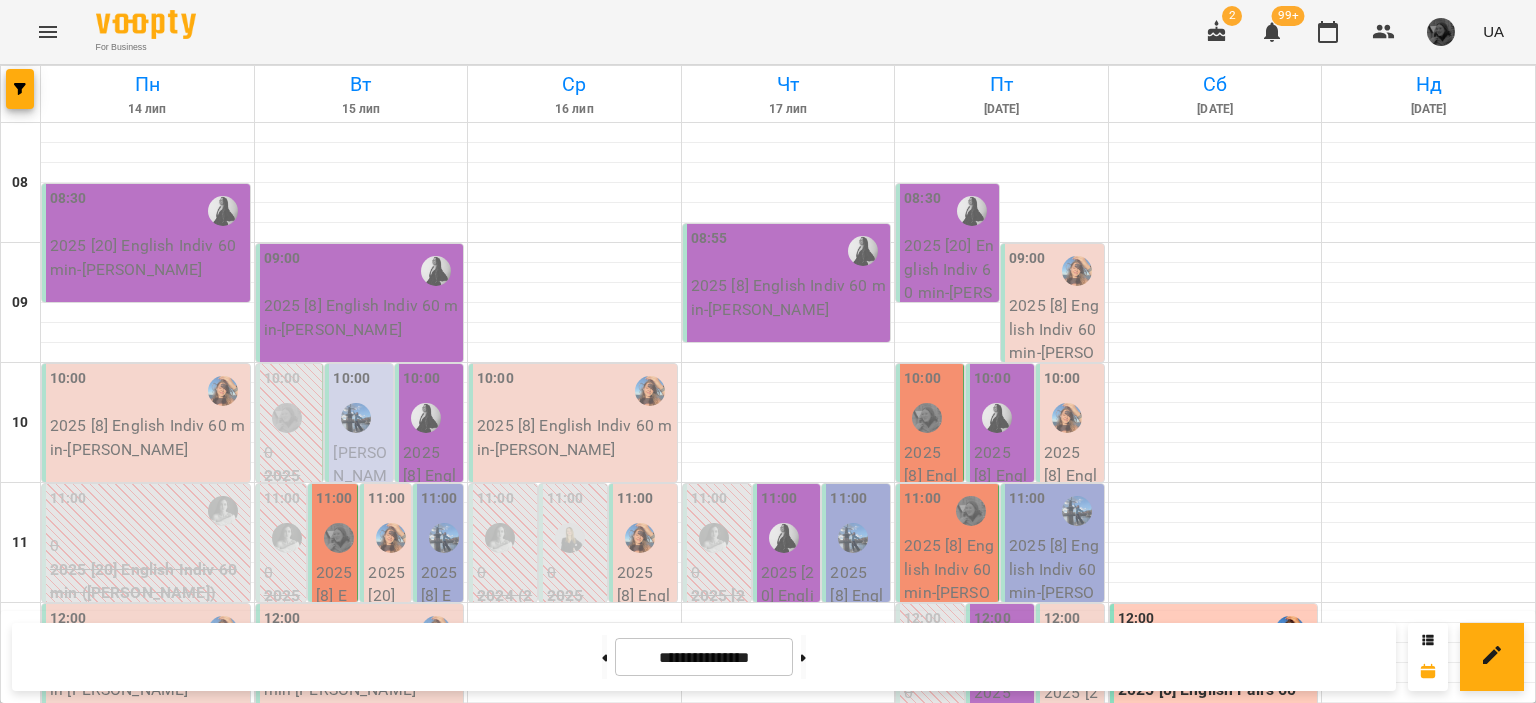 click at bounding box center [574, 653] 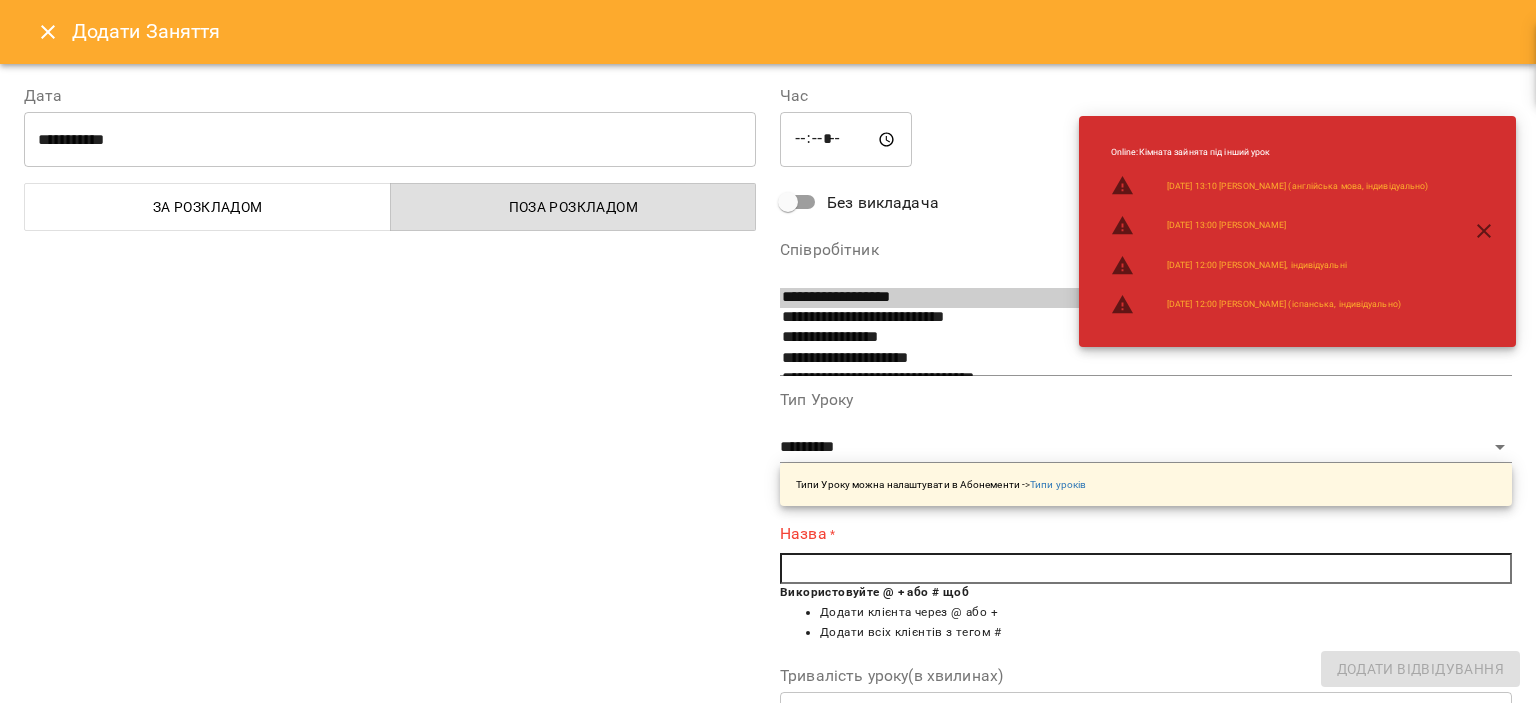 click on "Додати Заняття" at bounding box center [768, 32] 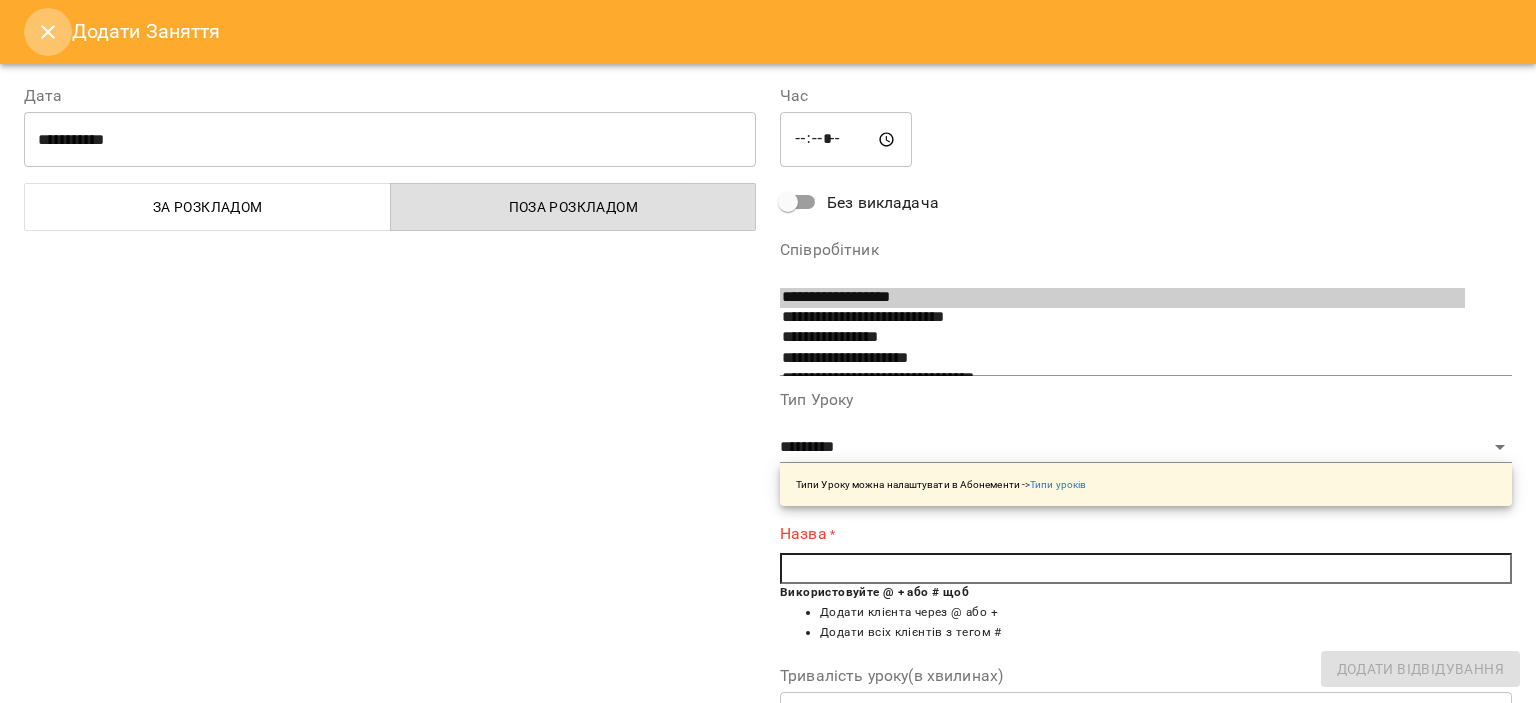 click 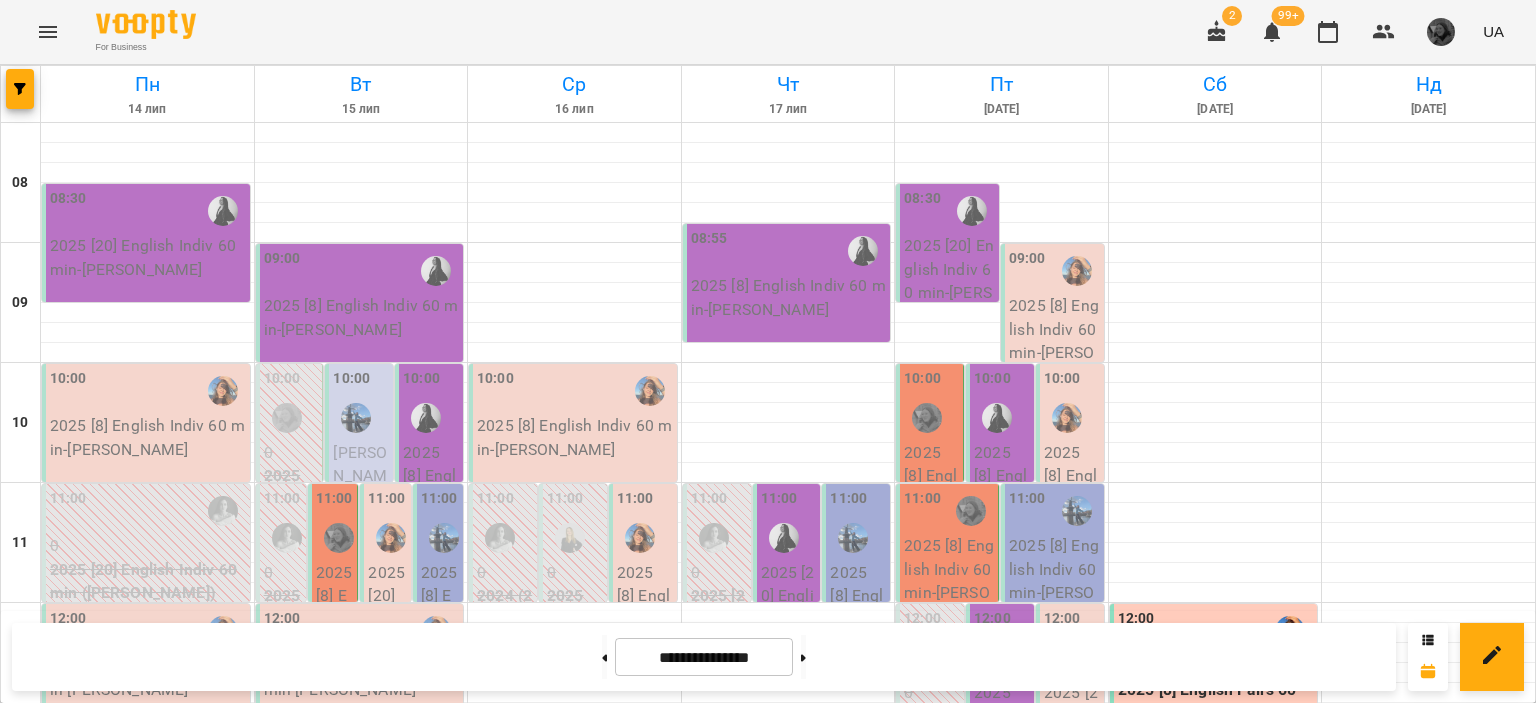 scroll, scrollTop: 400, scrollLeft: 0, axis: vertical 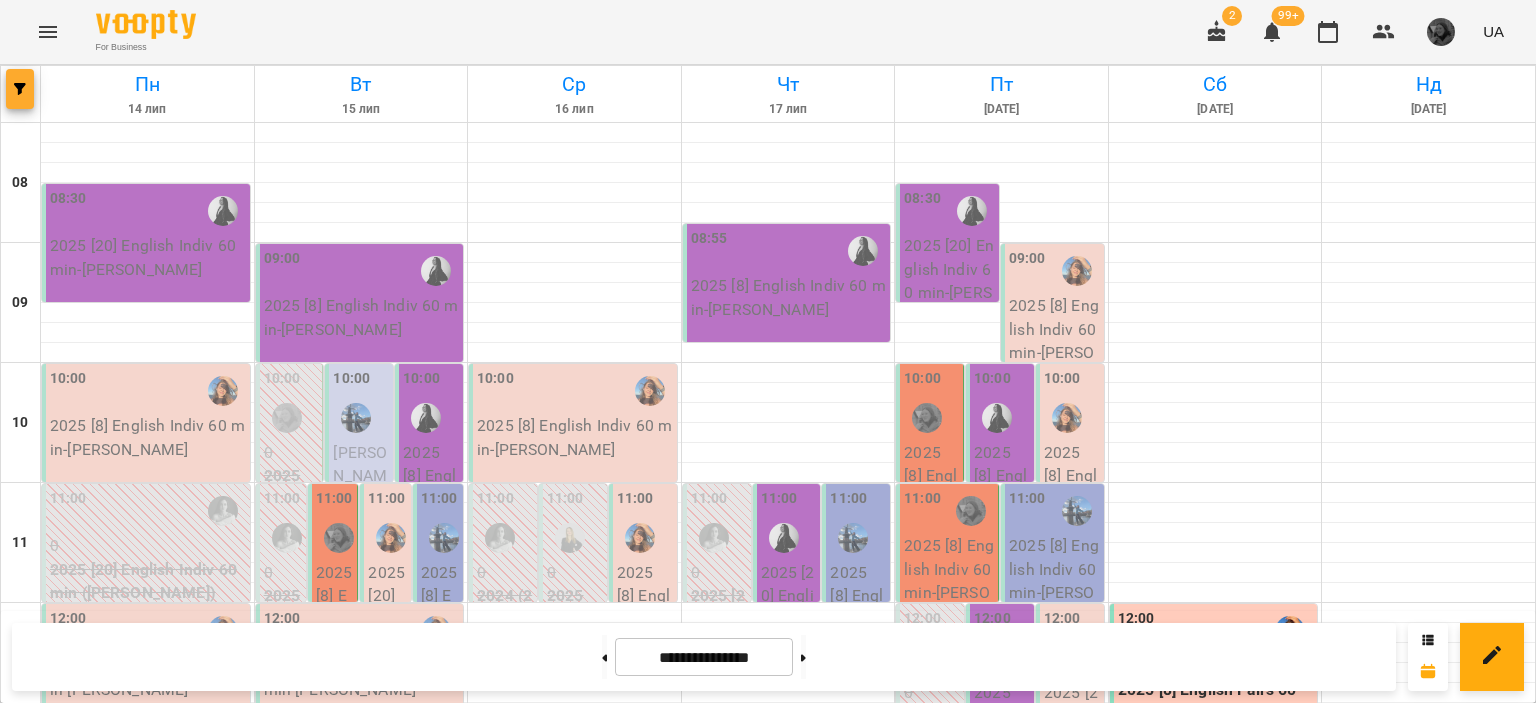 click at bounding box center [20, 89] 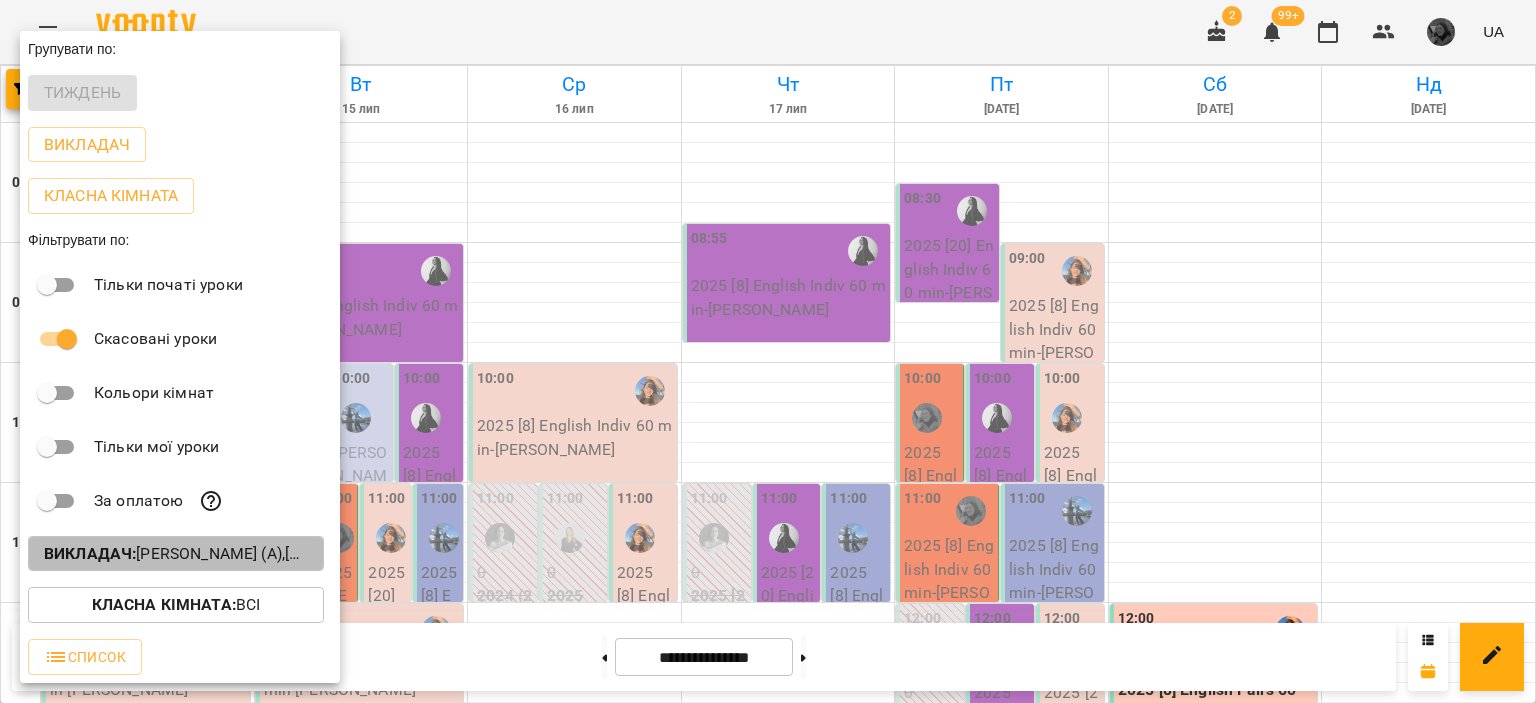 click on "Викладач :   [PERSON_NAME] (а),[PERSON_NAME] (а),[PERSON_NAME] (а),[PERSON_NAME] (а),[PERSON_NAME] (а),[PERSON_NAME] (а),[PERSON_NAME] (а)" at bounding box center (176, 554) 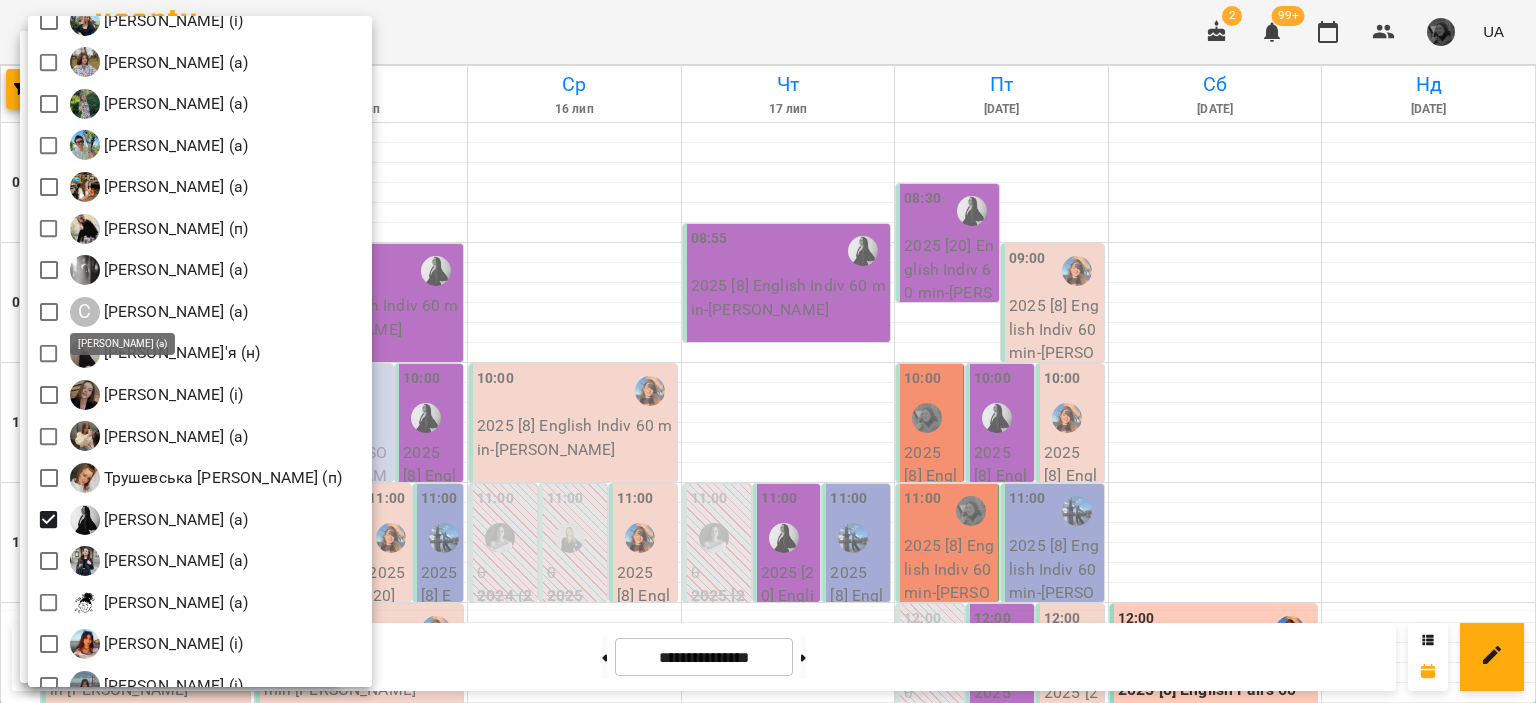 scroll, scrollTop: 2907, scrollLeft: 0, axis: vertical 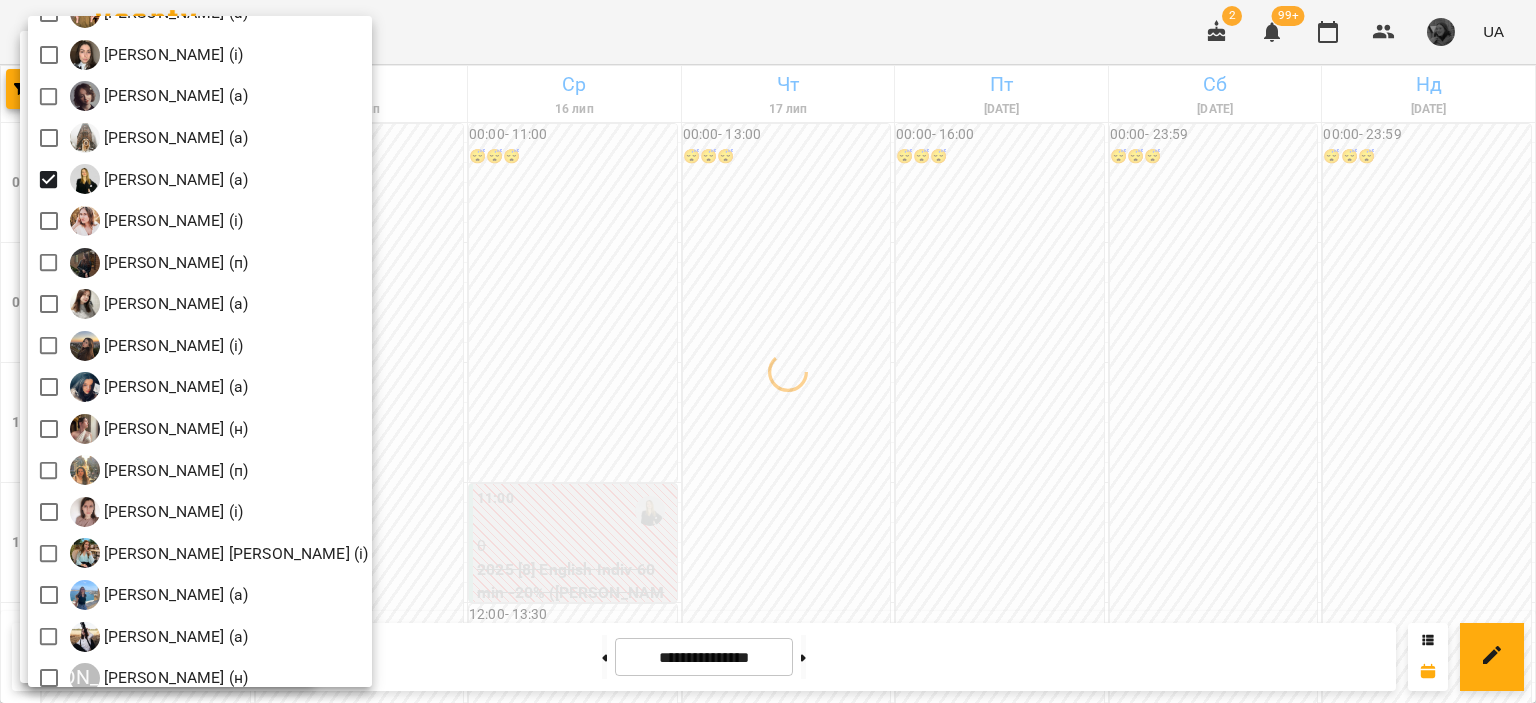 click at bounding box center [768, 351] 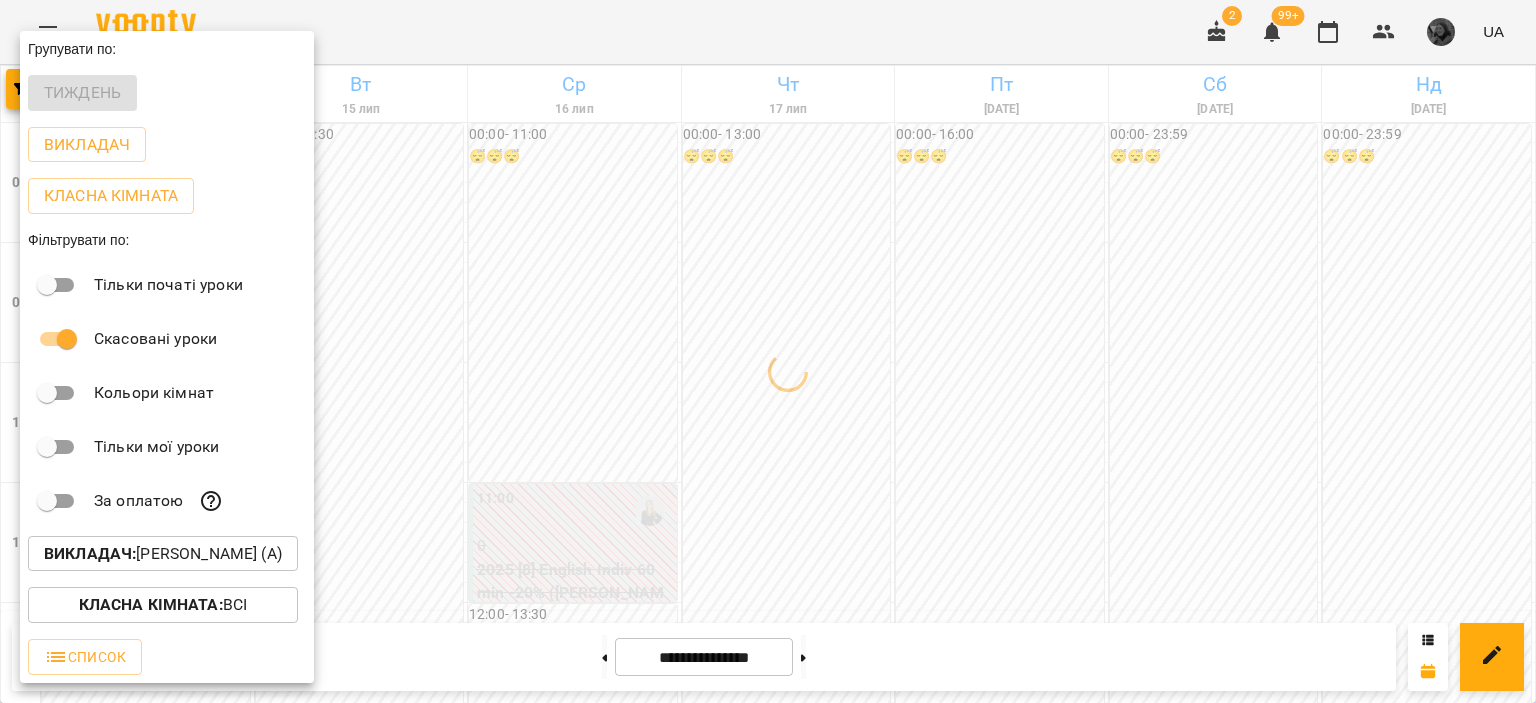 click at bounding box center [768, 351] 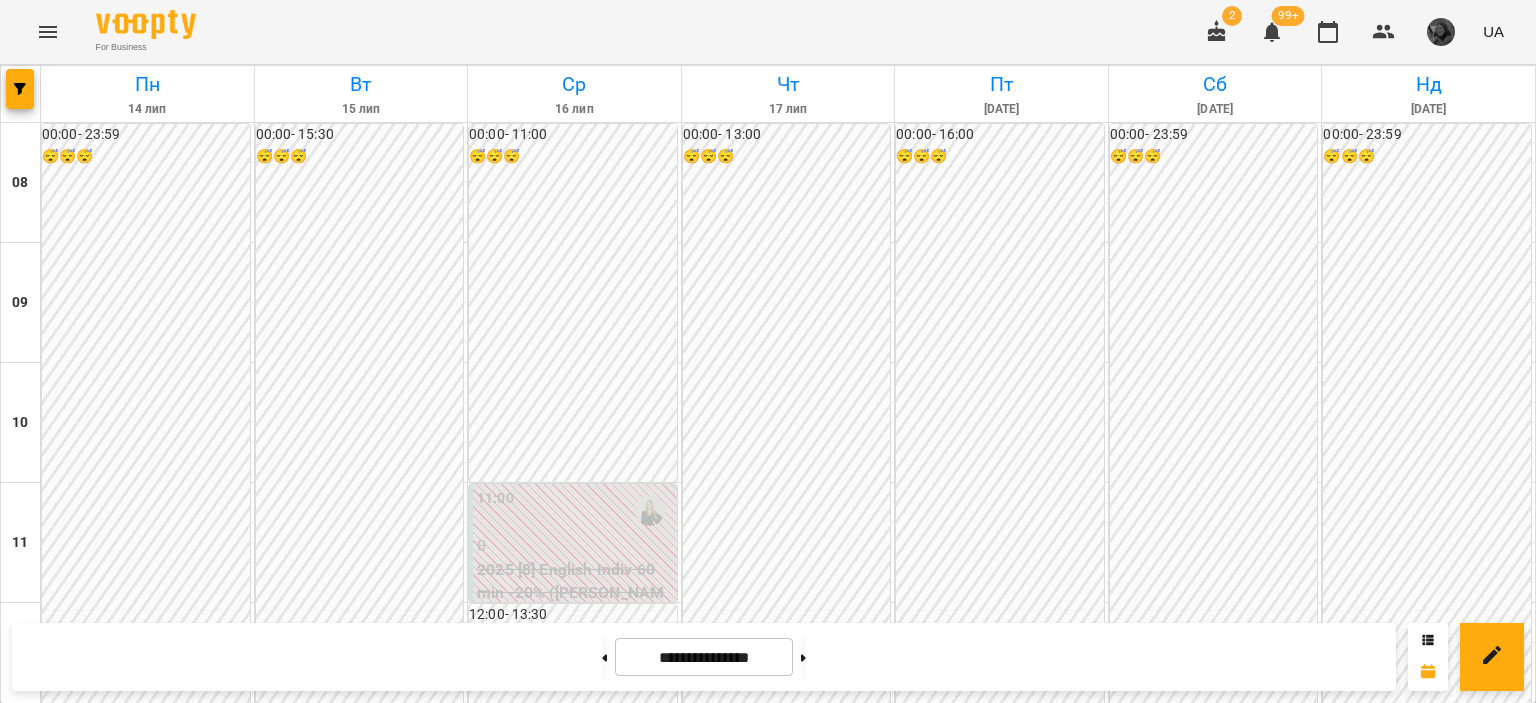 scroll, scrollTop: 315, scrollLeft: 0, axis: vertical 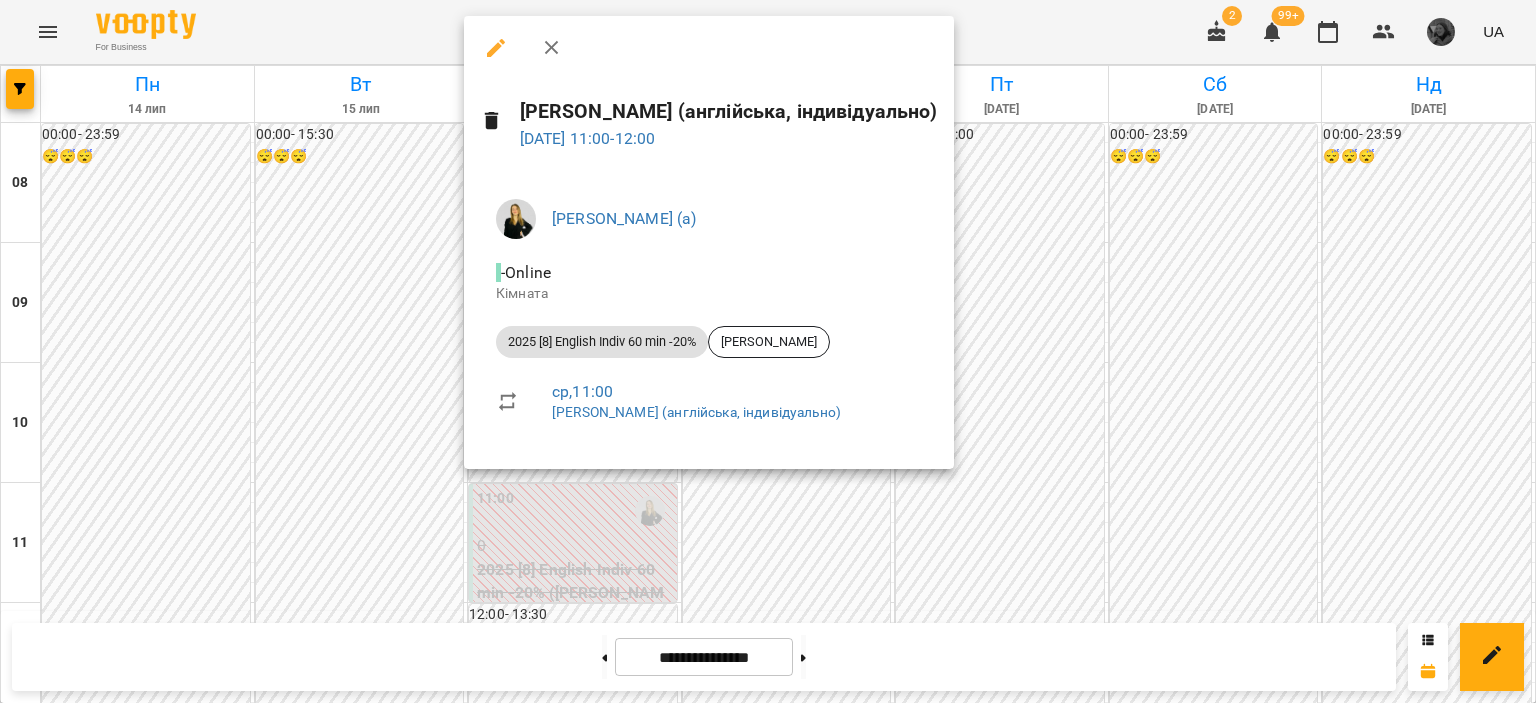 click at bounding box center (768, 351) 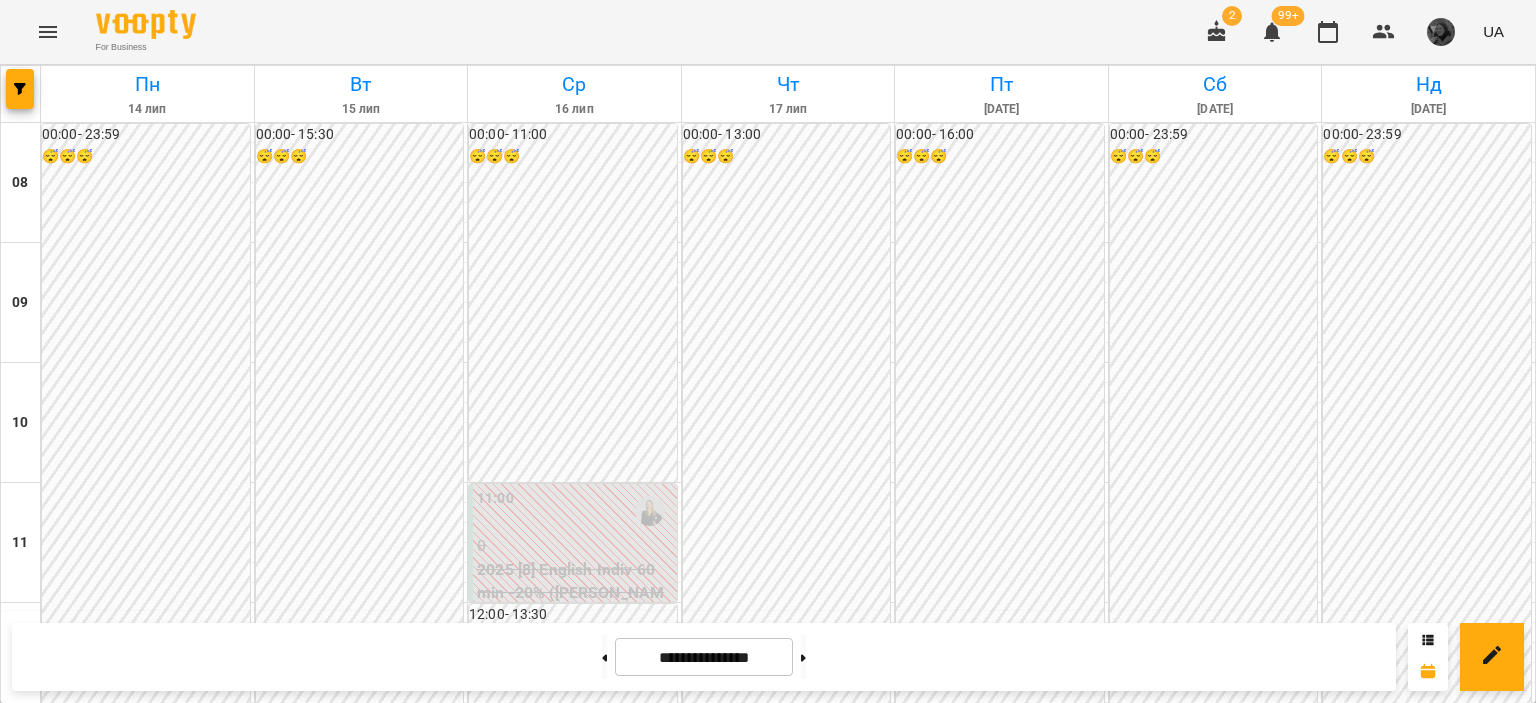 scroll, scrollTop: 0, scrollLeft: 0, axis: both 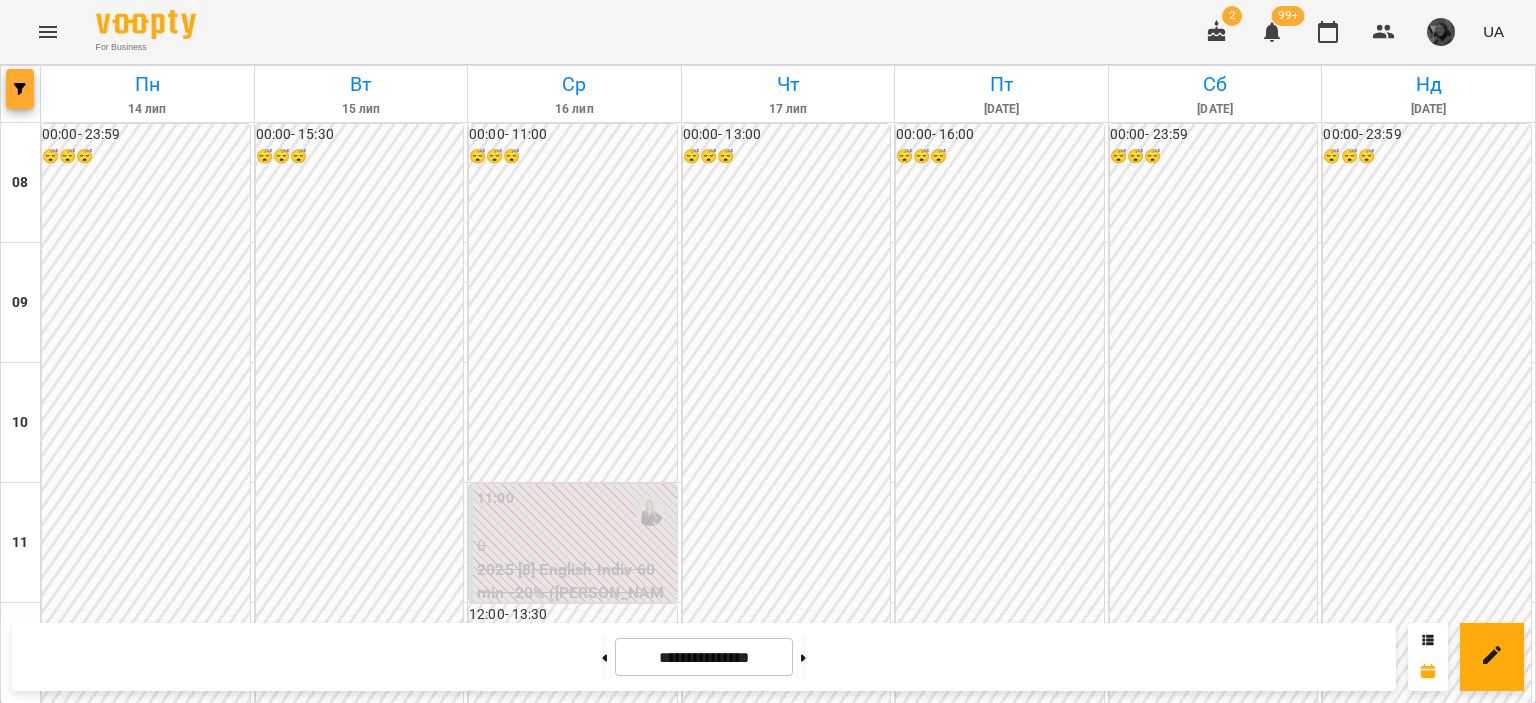 click at bounding box center [20, 89] 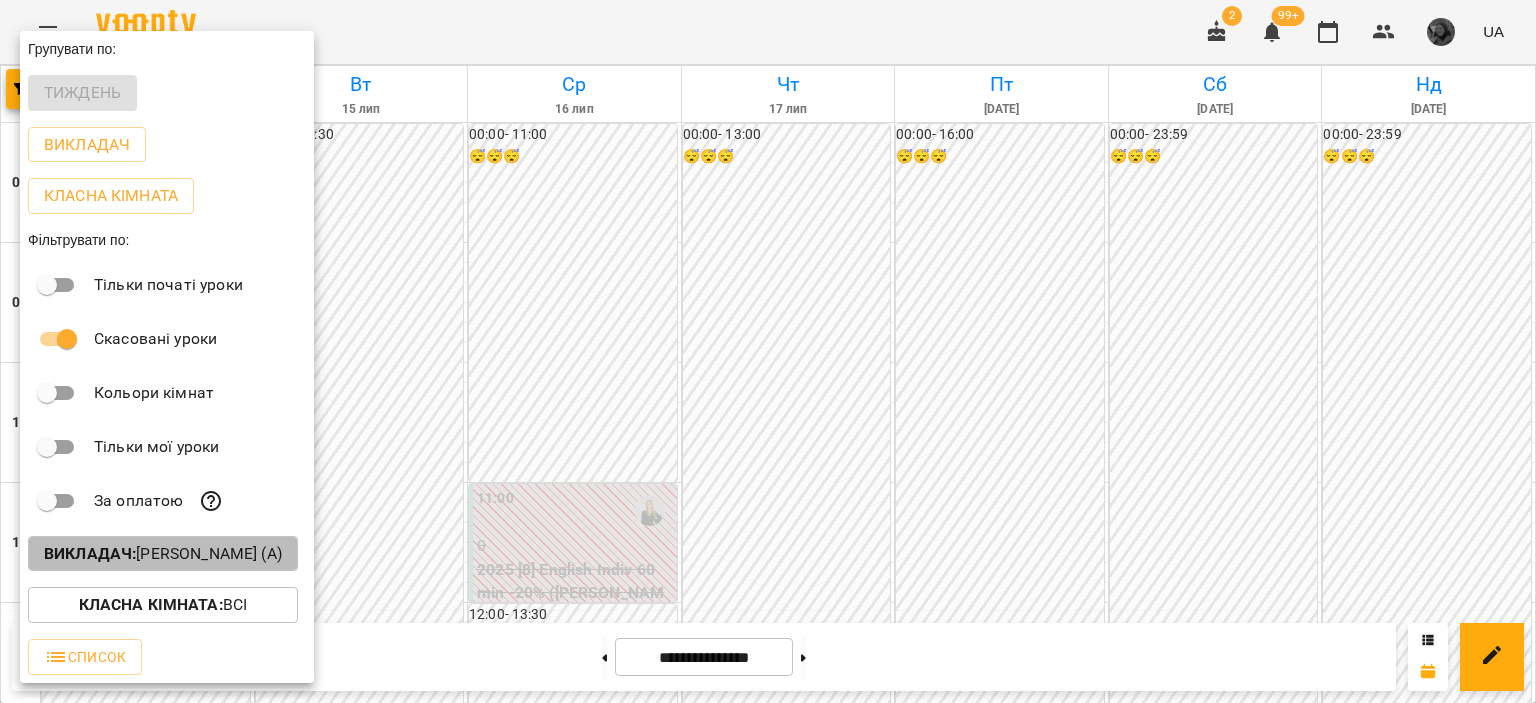 click on "Викладач :  [PERSON_NAME] (а)" at bounding box center (163, 554) 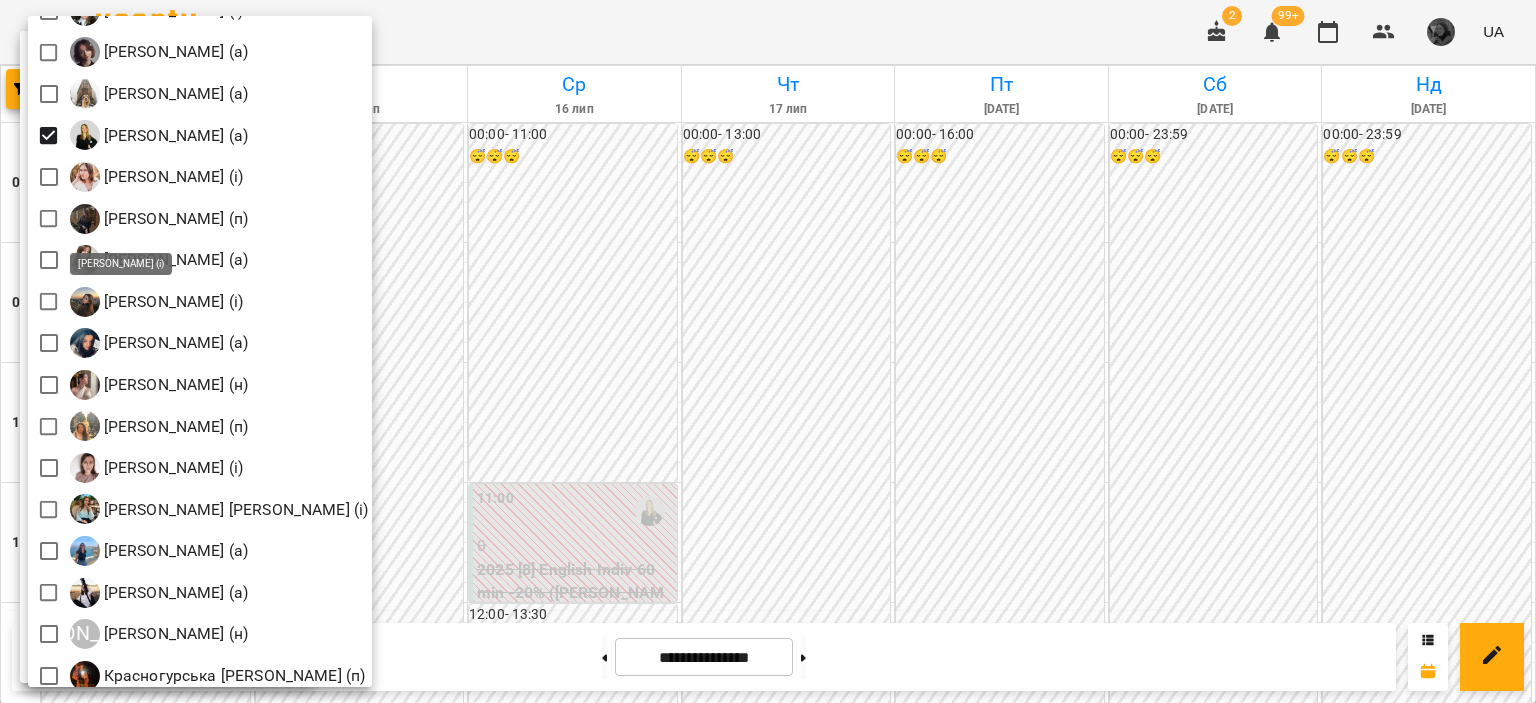 scroll, scrollTop: 980, scrollLeft: 0, axis: vertical 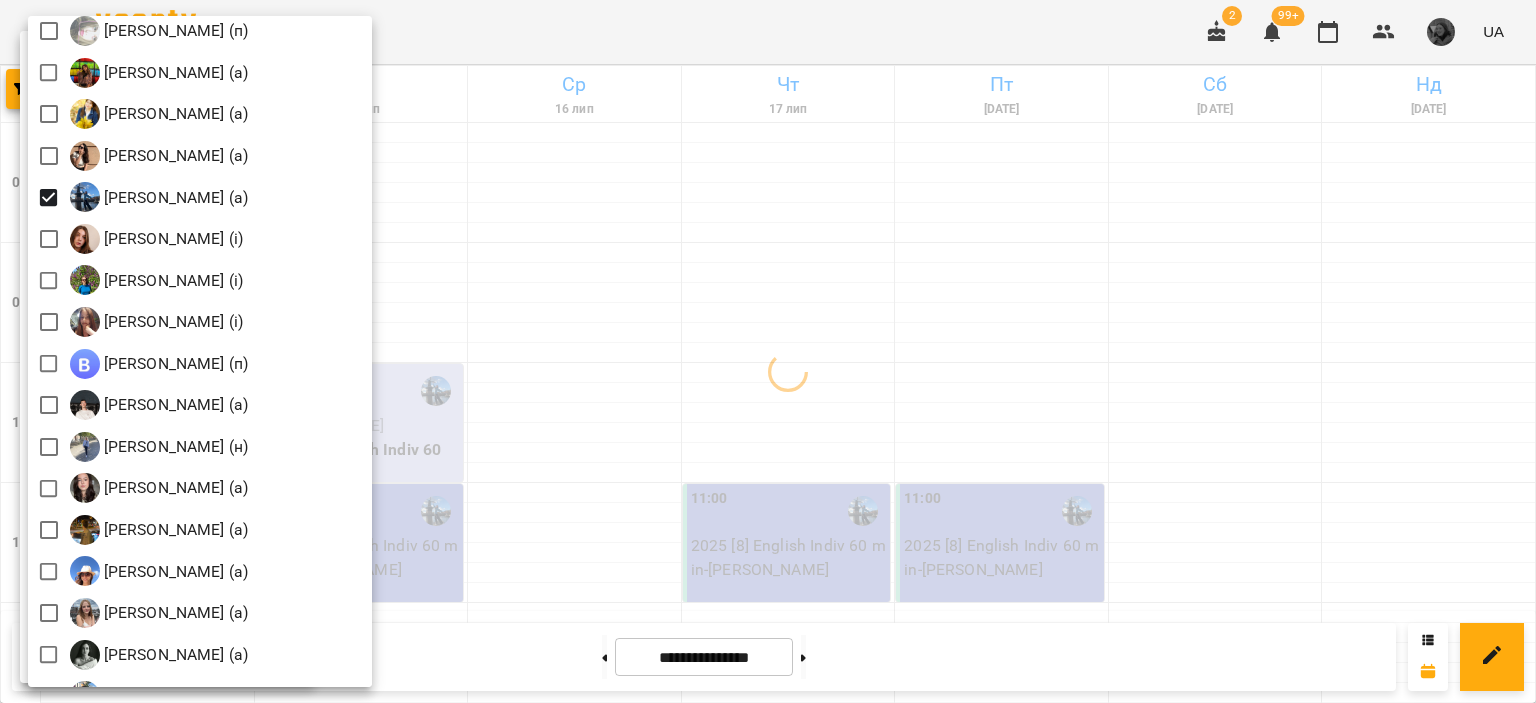 click at bounding box center (768, 351) 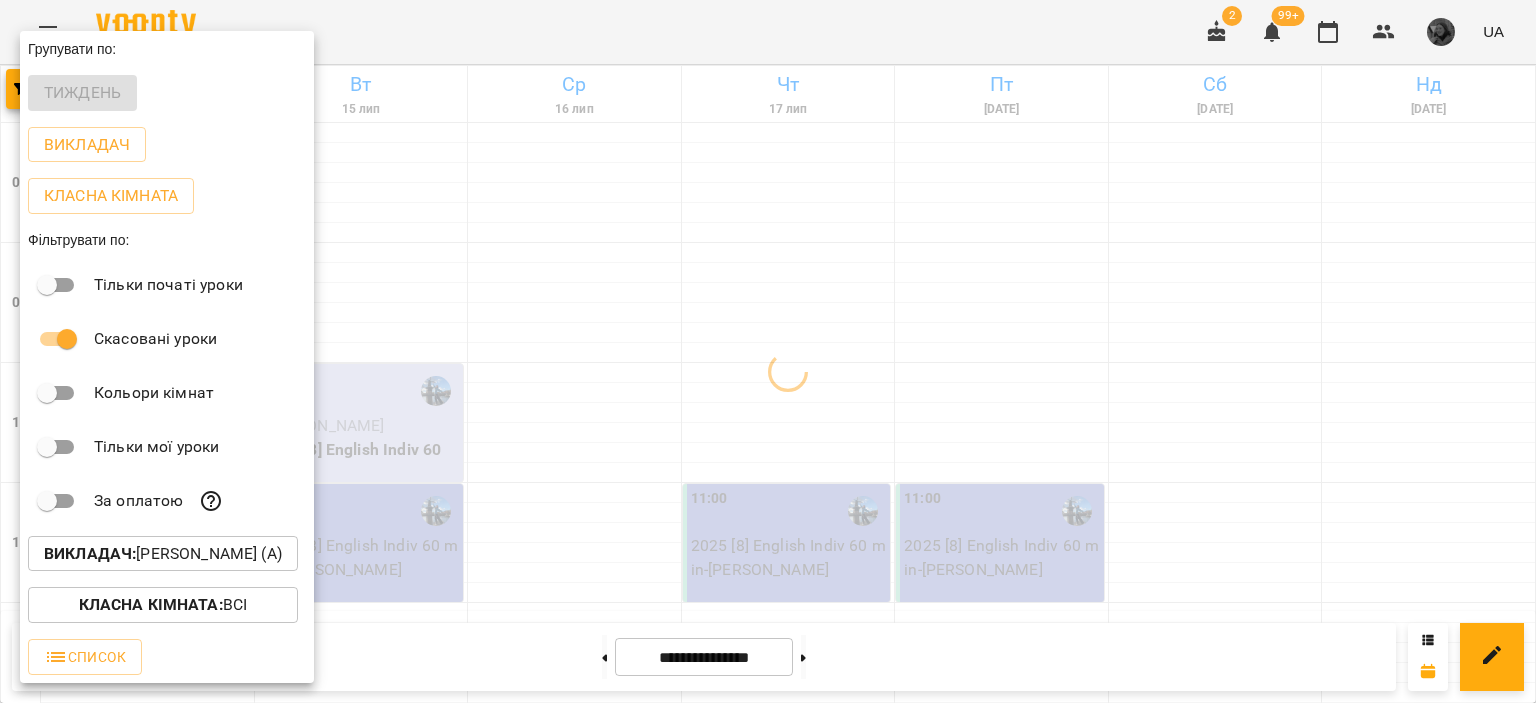 click at bounding box center (768, 351) 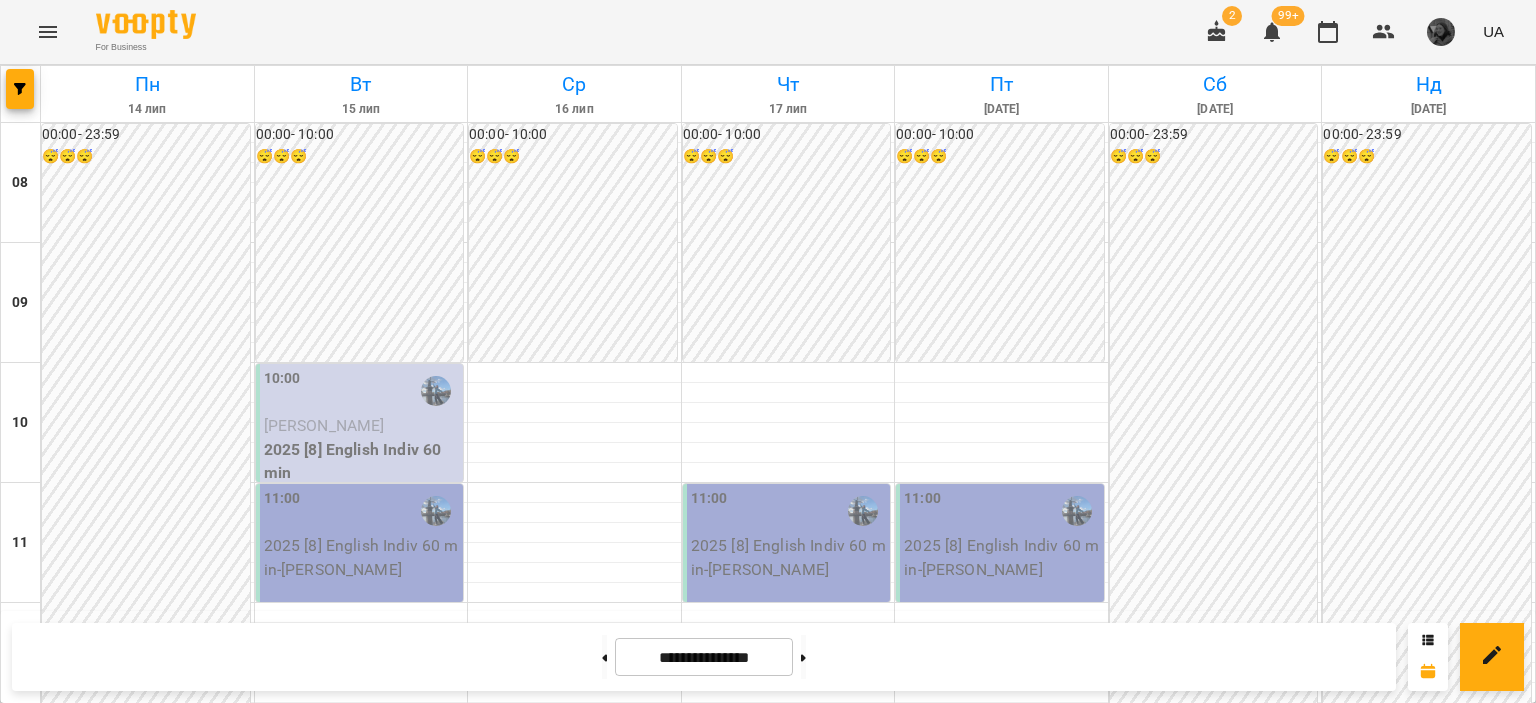 scroll, scrollTop: 980, scrollLeft: 0, axis: vertical 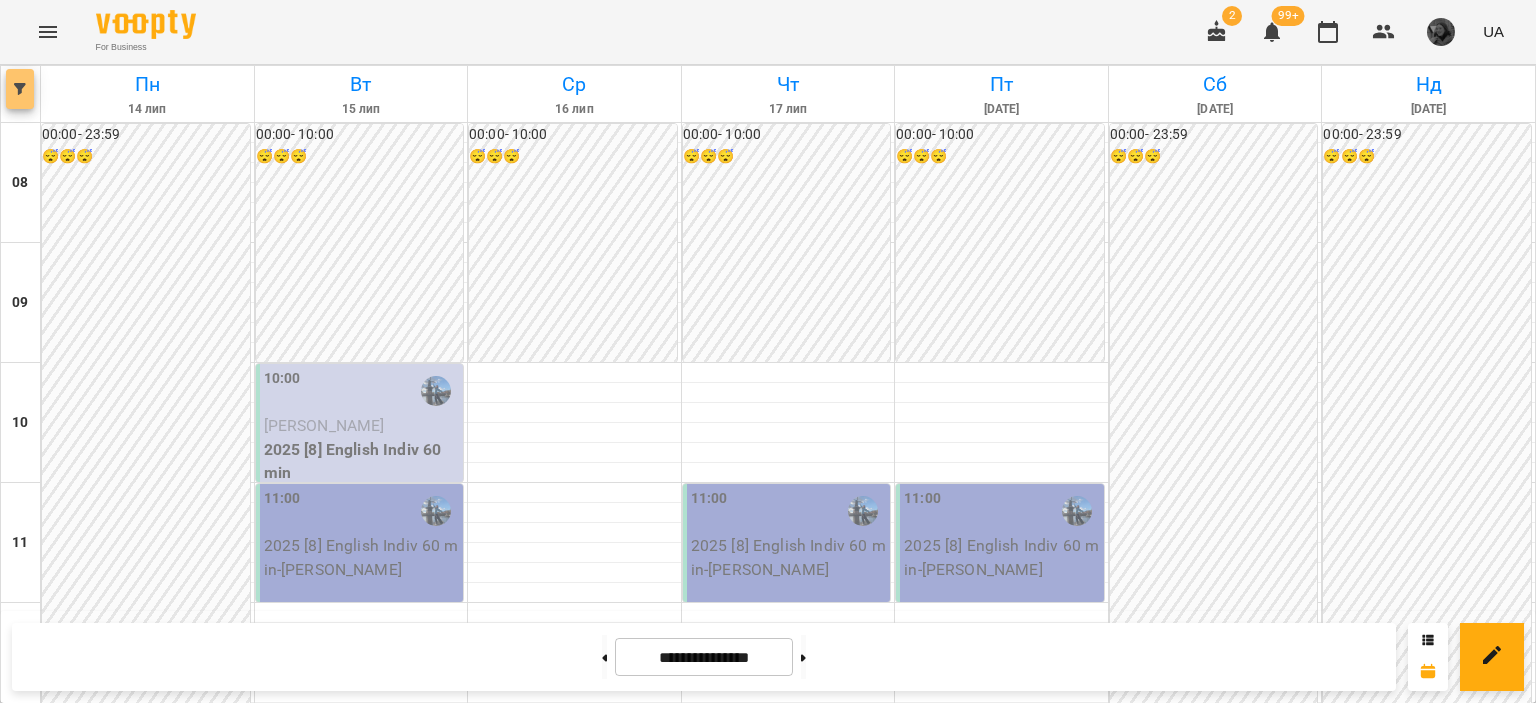 click at bounding box center [20, 89] 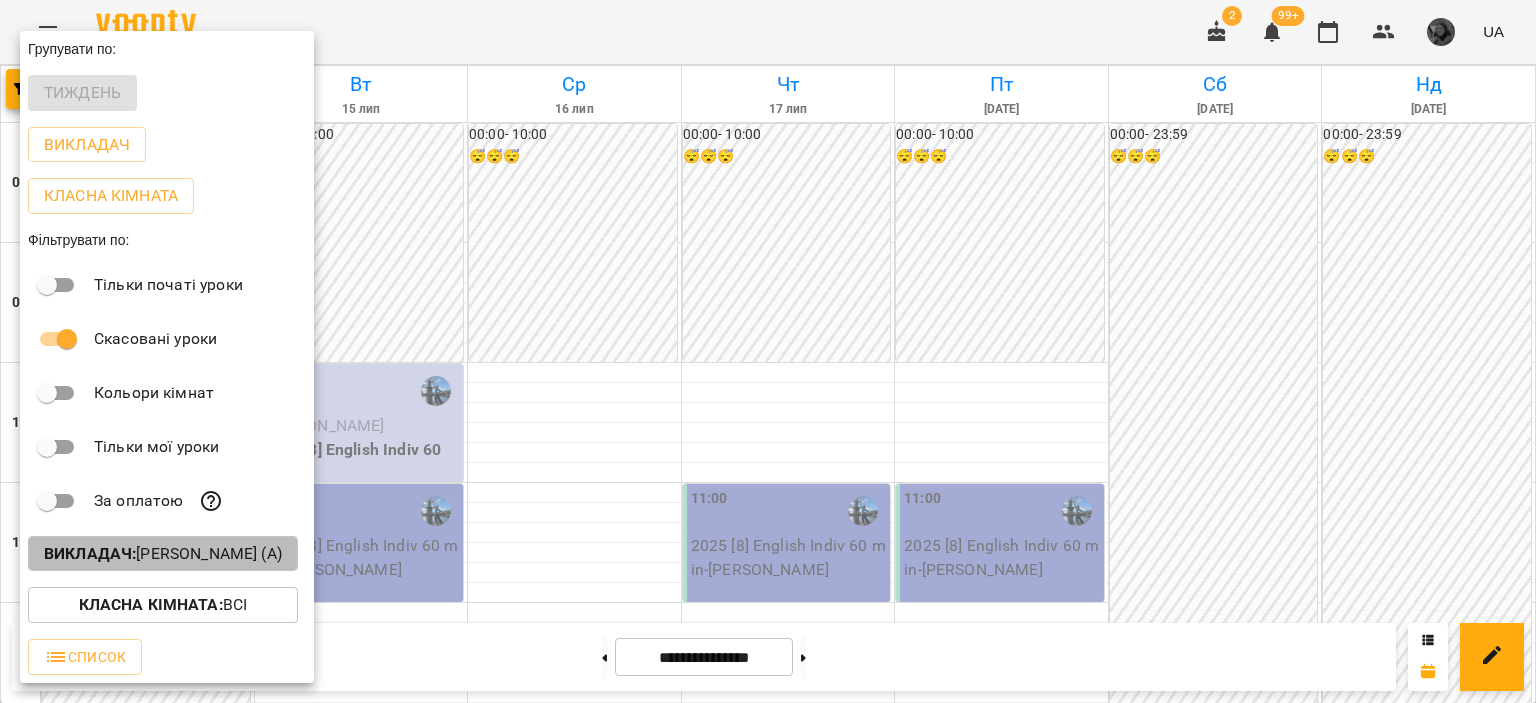 click on "Викладач :  [PERSON_NAME] (а)" at bounding box center (163, 554) 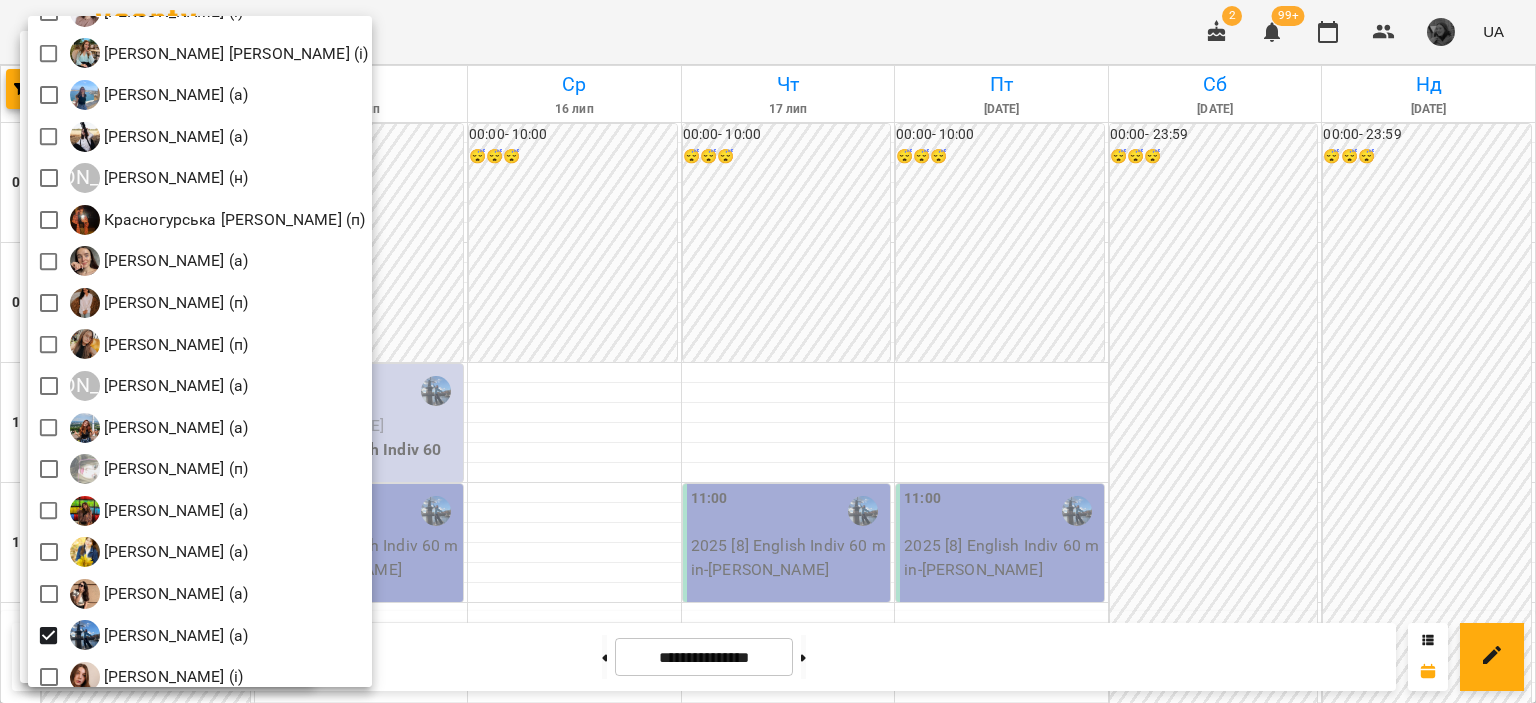 scroll, scrollTop: 1436, scrollLeft: 0, axis: vertical 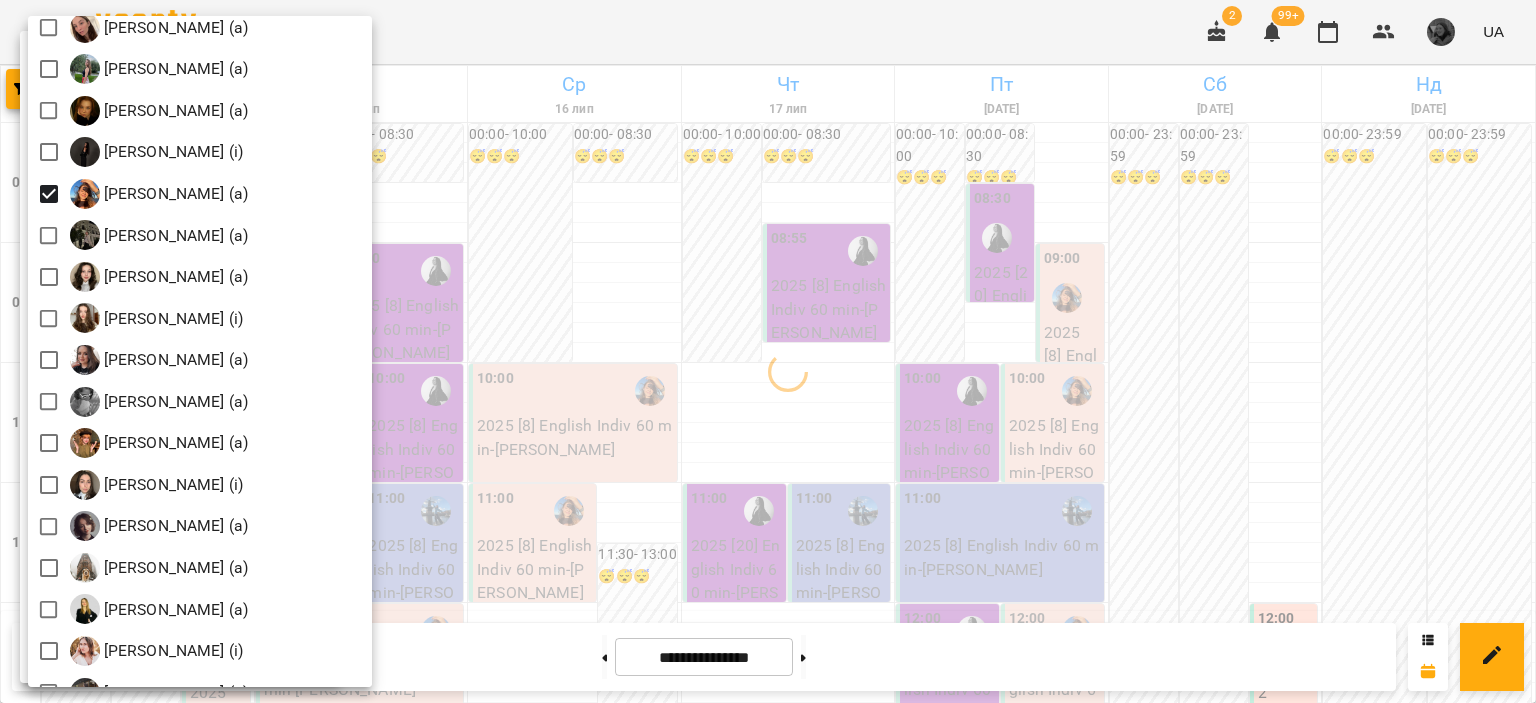 click at bounding box center [768, 351] 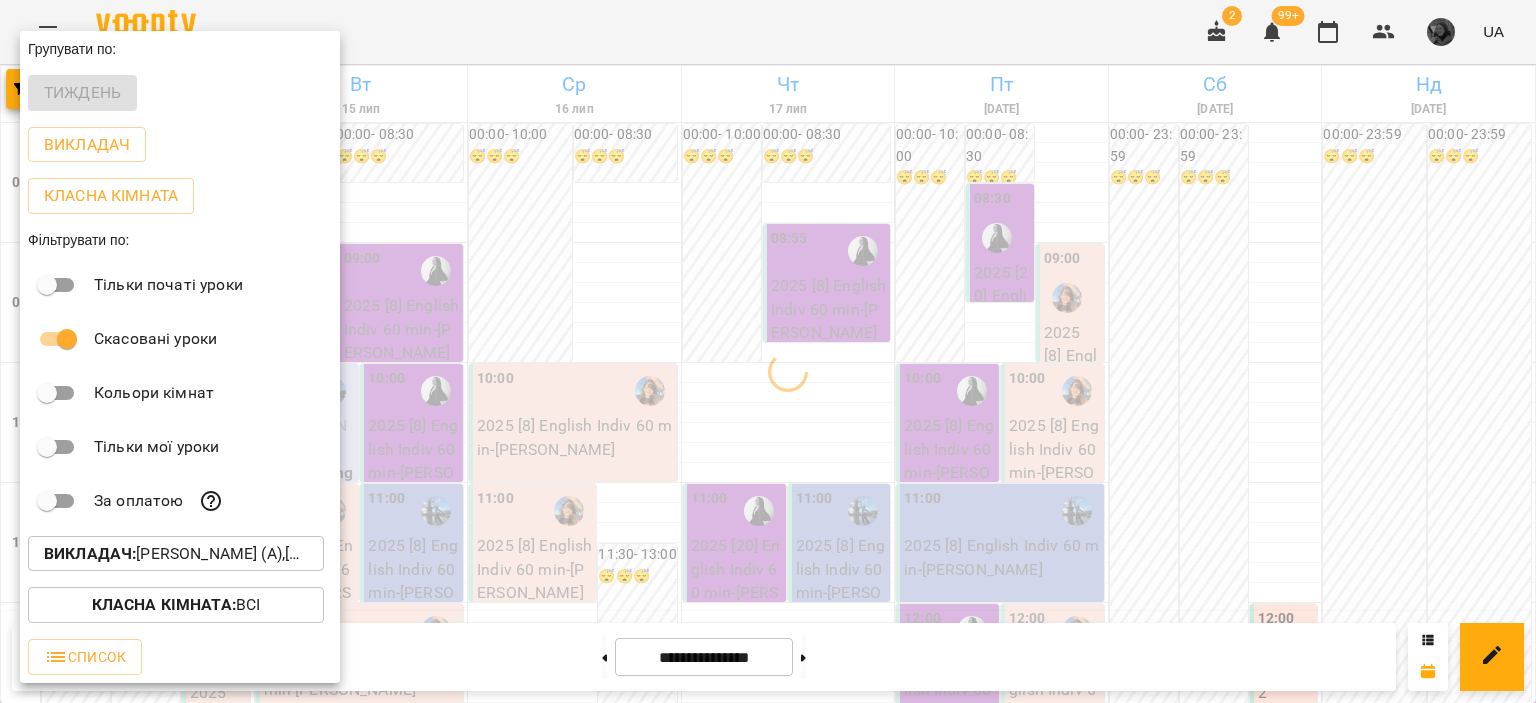 click at bounding box center [768, 351] 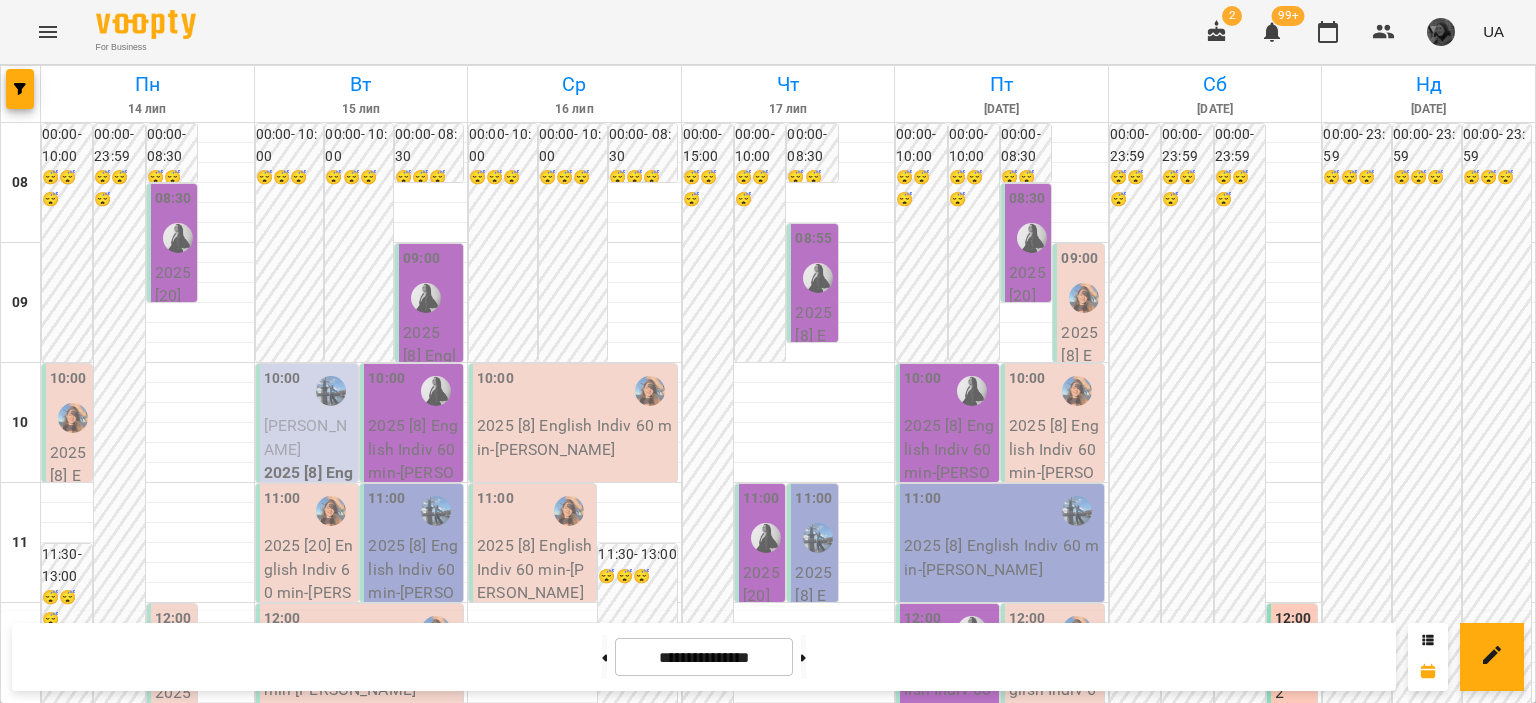 click on "2025 [8] English Pairs 60 min (Англійська А2 [PERSON_NAME] - парні)" at bounding box center (431, 1673) 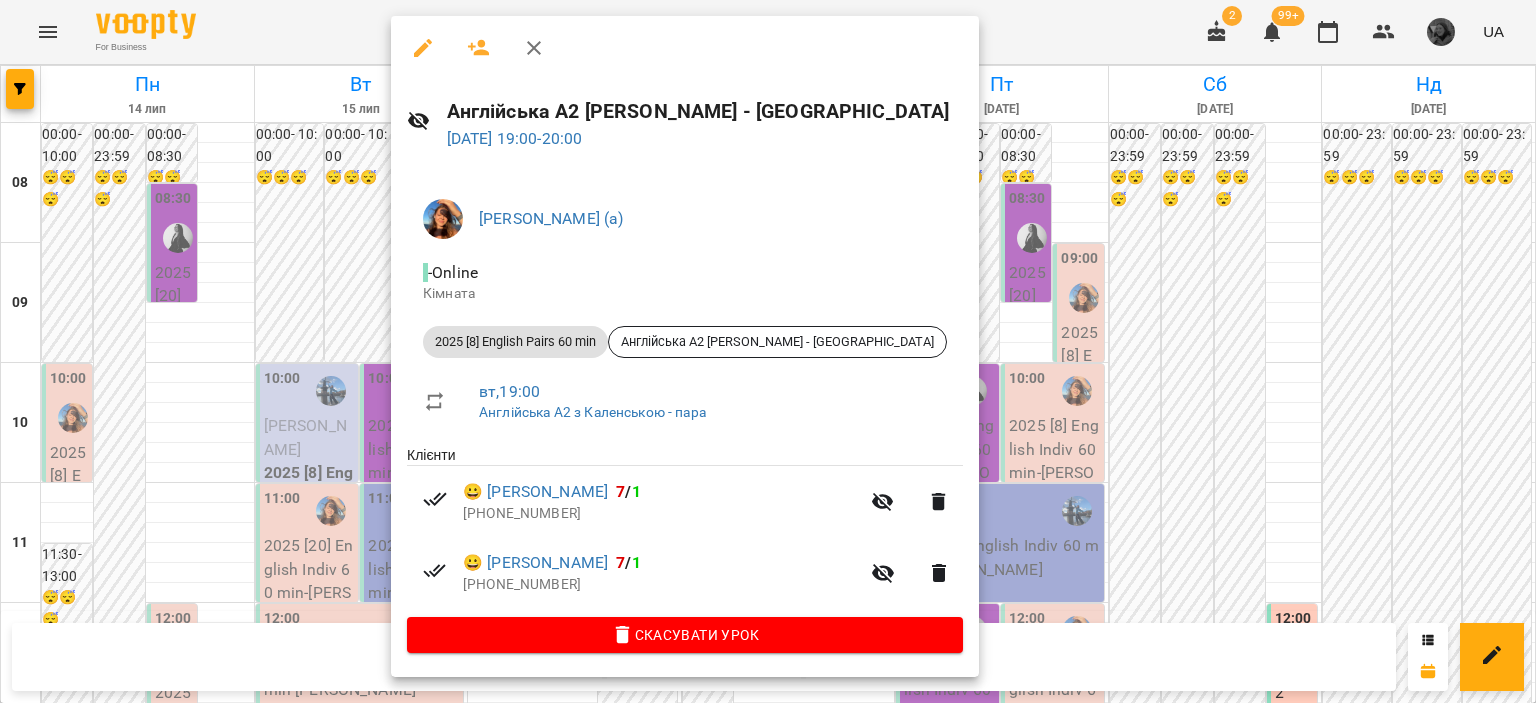 click at bounding box center [768, 351] 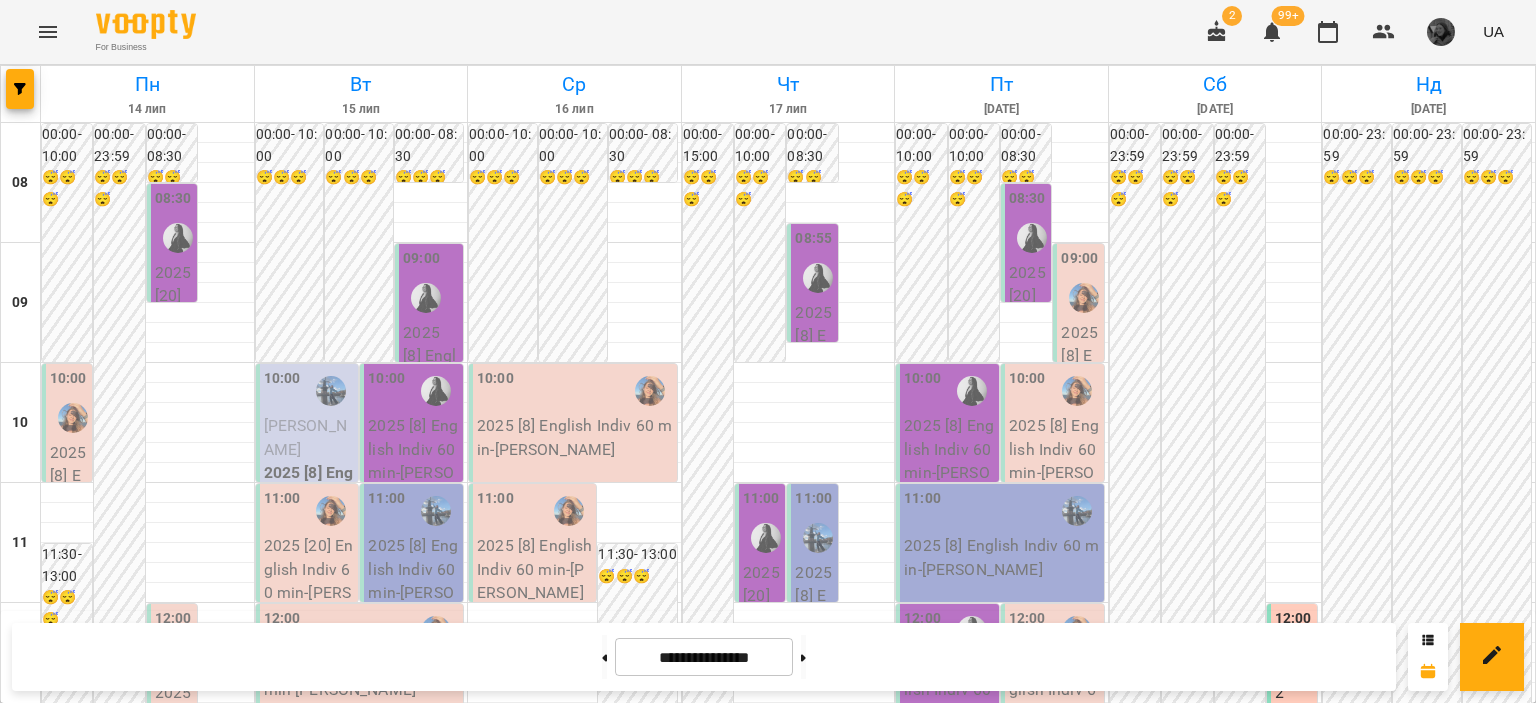 scroll, scrollTop: 1162, scrollLeft: 0, axis: vertical 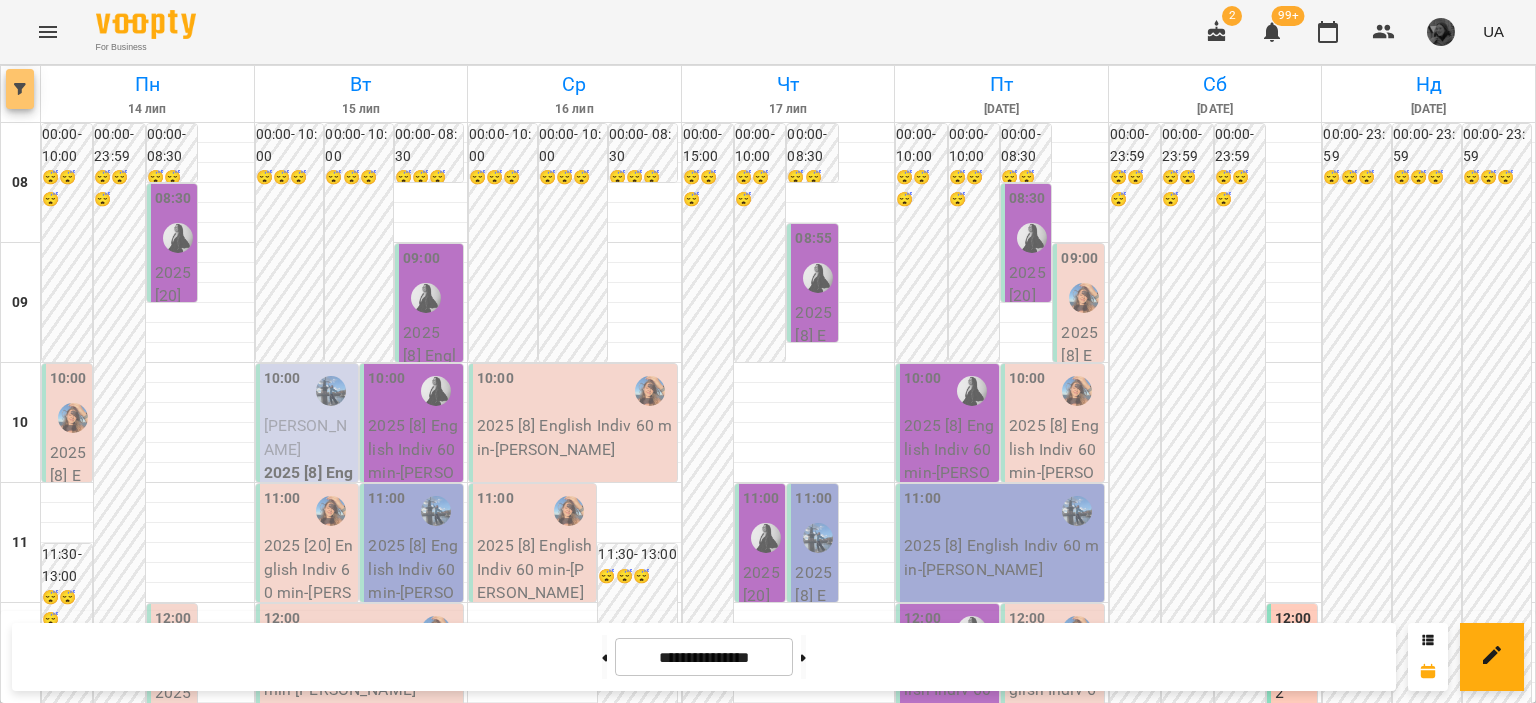 click at bounding box center [20, 89] 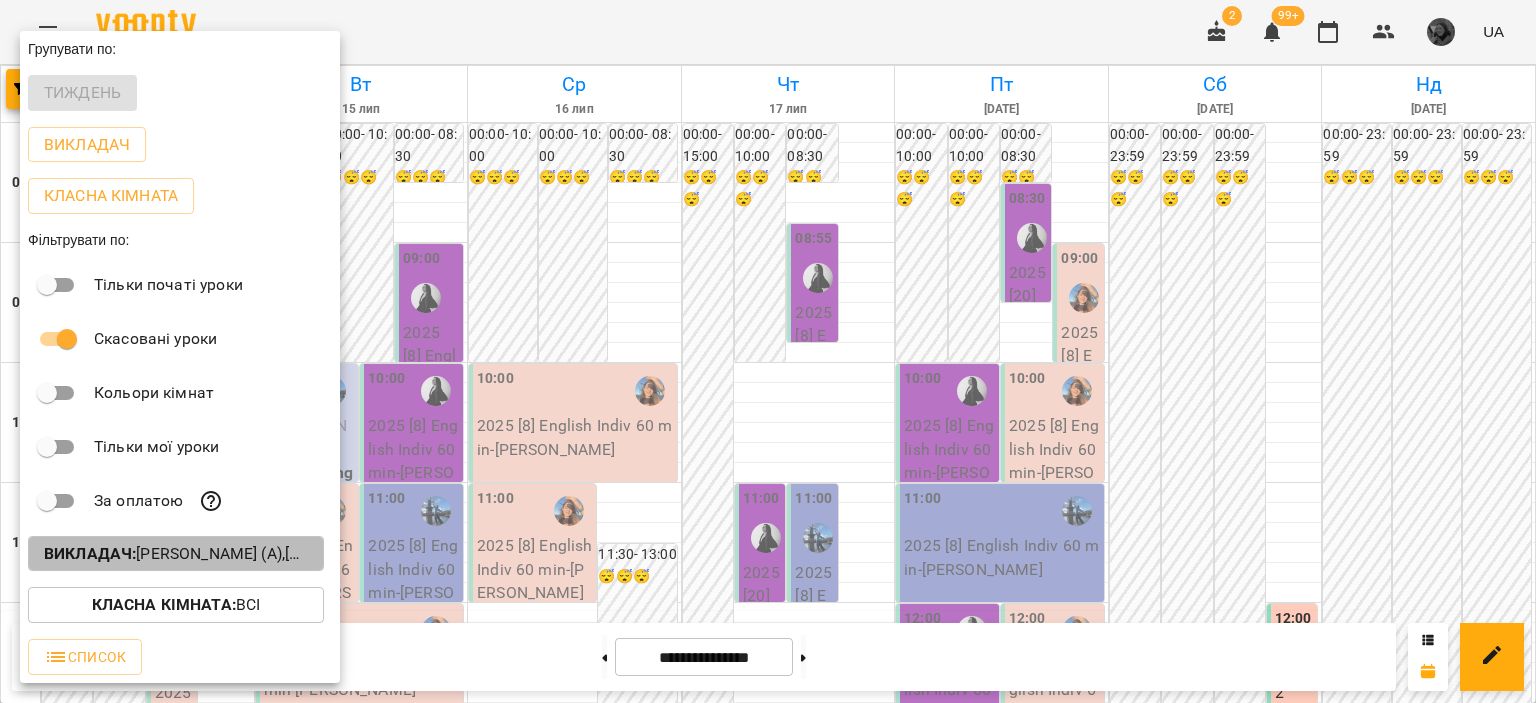 click on "Викладач :  [PERSON_NAME] (а),[PERSON_NAME] (а),[PERSON_NAME]а)" at bounding box center (176, 554) 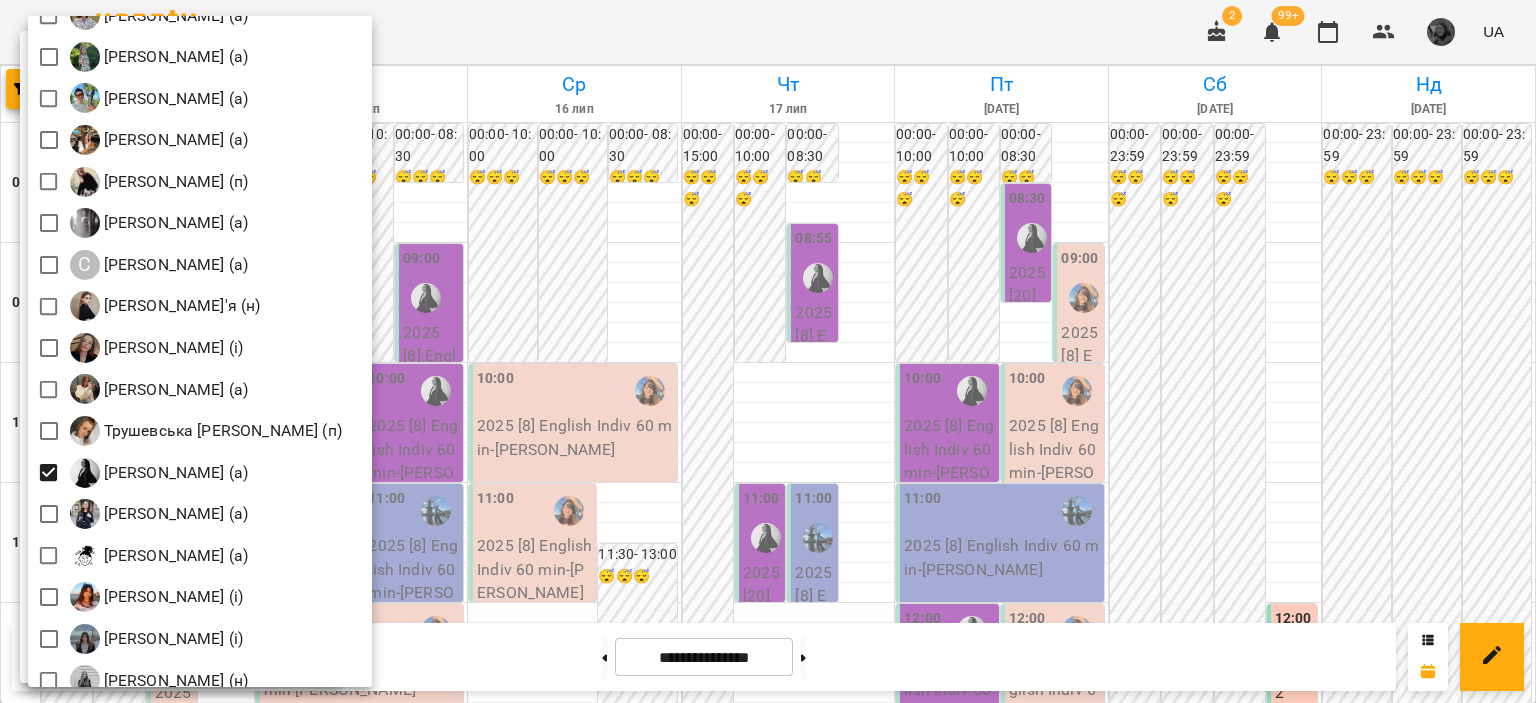 scroll, scrollTop: 2907, scrollLeft: 0, axis: vertical 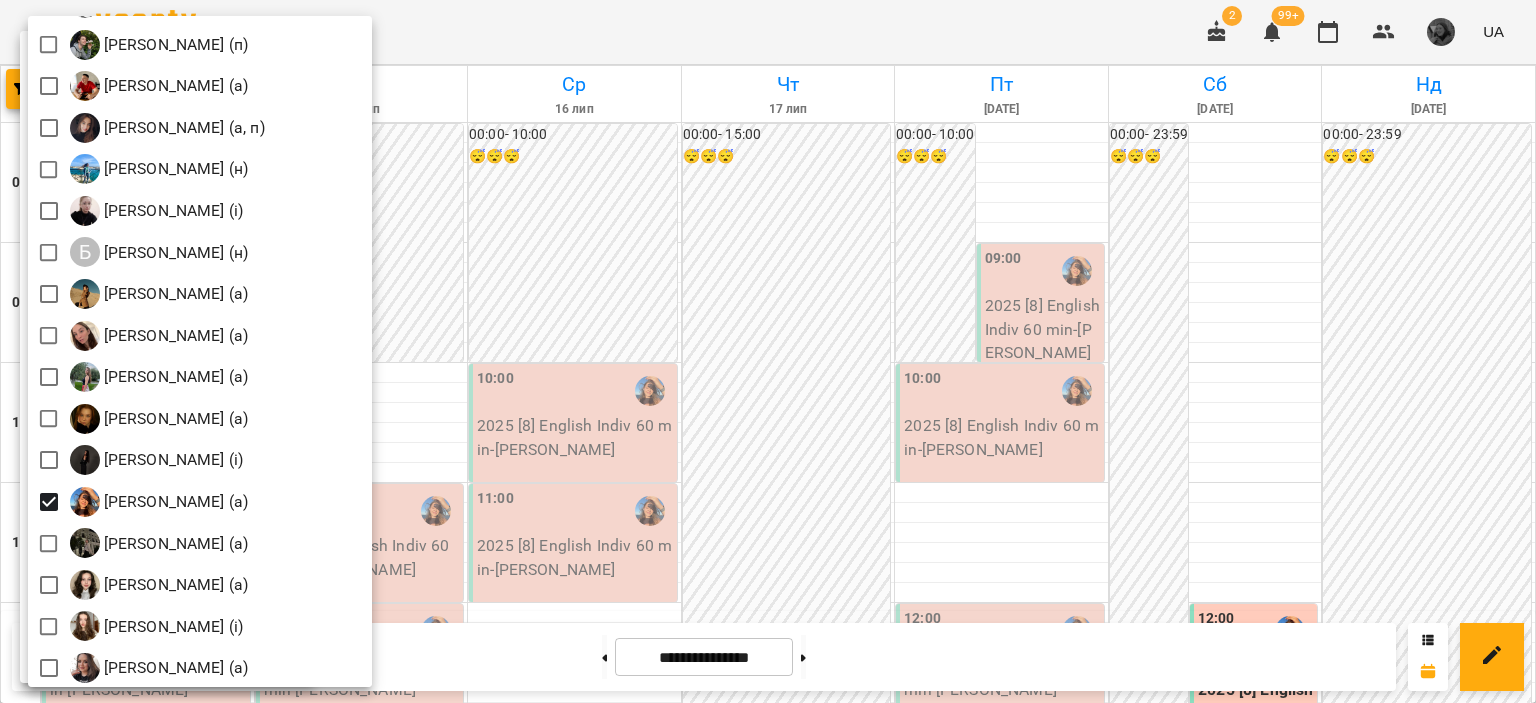 click at bounding box center [768, 351] 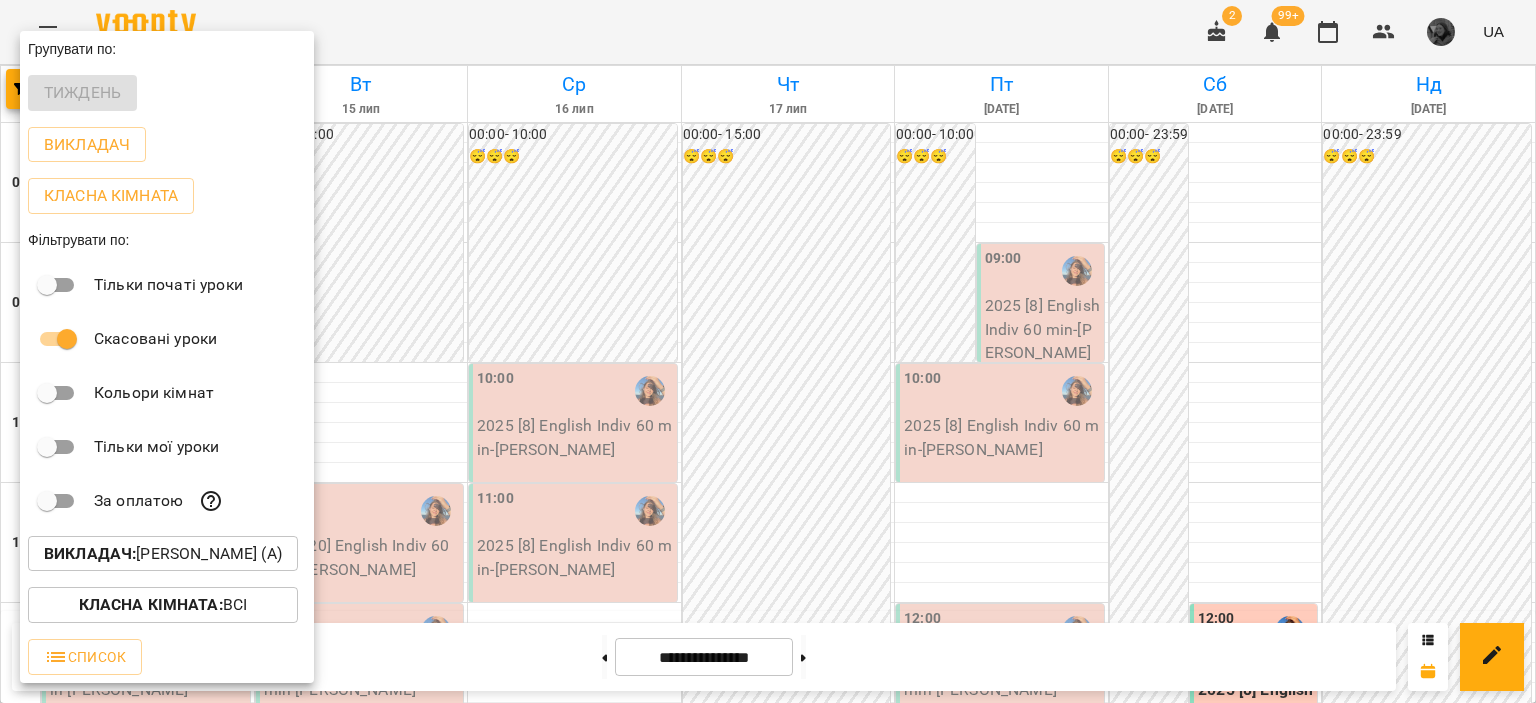 click at bounding box center [768, 351] 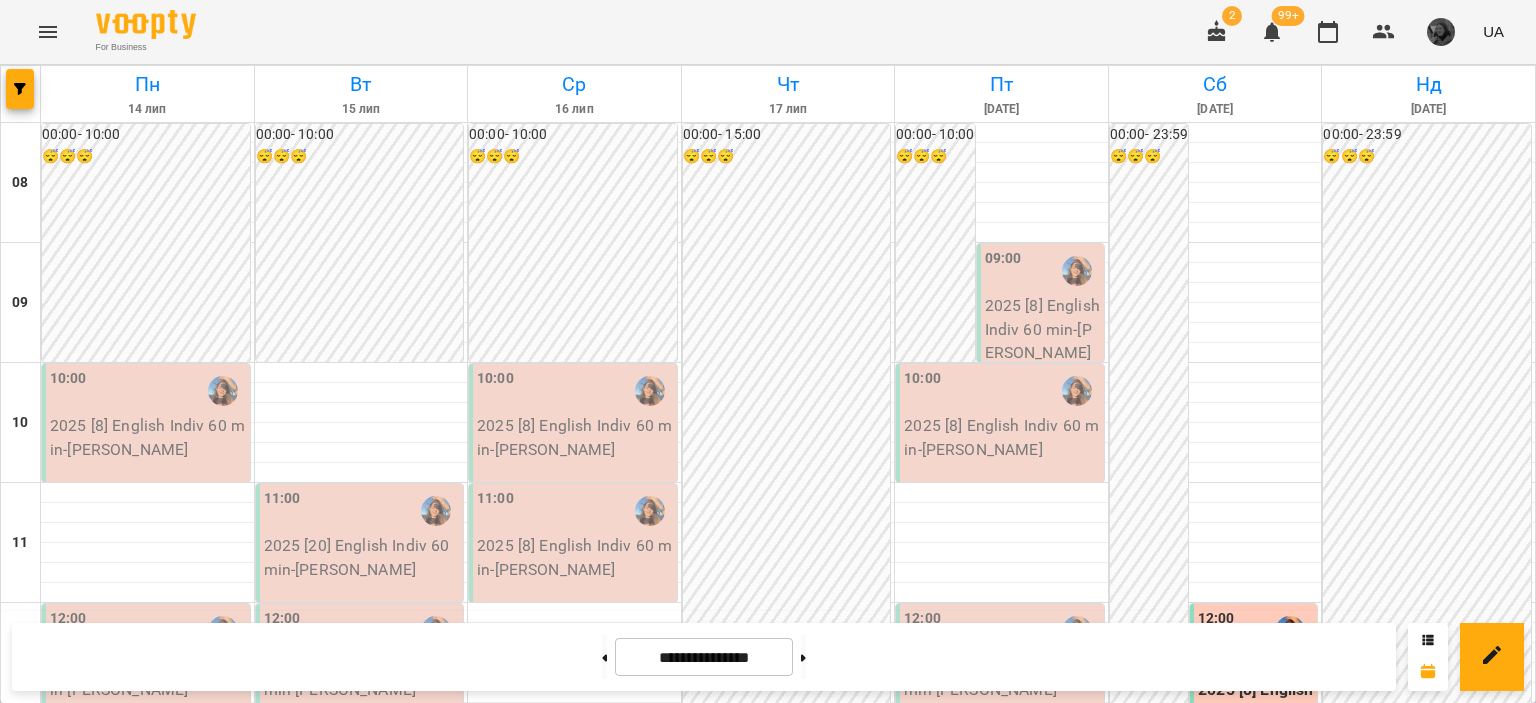 scroll, scrollTop: 315, scrollLeft: 0, axis: vertical 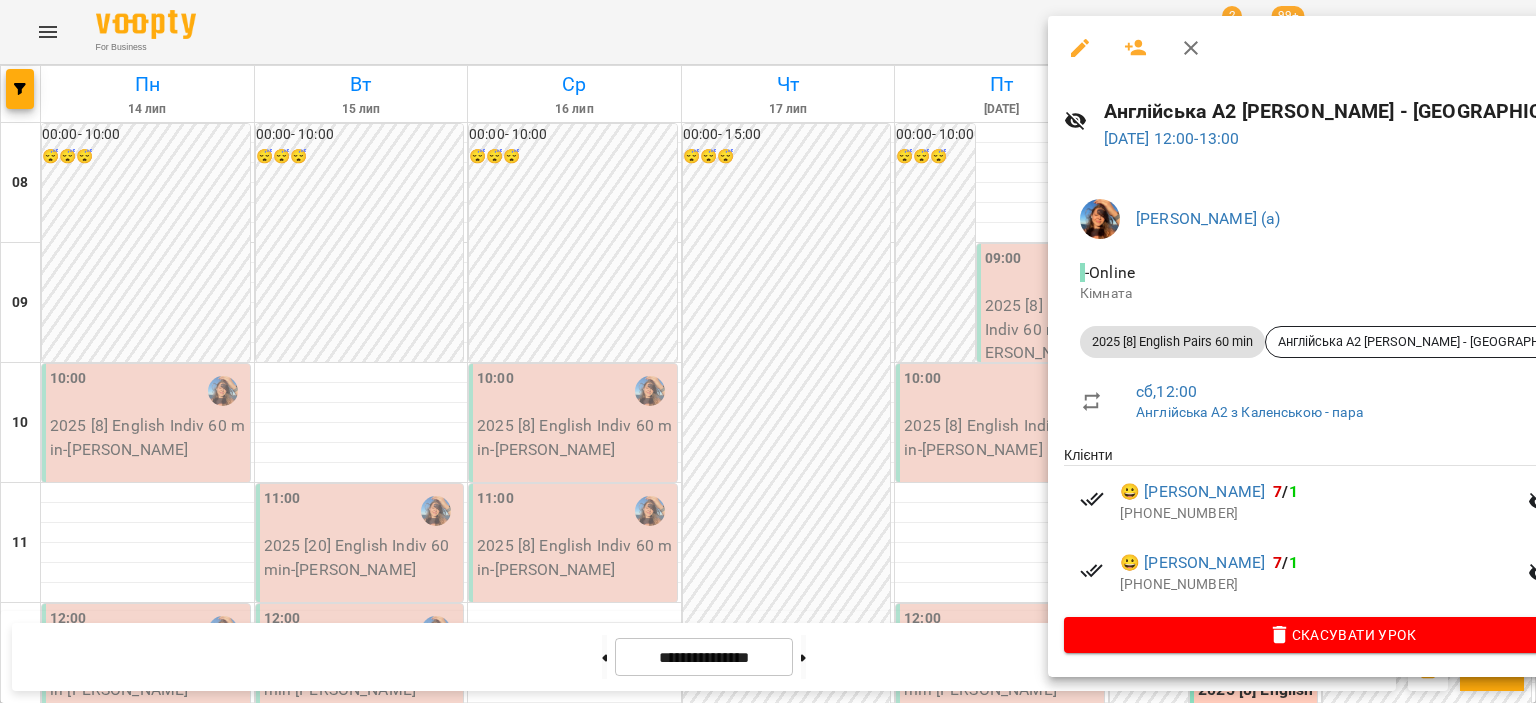 click at bounding box center [768, 351] 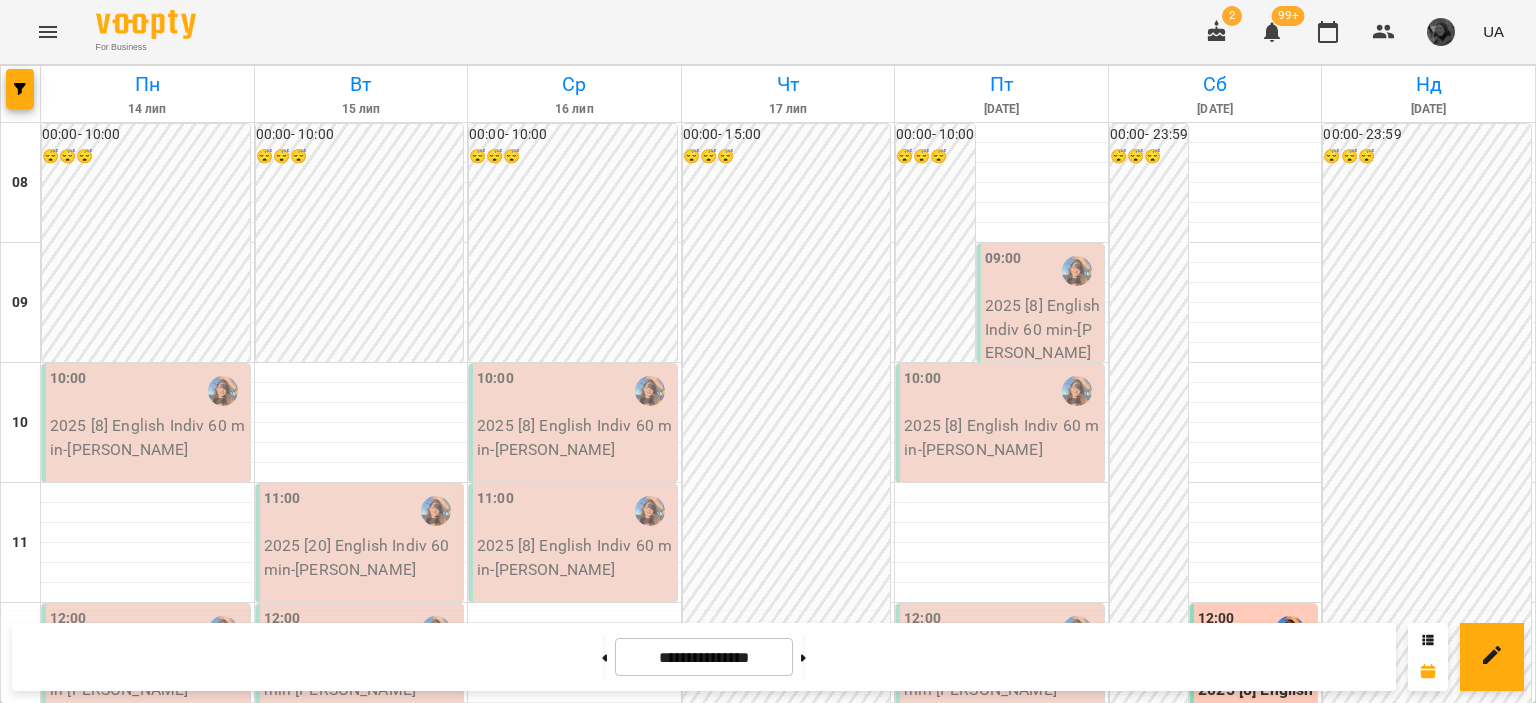 scroll, scrollTop: 316, scrollLeft: 0, axis: vertical 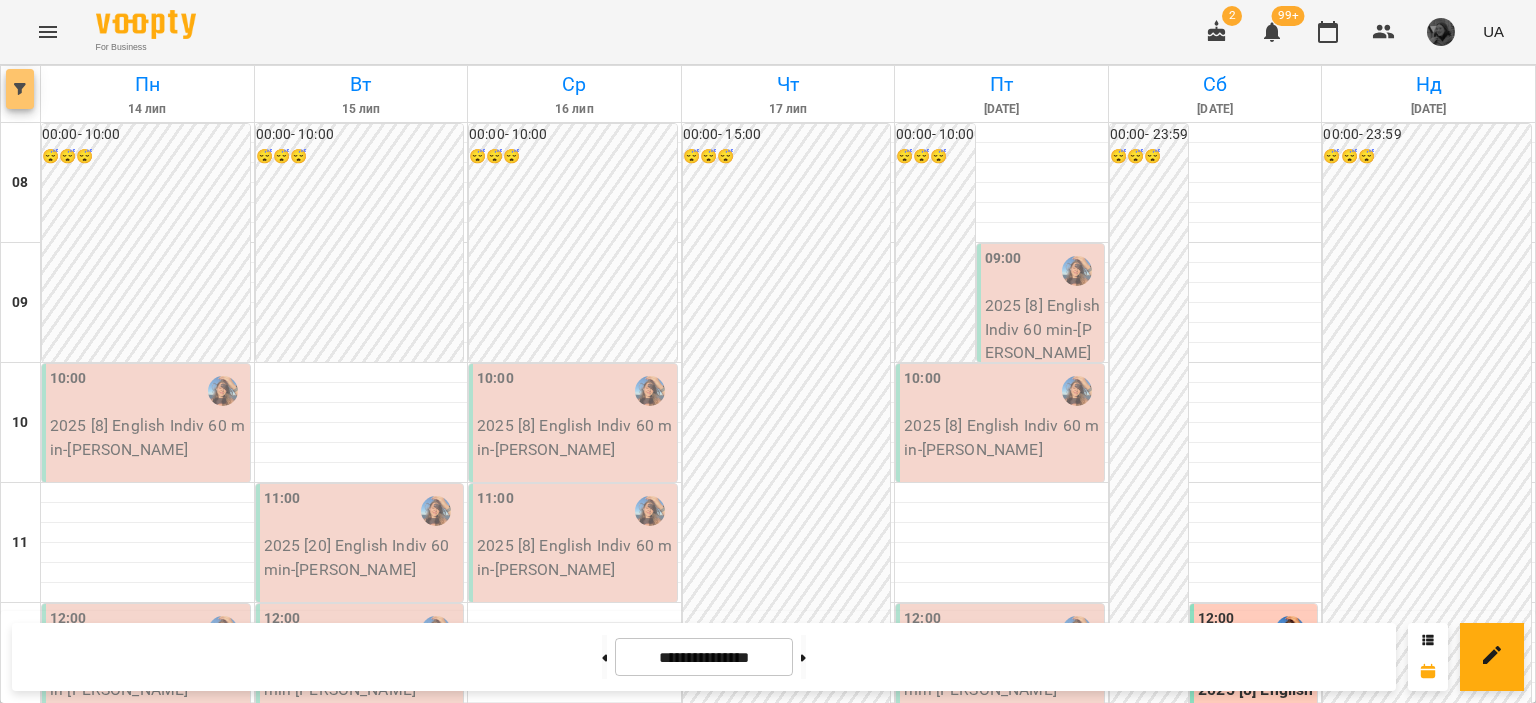 click 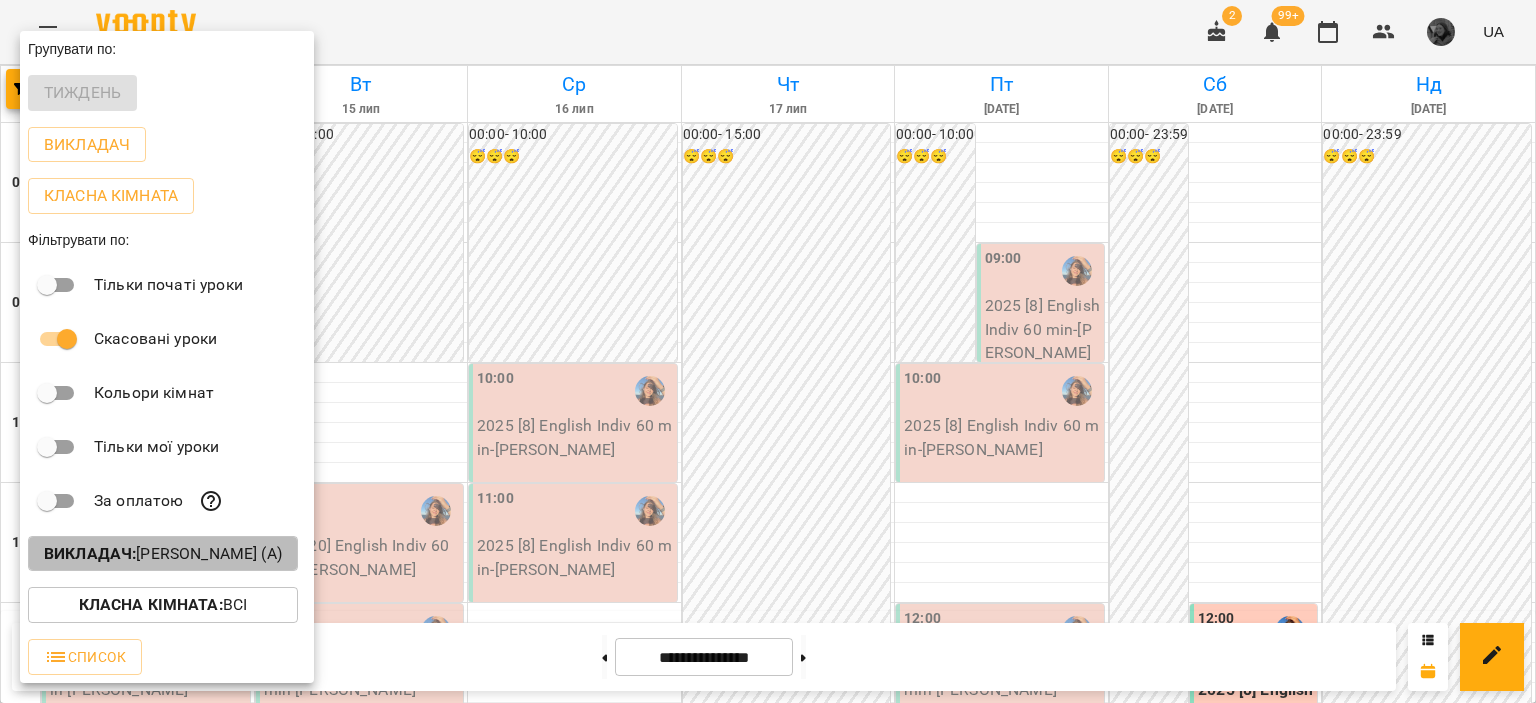 click on "Викладач :  [PERSON_NAME] (а)" at bounding box center [163, 554] 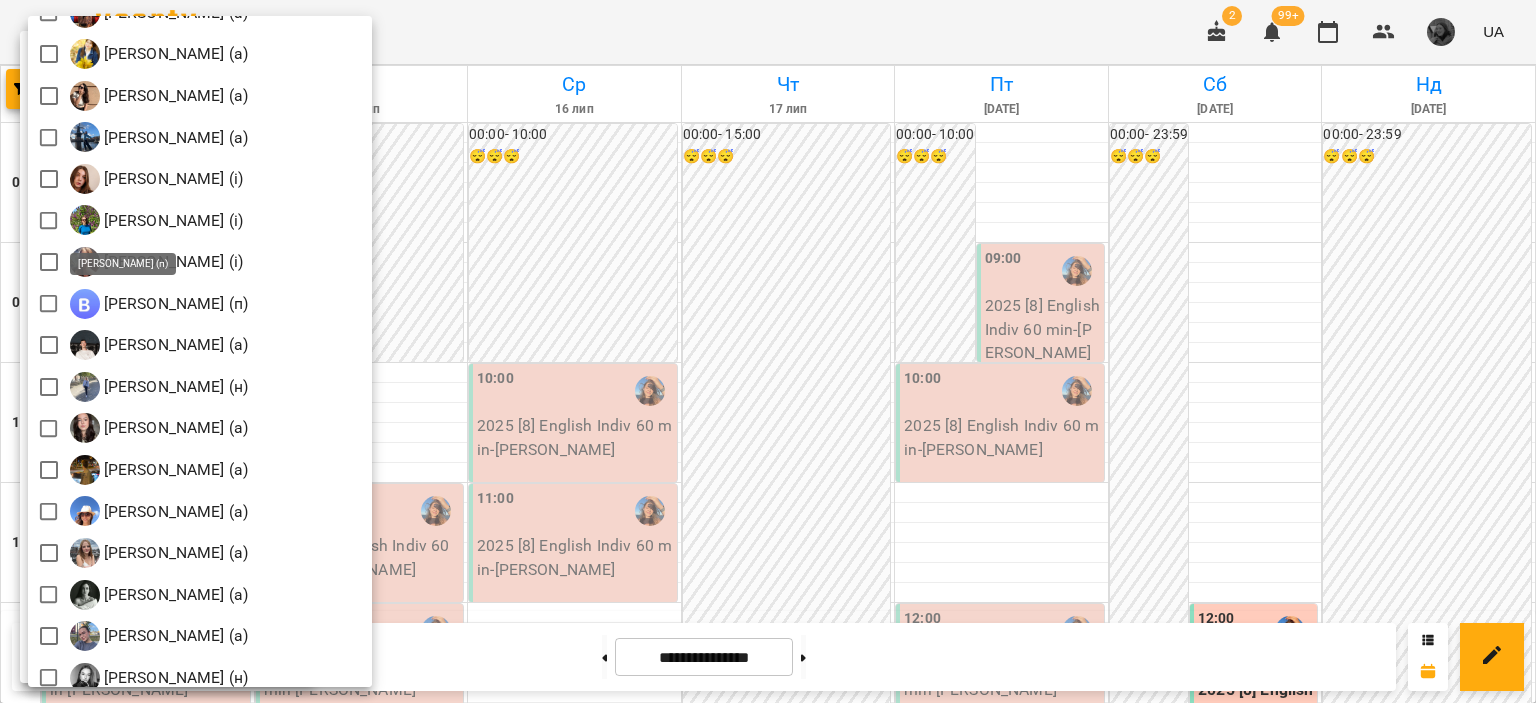 scroll, scrollTop: 1935, scrollLeft: 0, axis: vertical 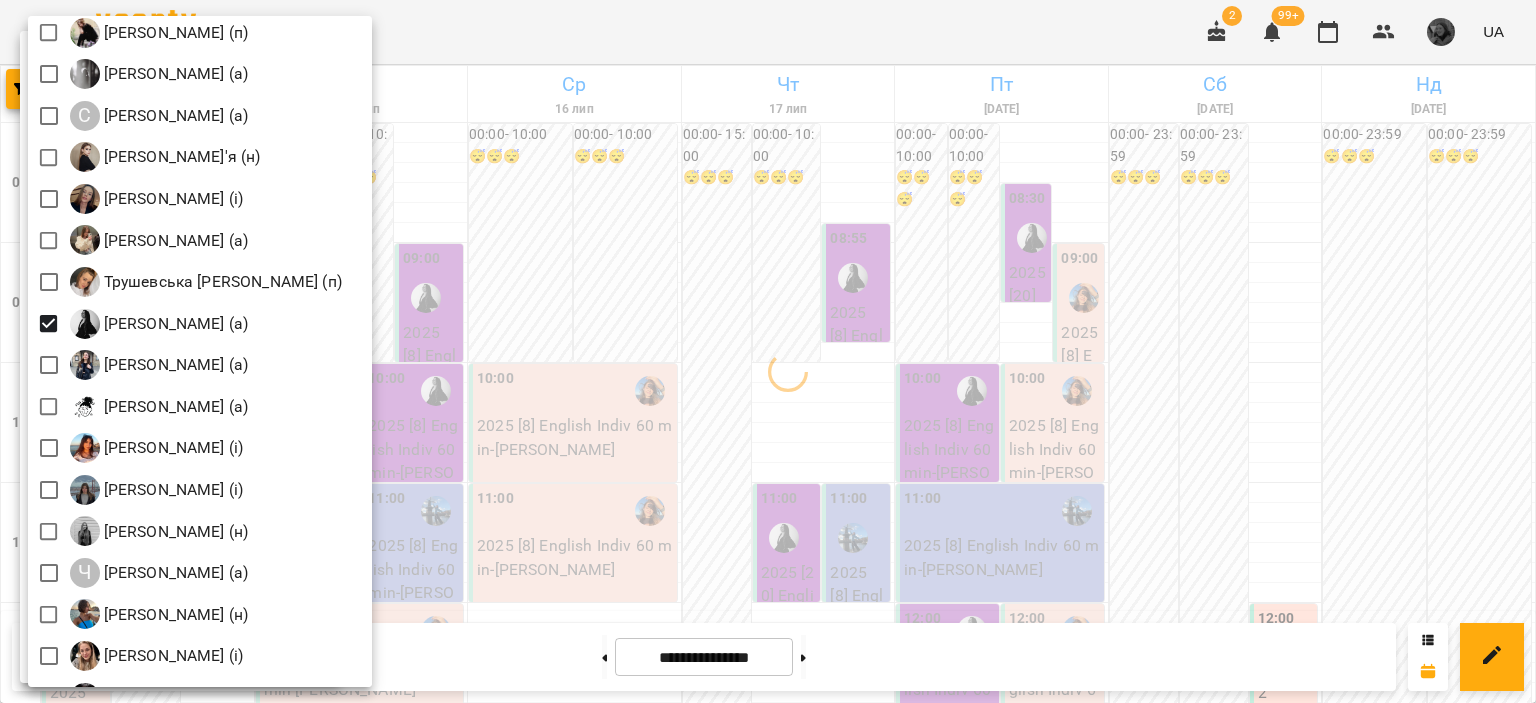 click at bounding box center [768, 351] 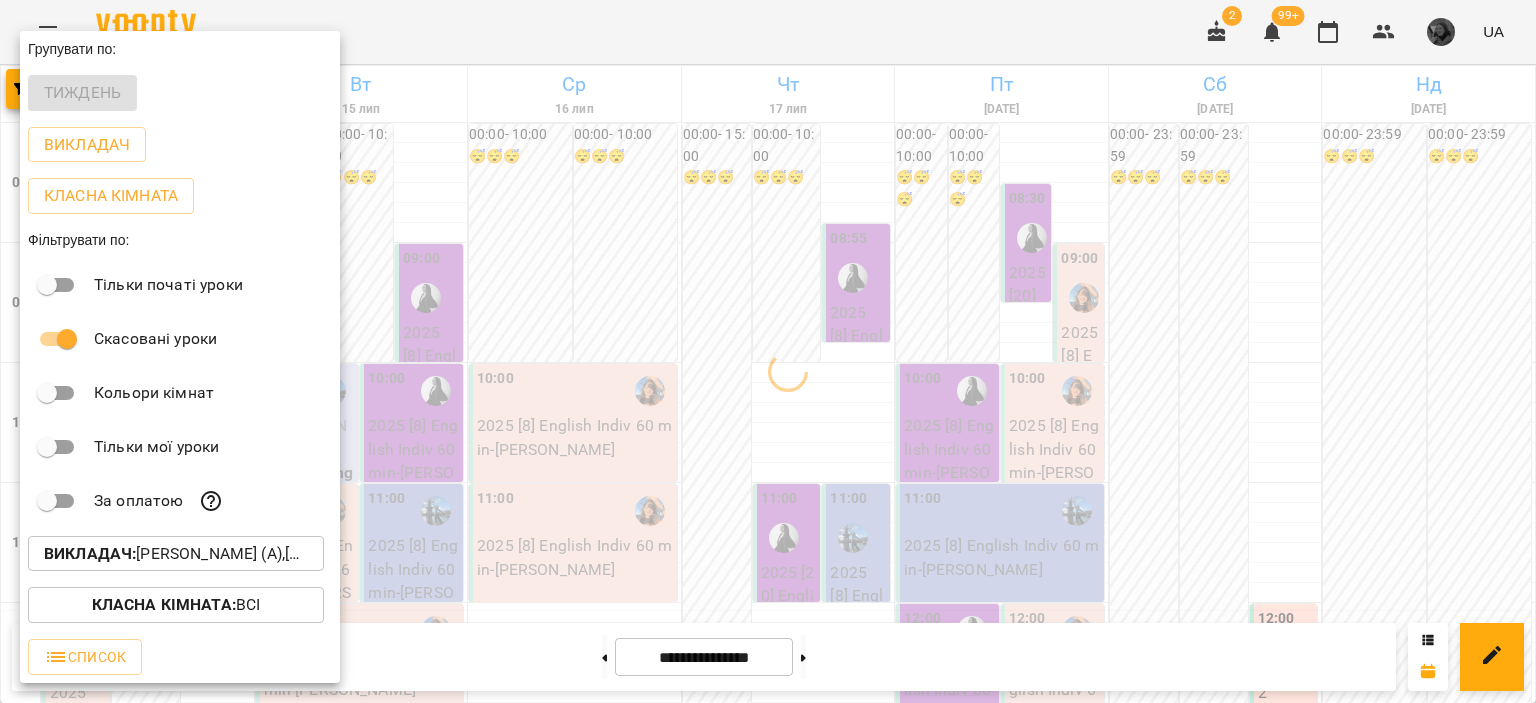 click at bounding box center [768, 351] 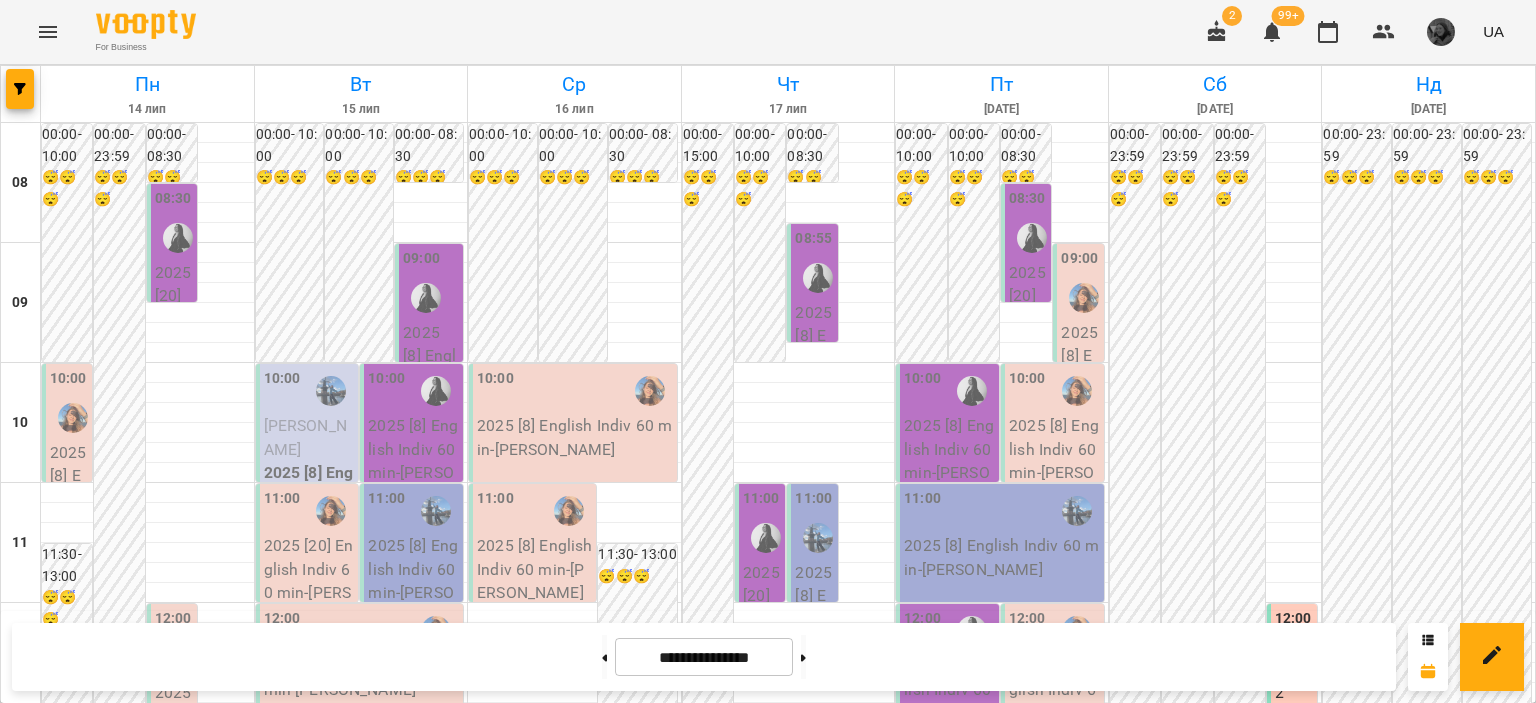 scroll, scrollTop: 292, scrollLeft: 0, axis: vertical 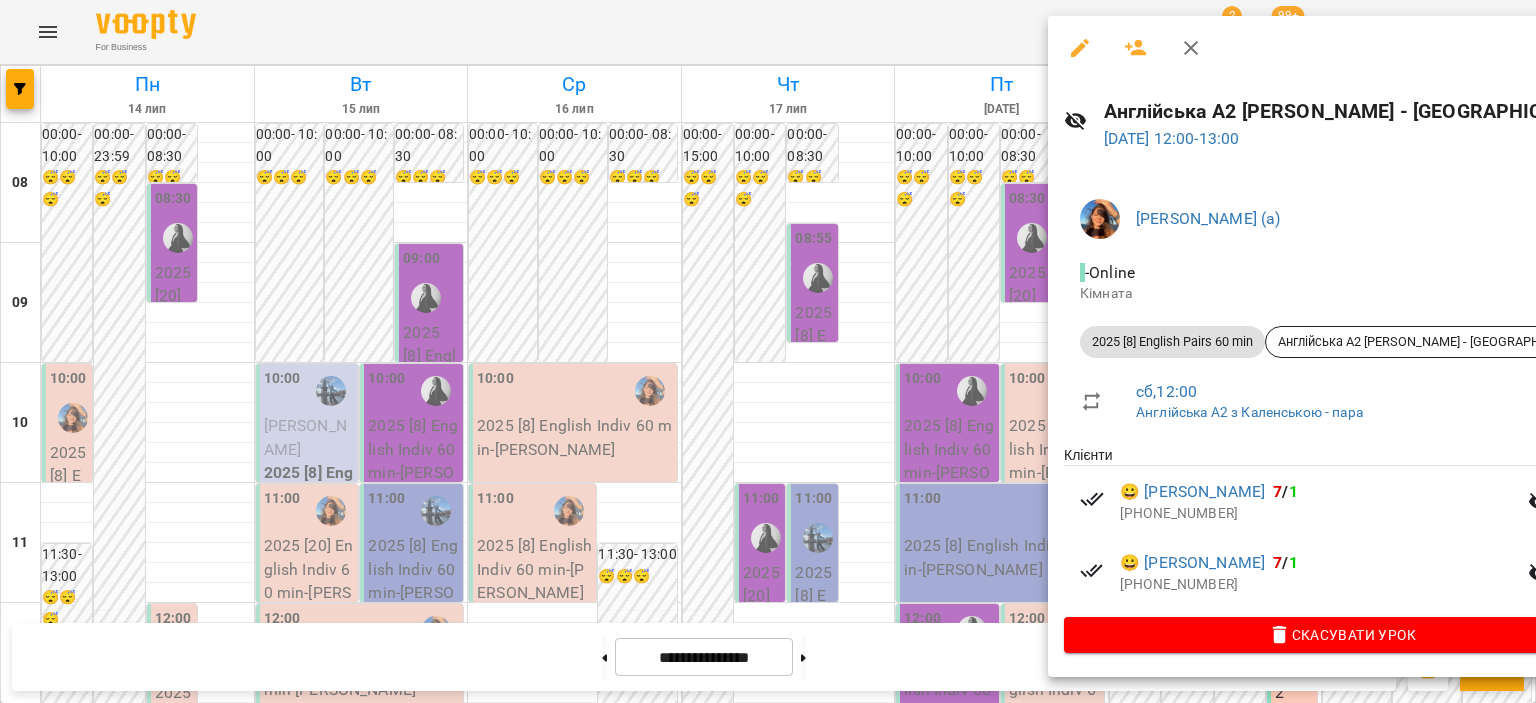 click at bounding box center (768, 351) 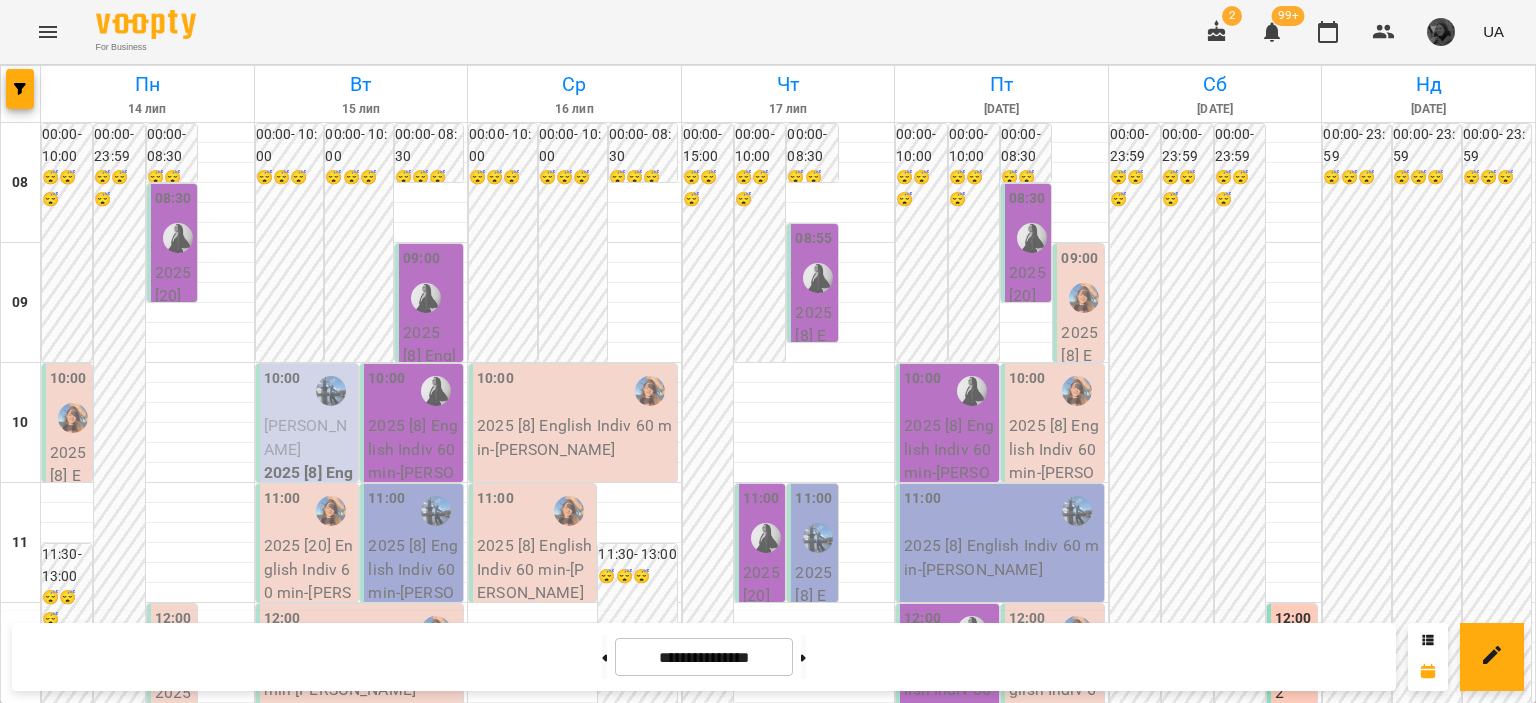scroll, scrollTop: 328, scrollLeft: 0, axis: vertical 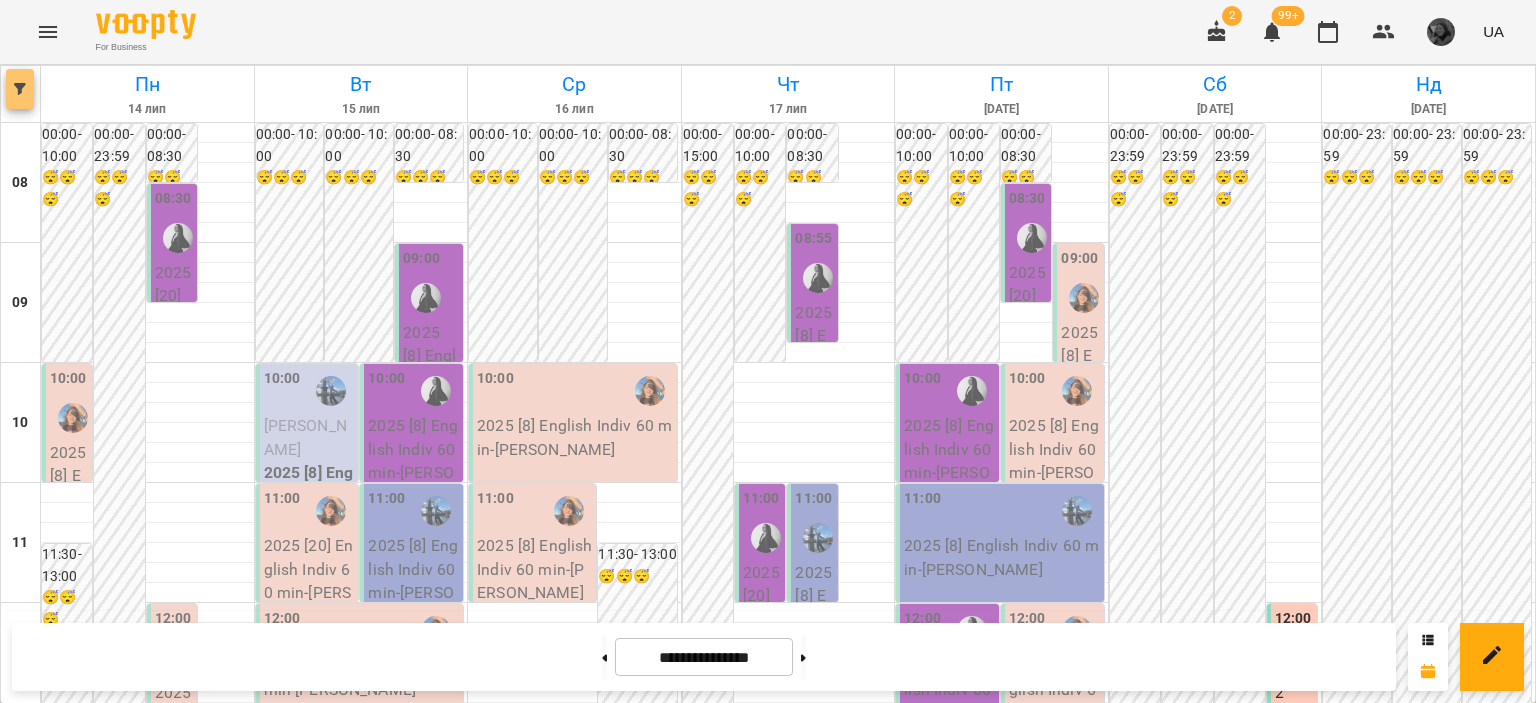 click 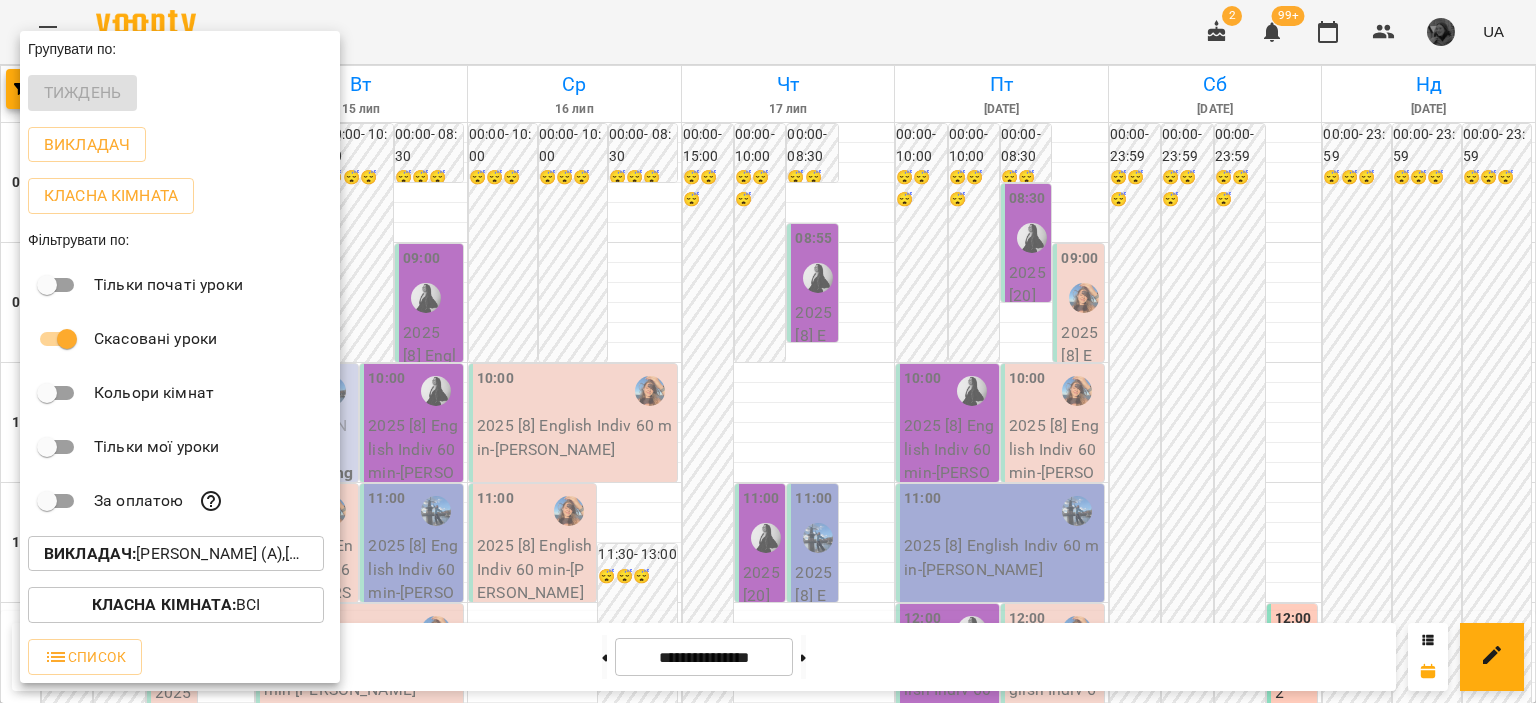click at bounding box center [768, 351] 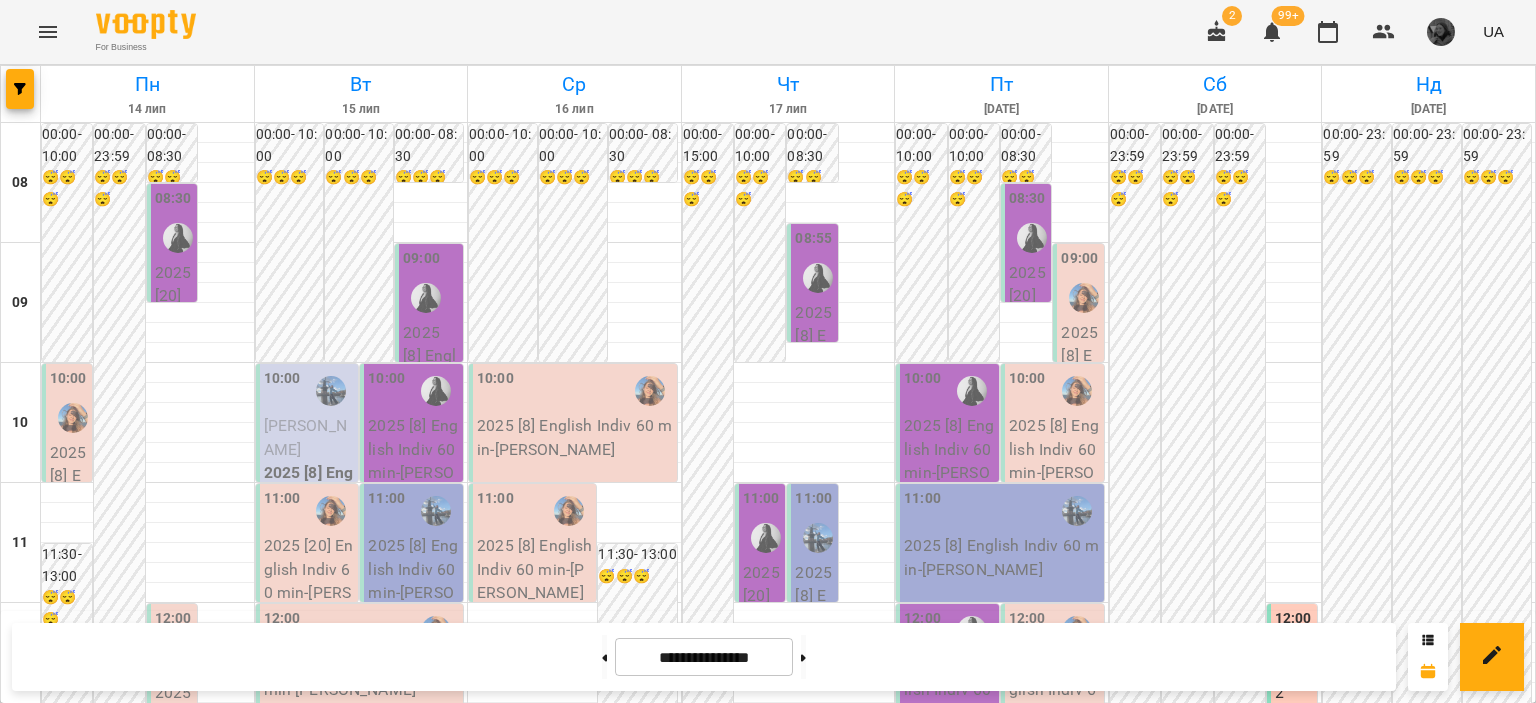 scroll, scrollTop: 29, scrollLeft: 0, axis: vertical 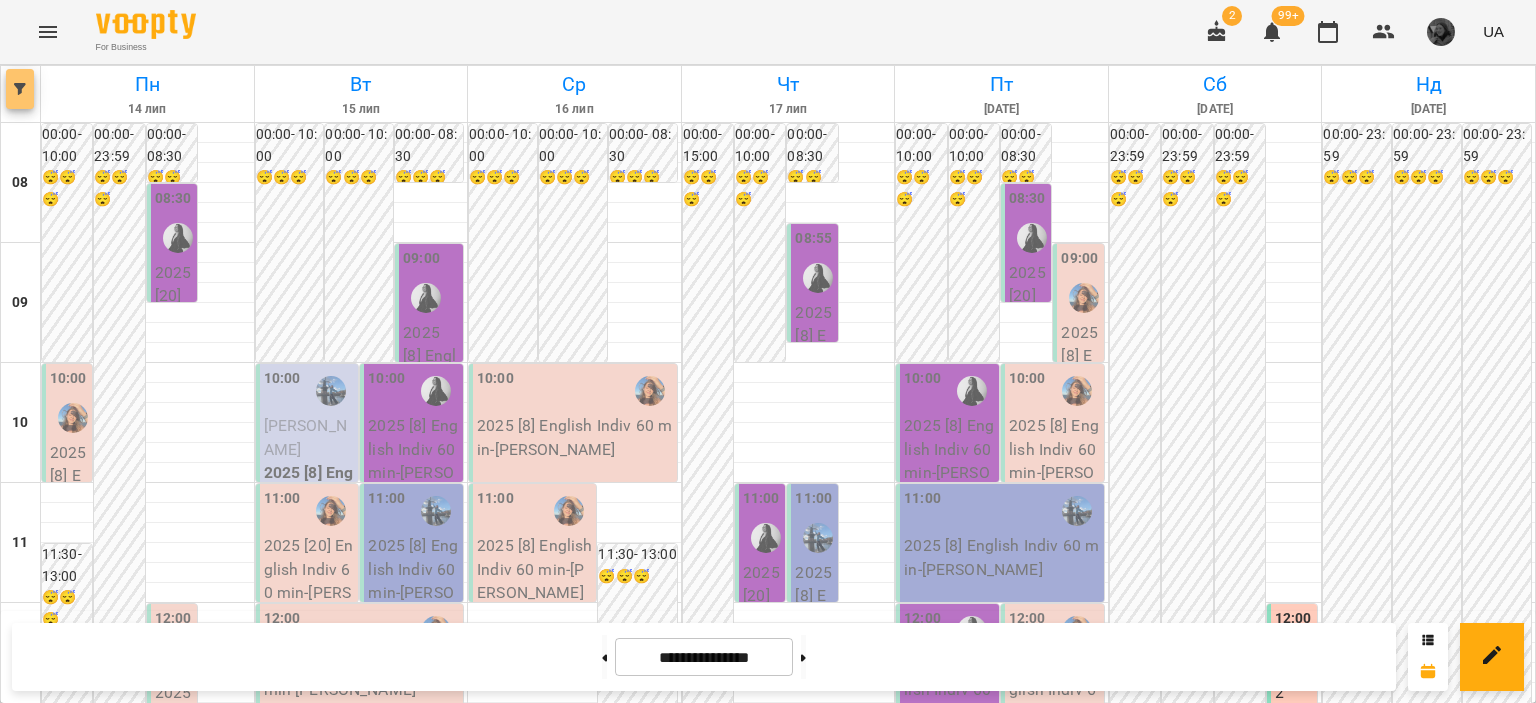 click at bounding box center [20, 89] 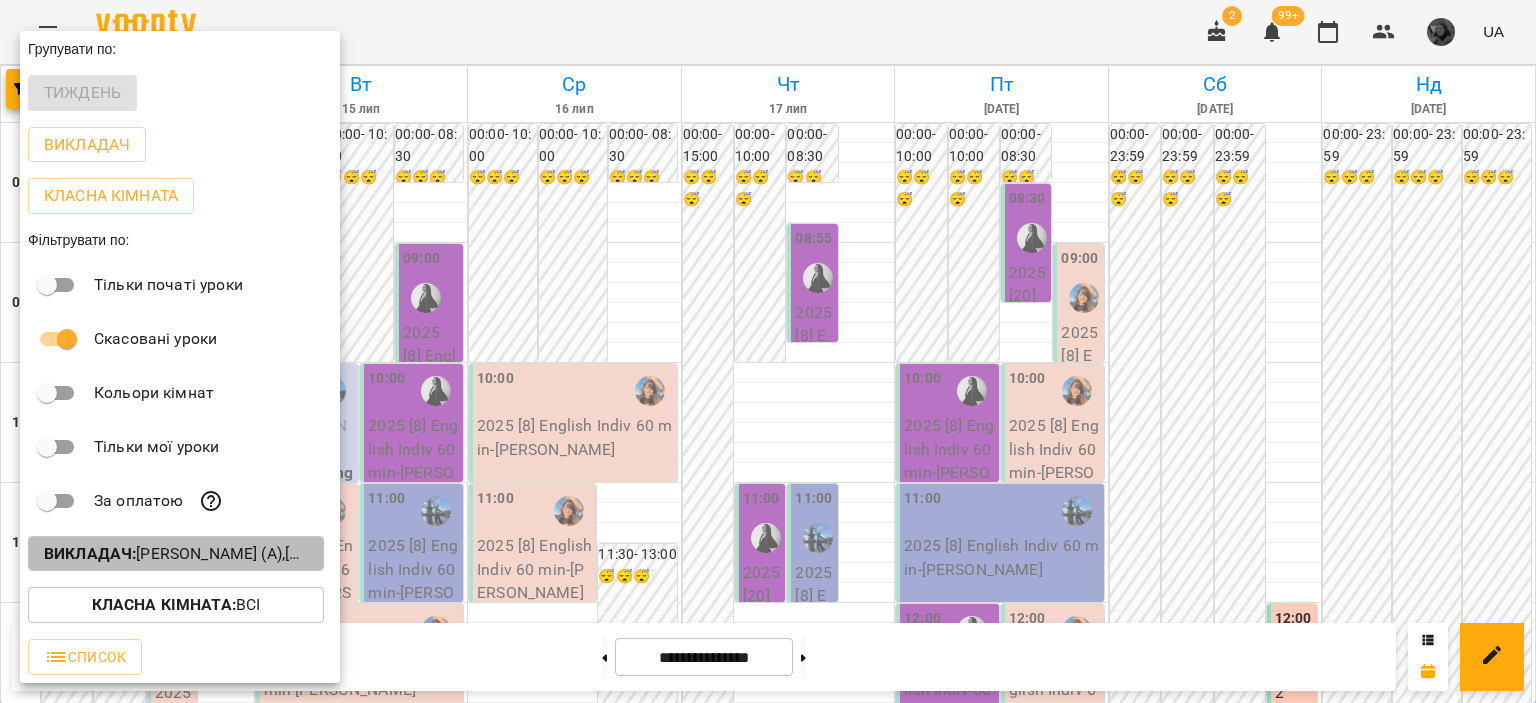 click on "Викладач :  [PERSON_NAME] (а),[PERSON_NAME] (а),[PERSON_NAME]а)" at bounding box center (176, 554) 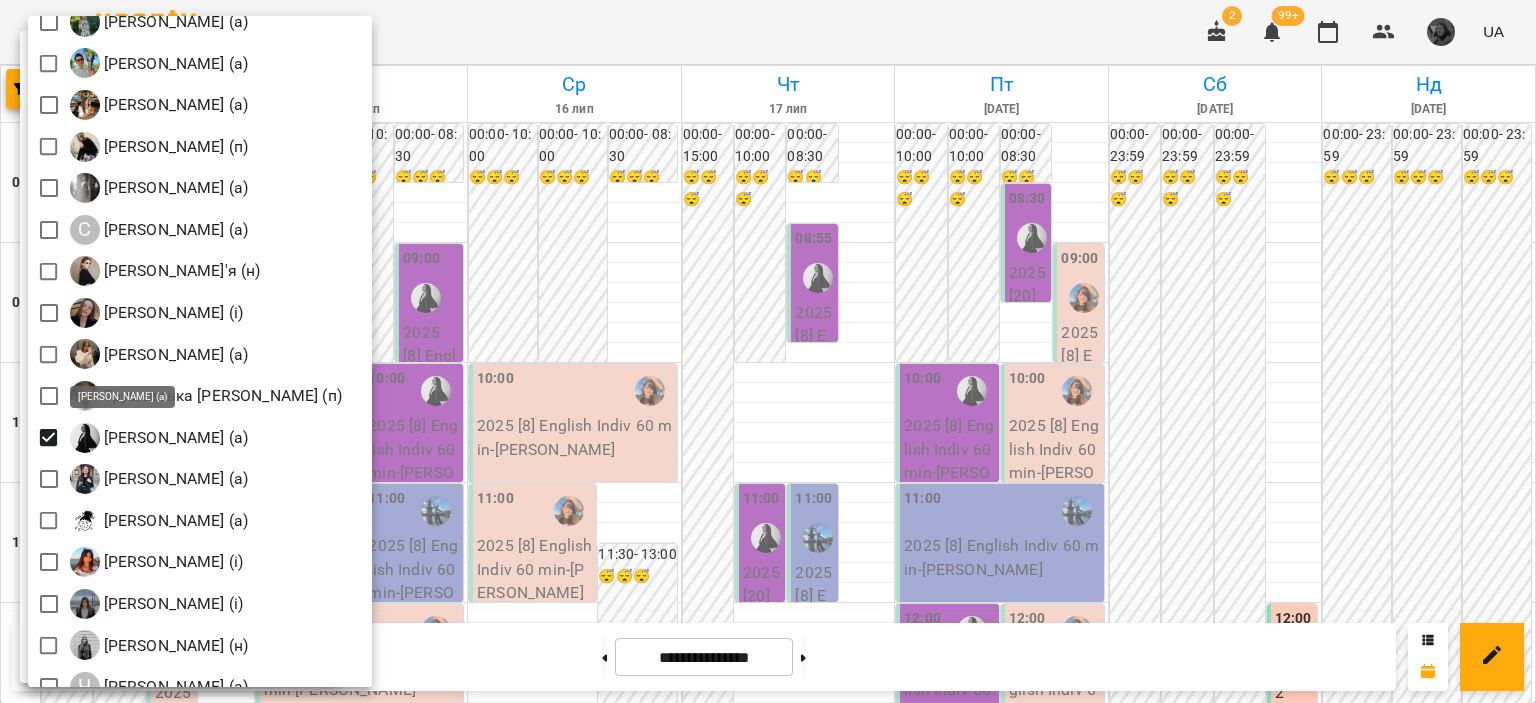scroll, scrollTop: 2907, scrollLeft: 0, axis: vertical 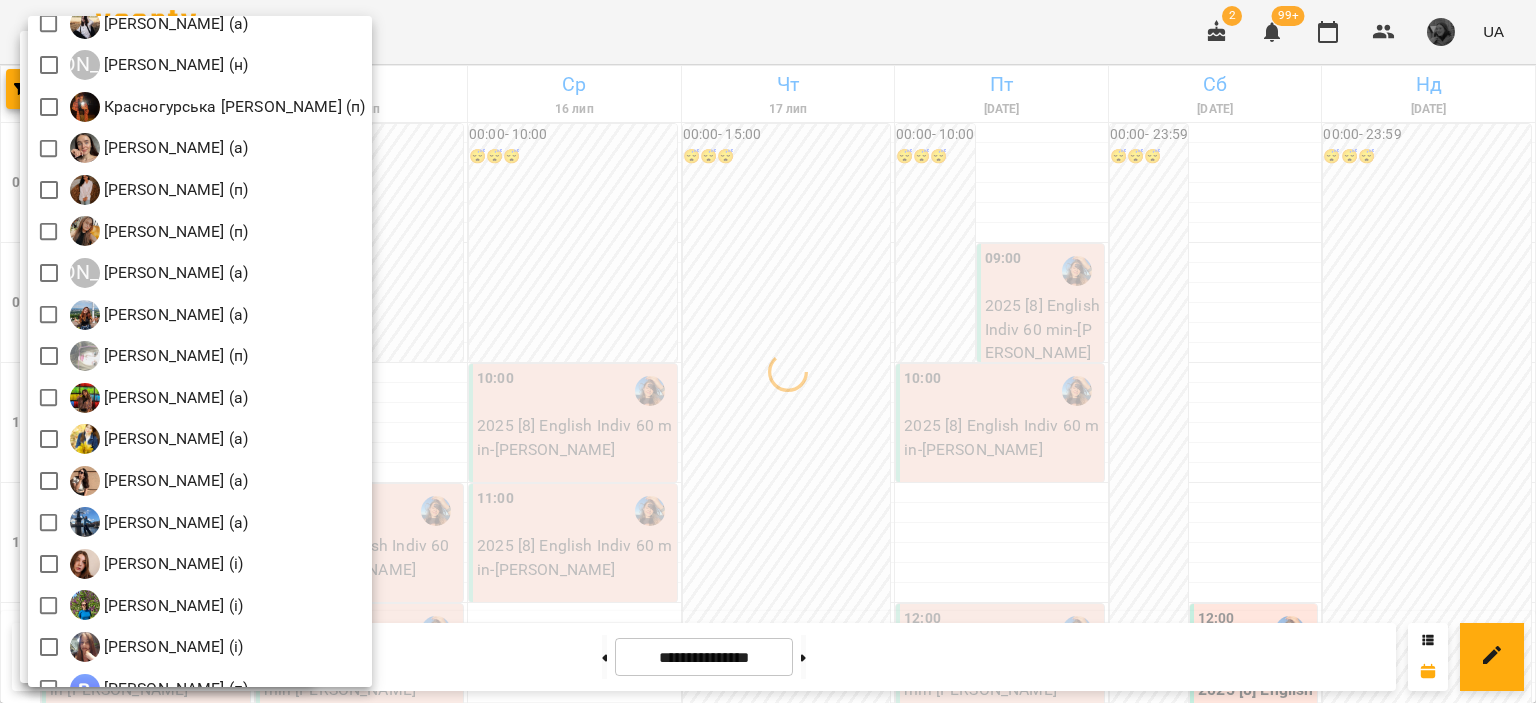 click at bounding box center (768, 351) 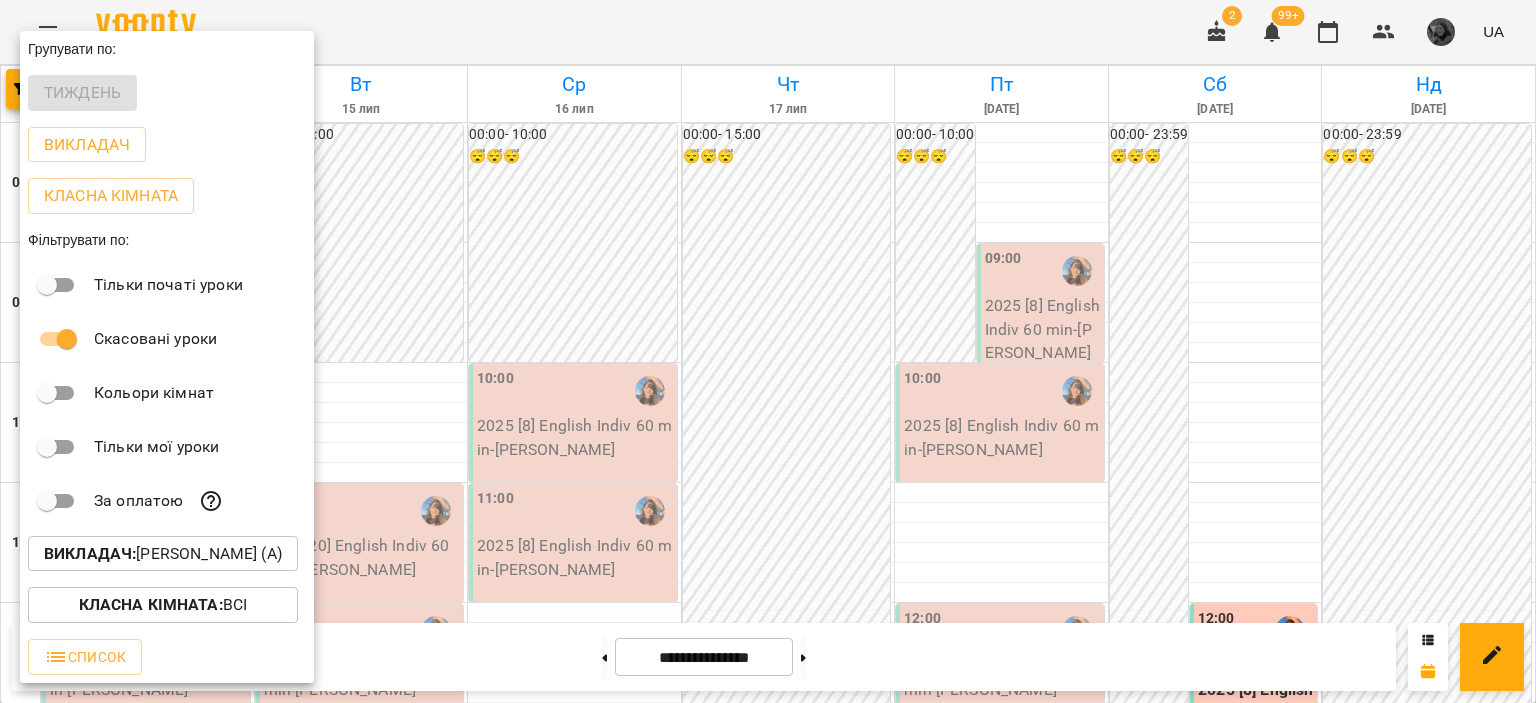 click at bounding box center [768, 351] 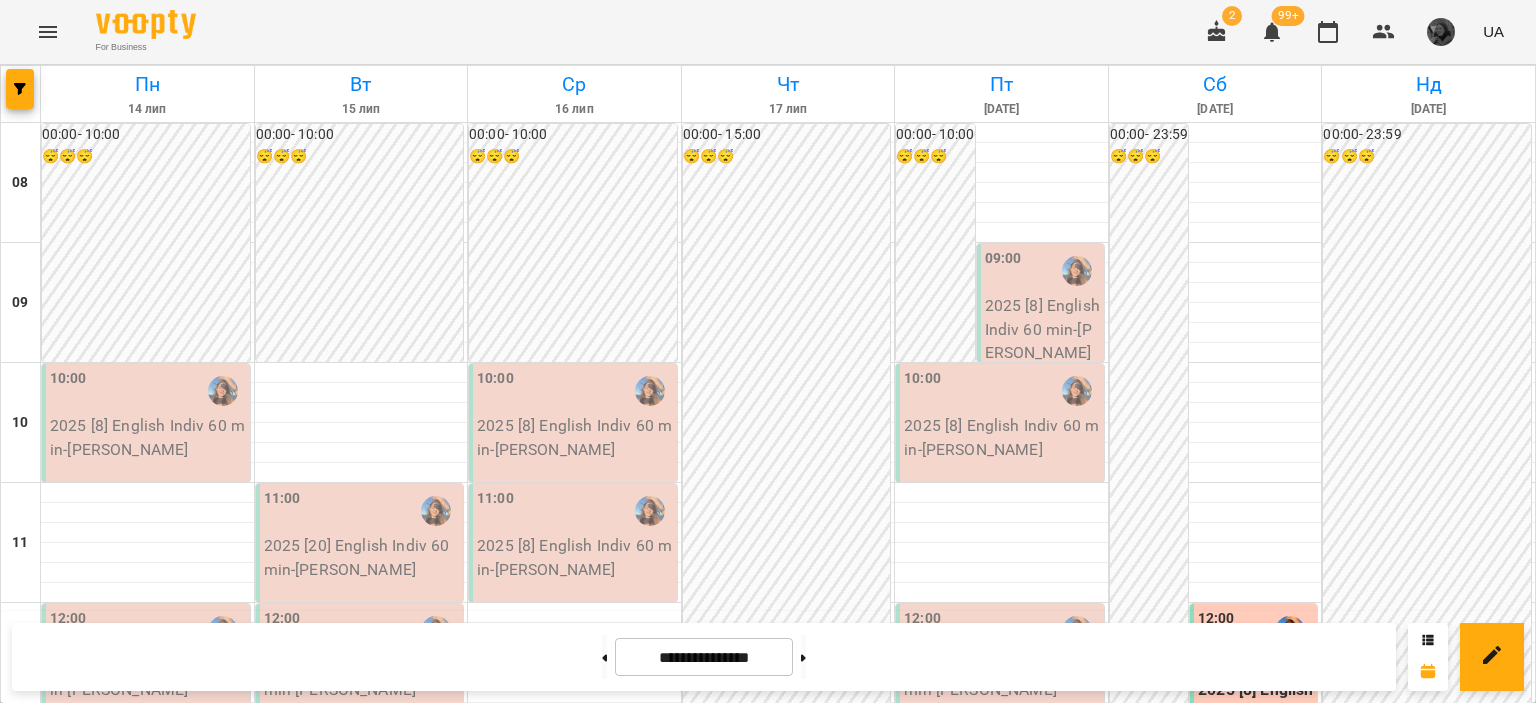 scroll, scrollTop: 388, scrollLeft: 0, axis: vertical 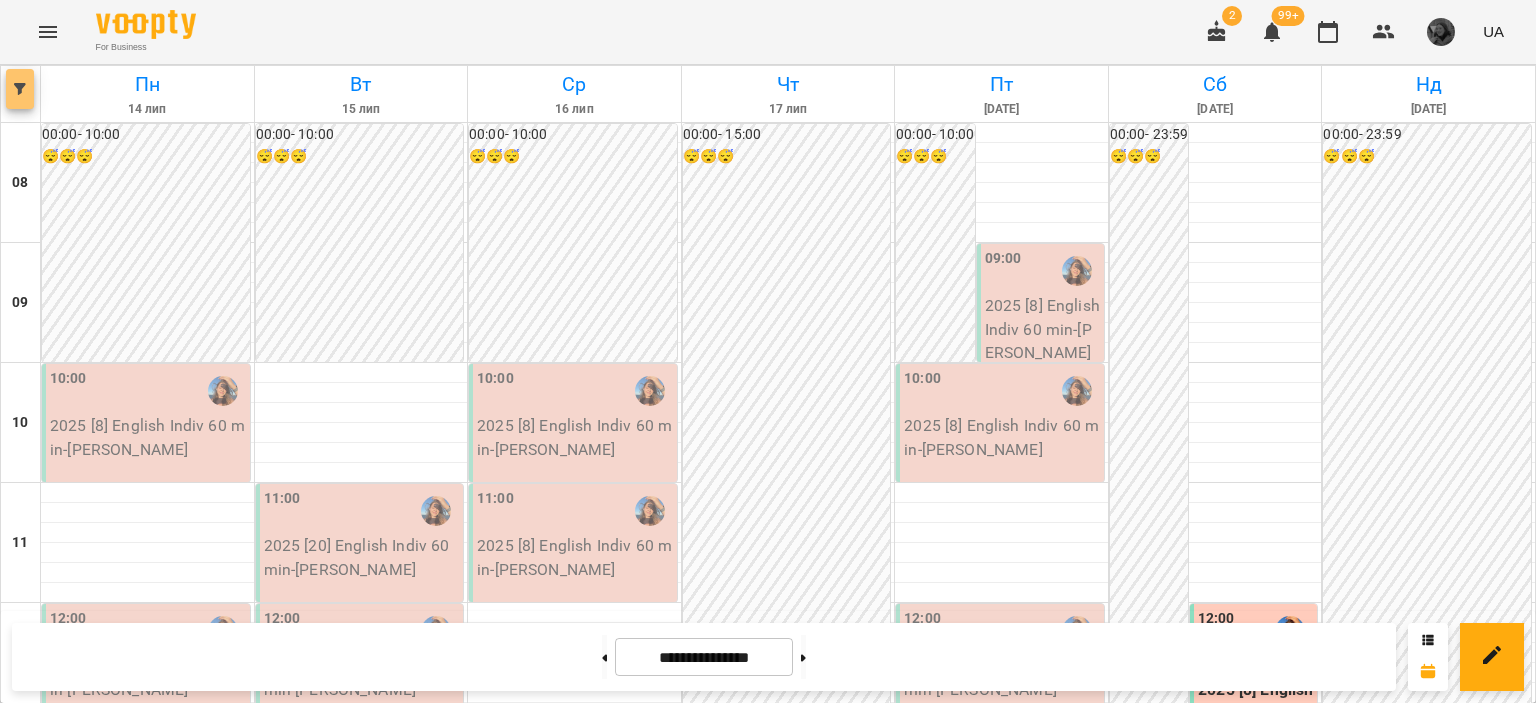 click at bounding box center (20, 89) 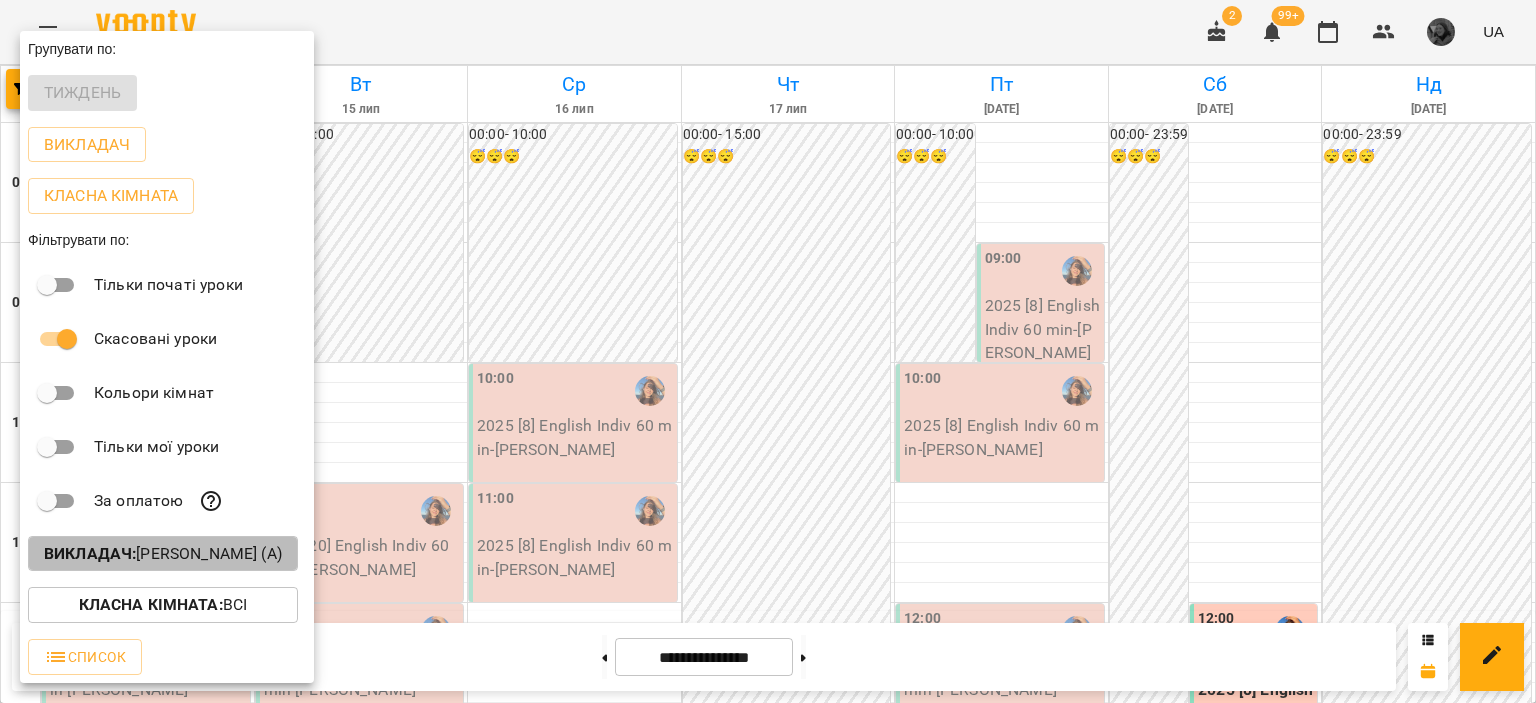 click on "Викладач :" at bounding box center [90, 553] 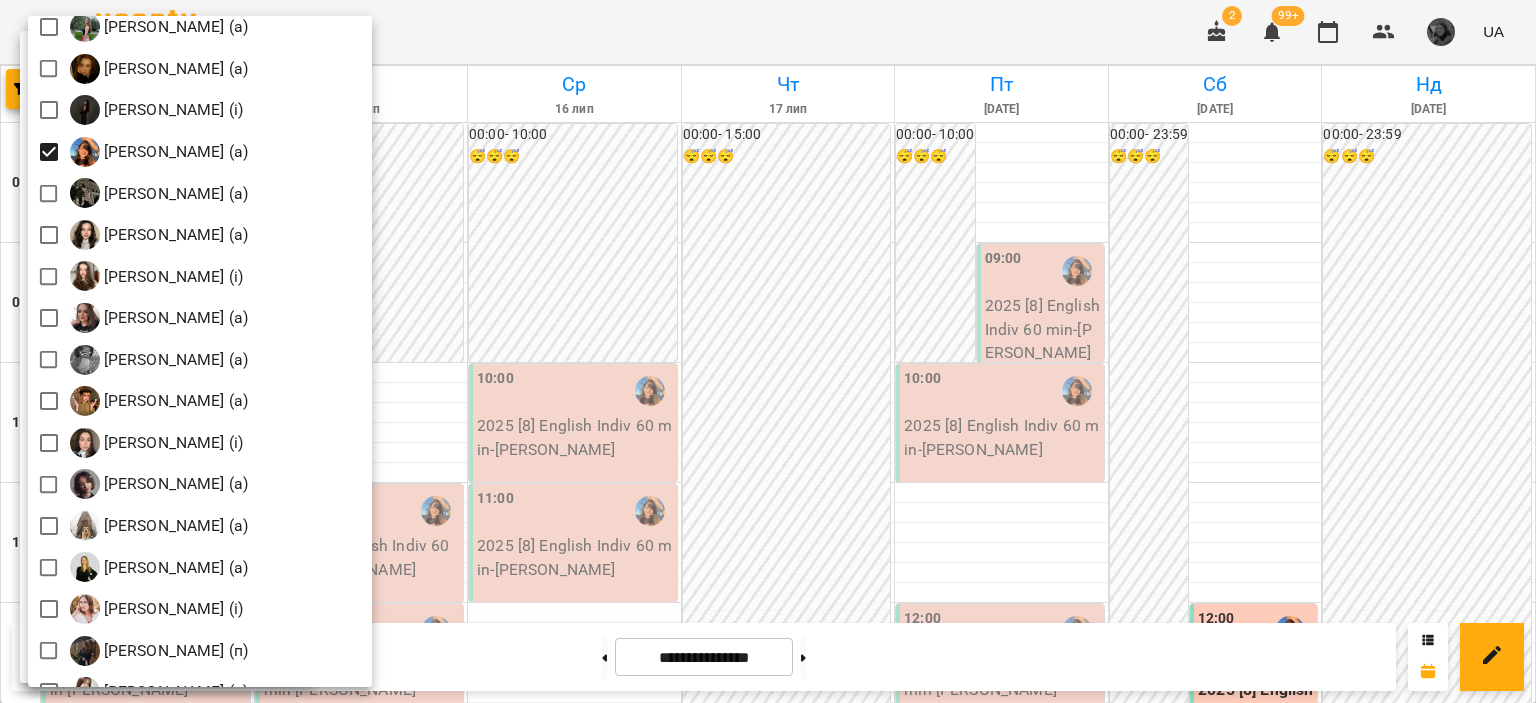 scroll, scrollTop: 548, scrollLeft: 0, axis: vertical 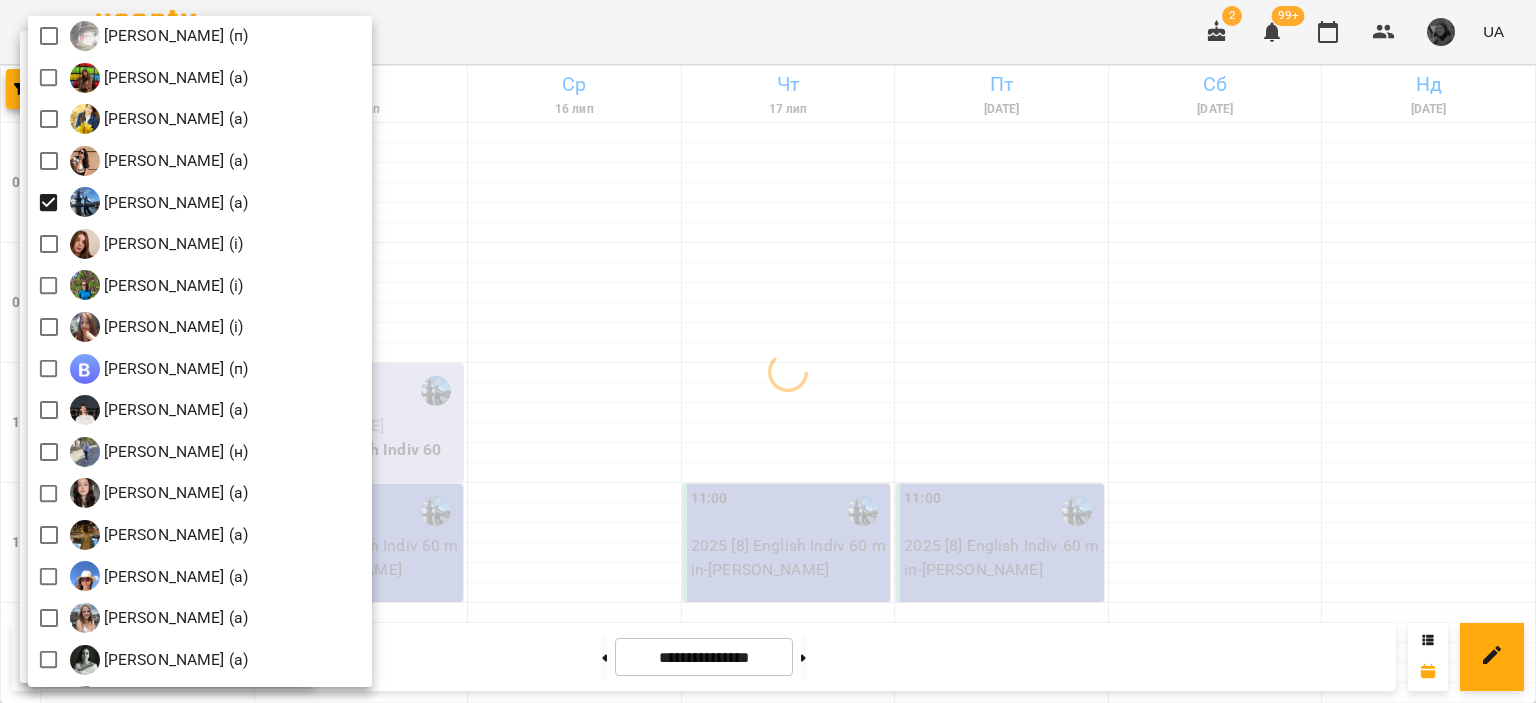 click at bounding box center (768, 351) 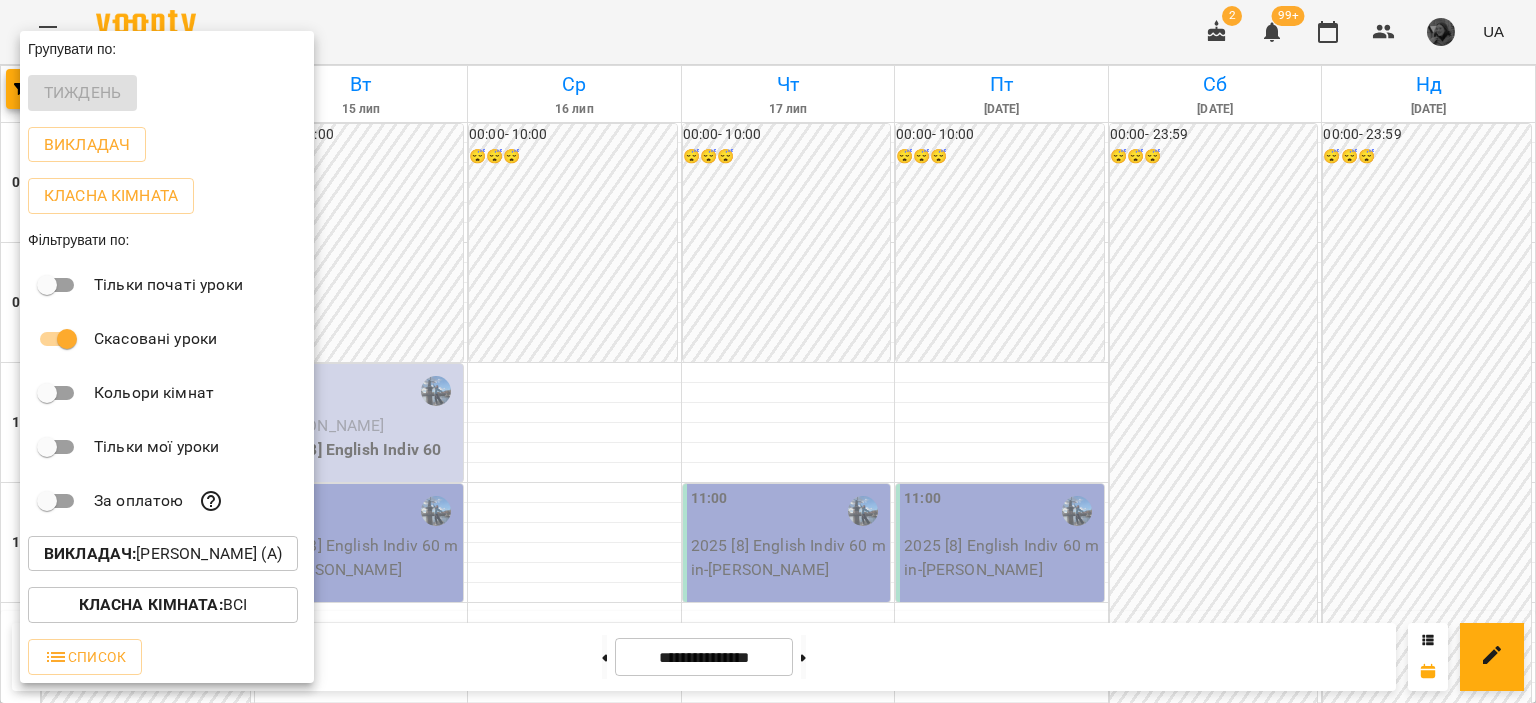 click at bounding box center [768, 351] 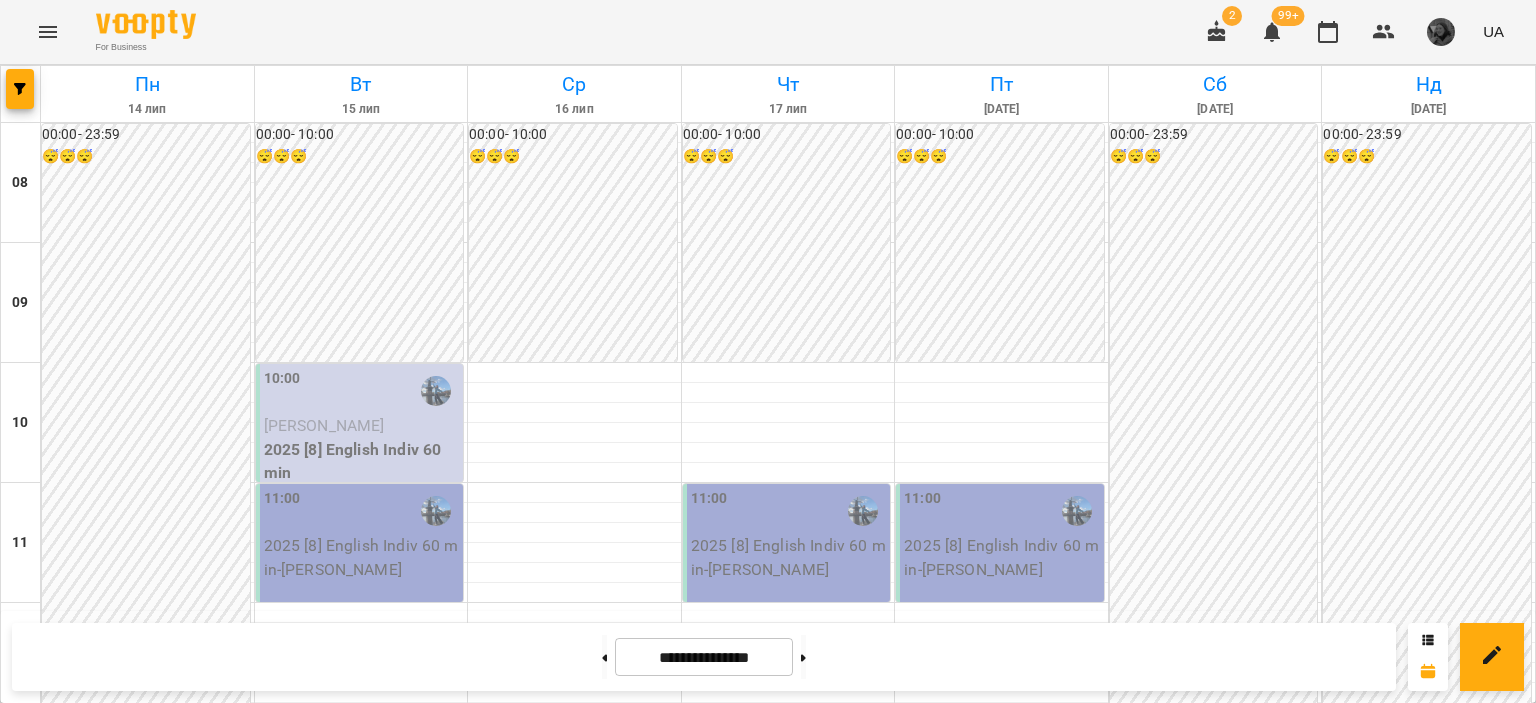 scroll, scrollTop: 263, scrollLeft: 0, axis: vertical 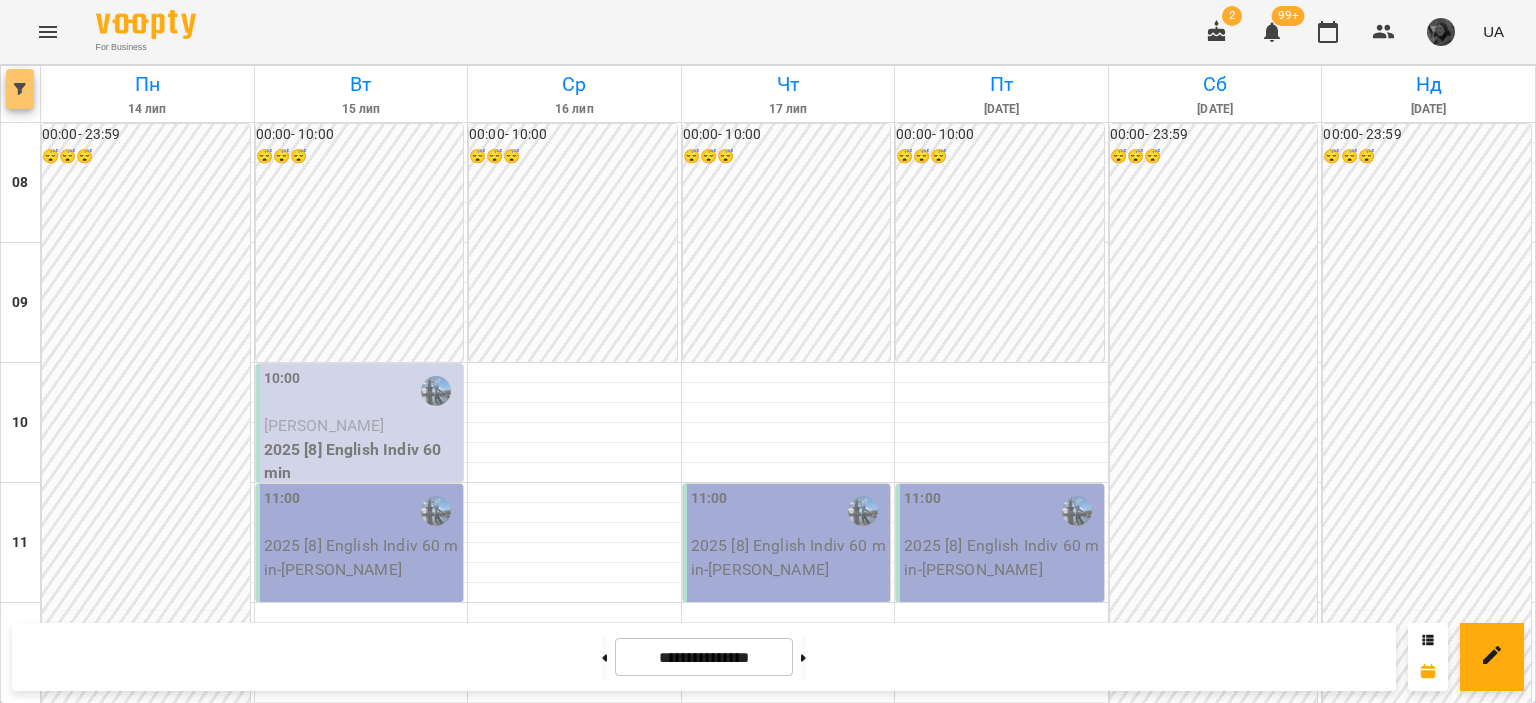 click at bounding box center [20, 89] 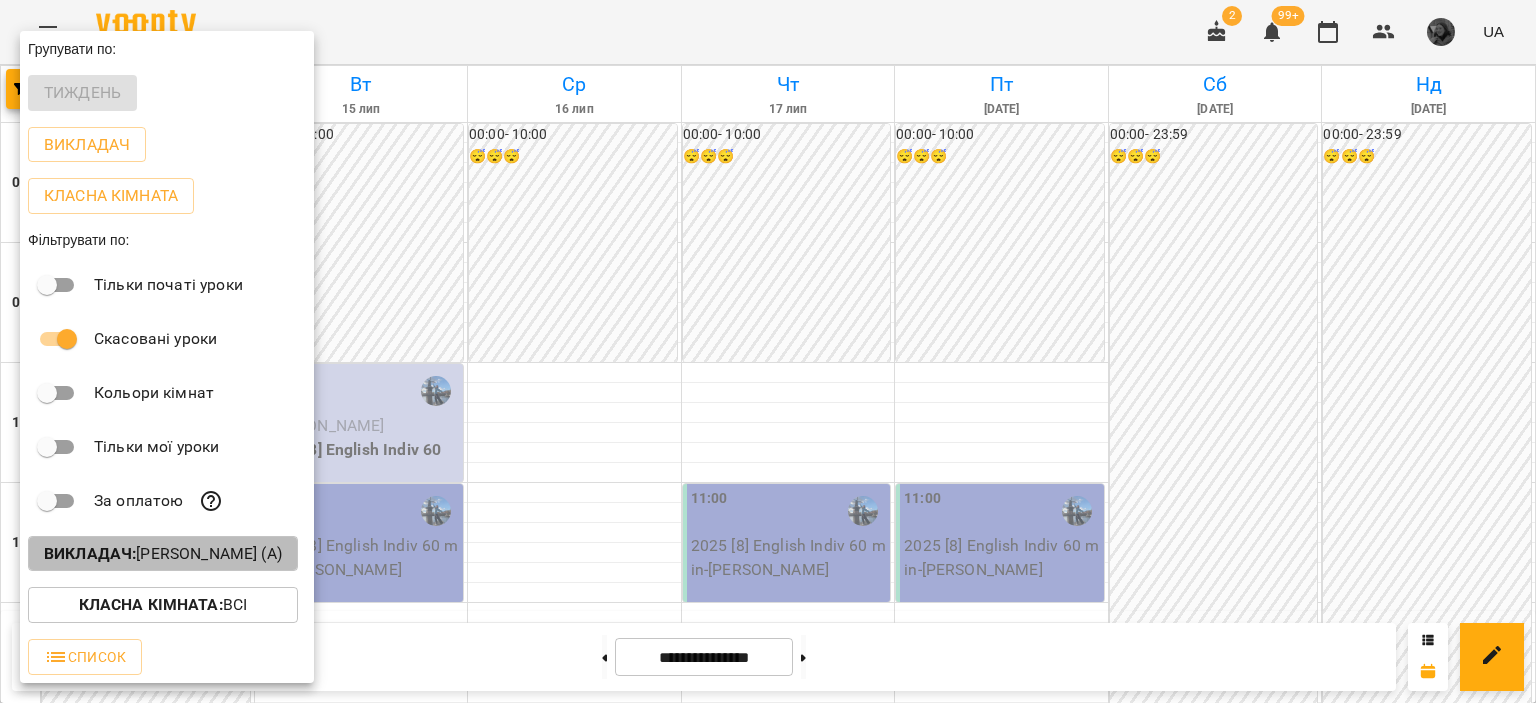 click on "Викладач :" at bounding box center (90, 553) 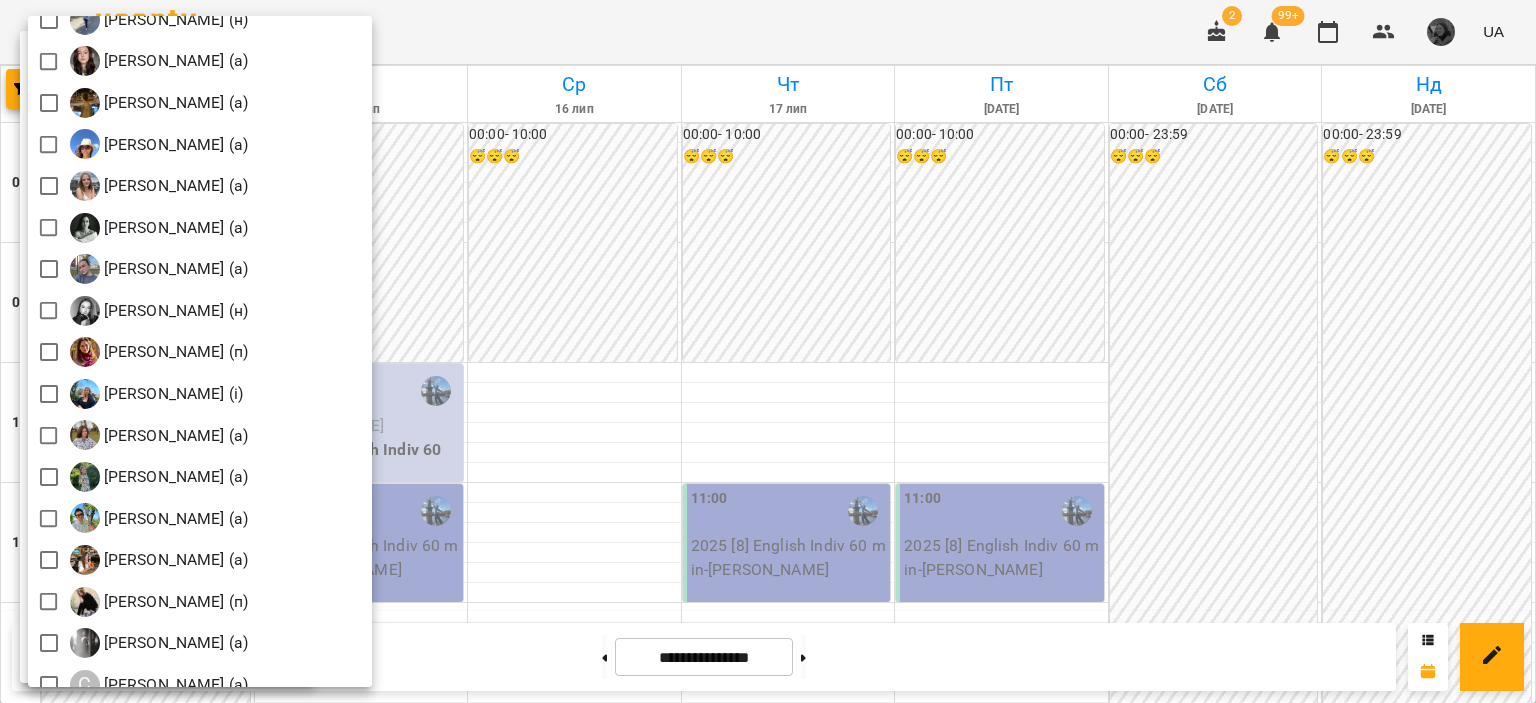 scroll, scrollTop: 2907, scrollLeft: 0, axis: vertical 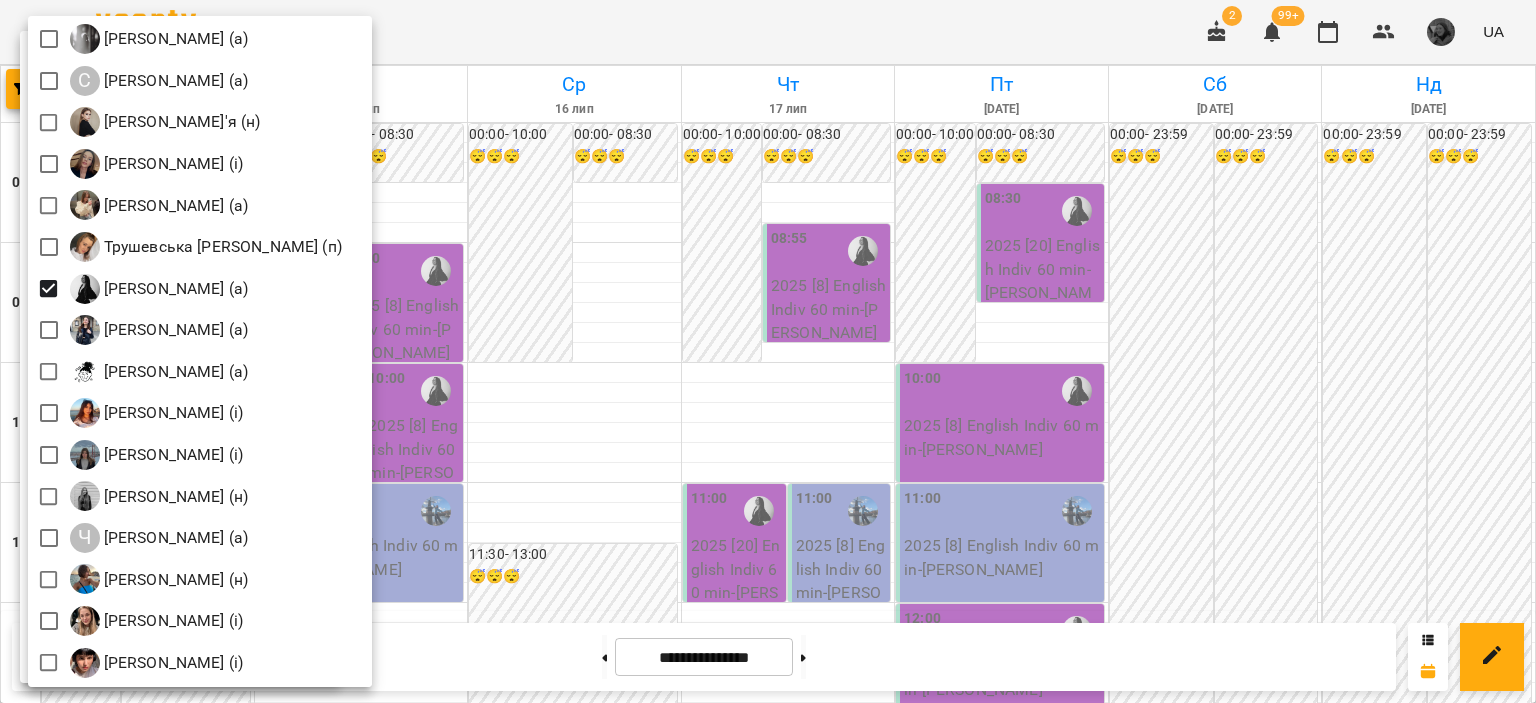 click at bounding box center (768, 351) 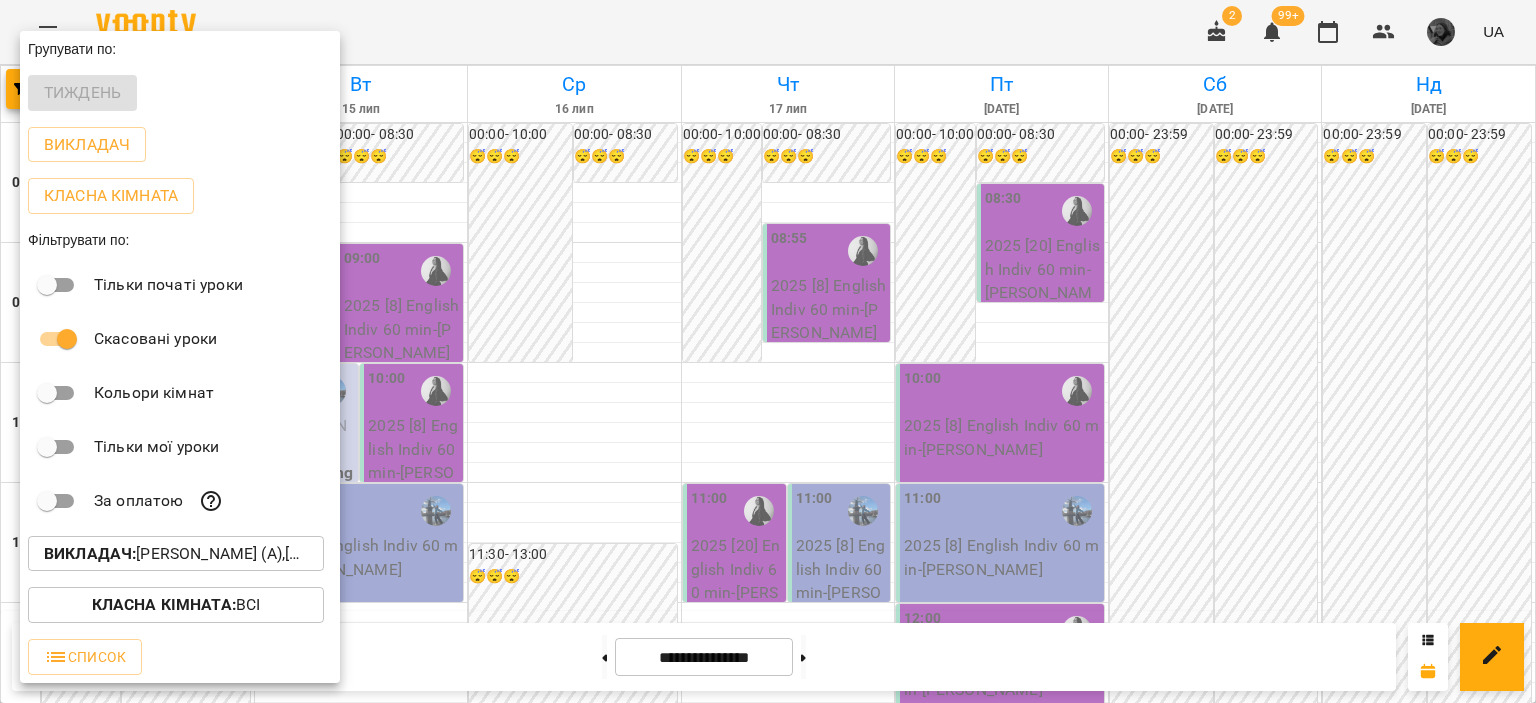 click at bounding box center [768, 351] 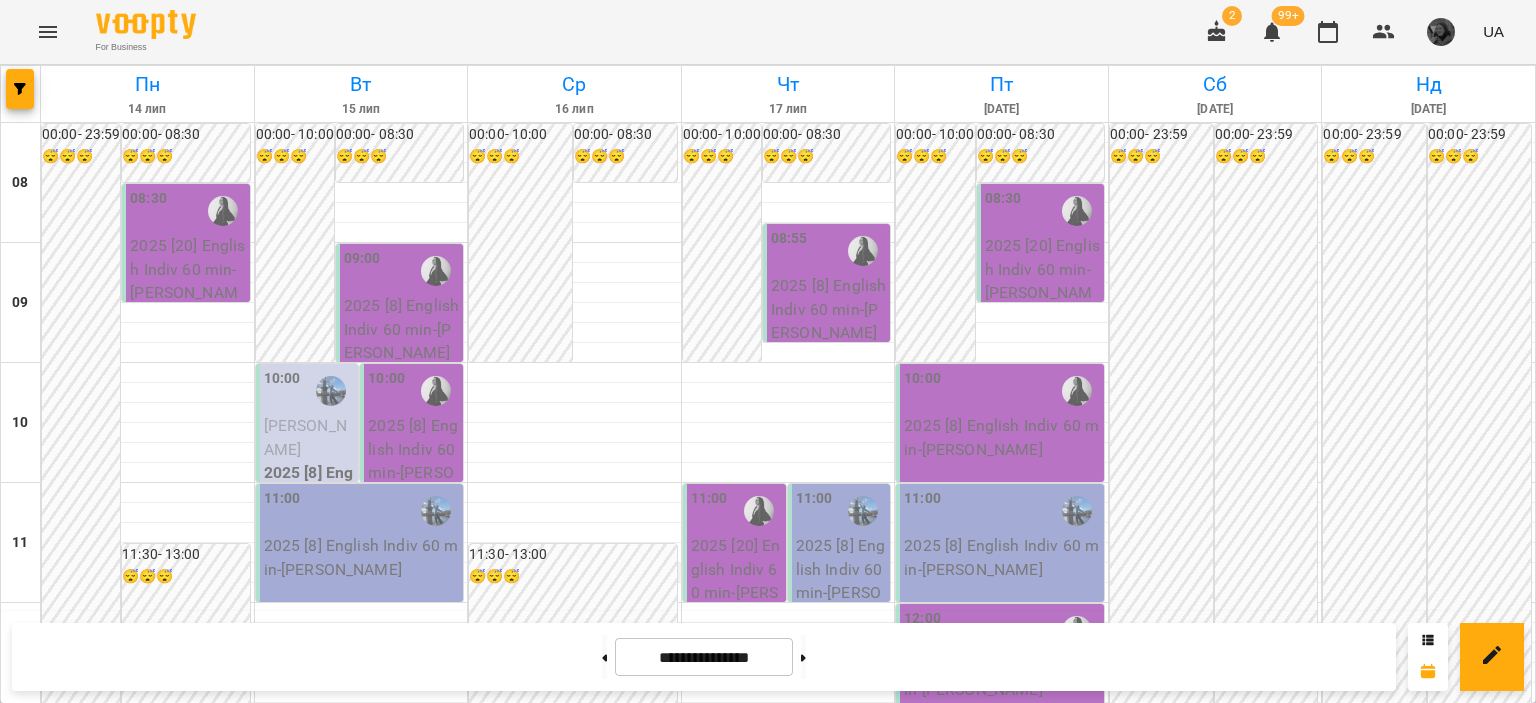 scroll, scrollTop: 2, scrollLeft: 0, axis: vertical 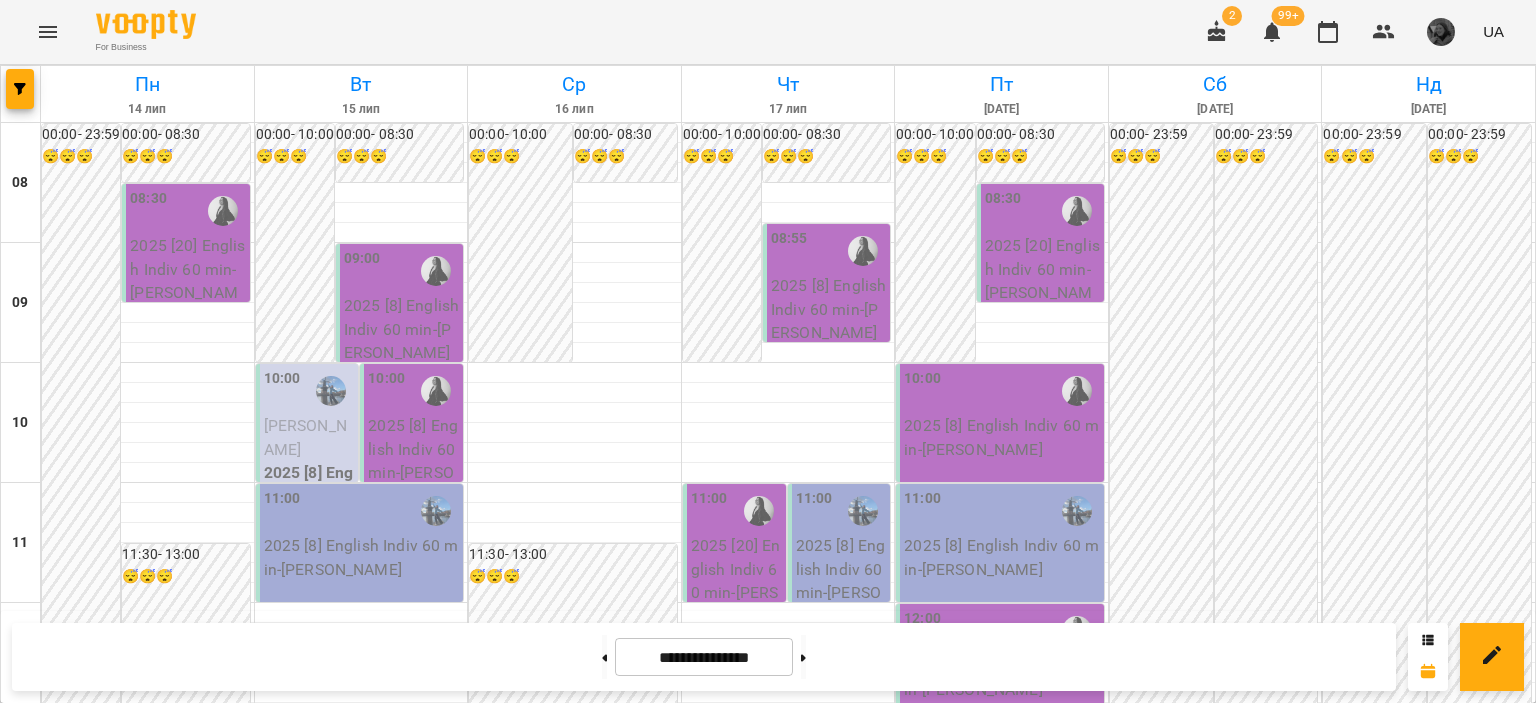 click at bounding box center [331, 391] 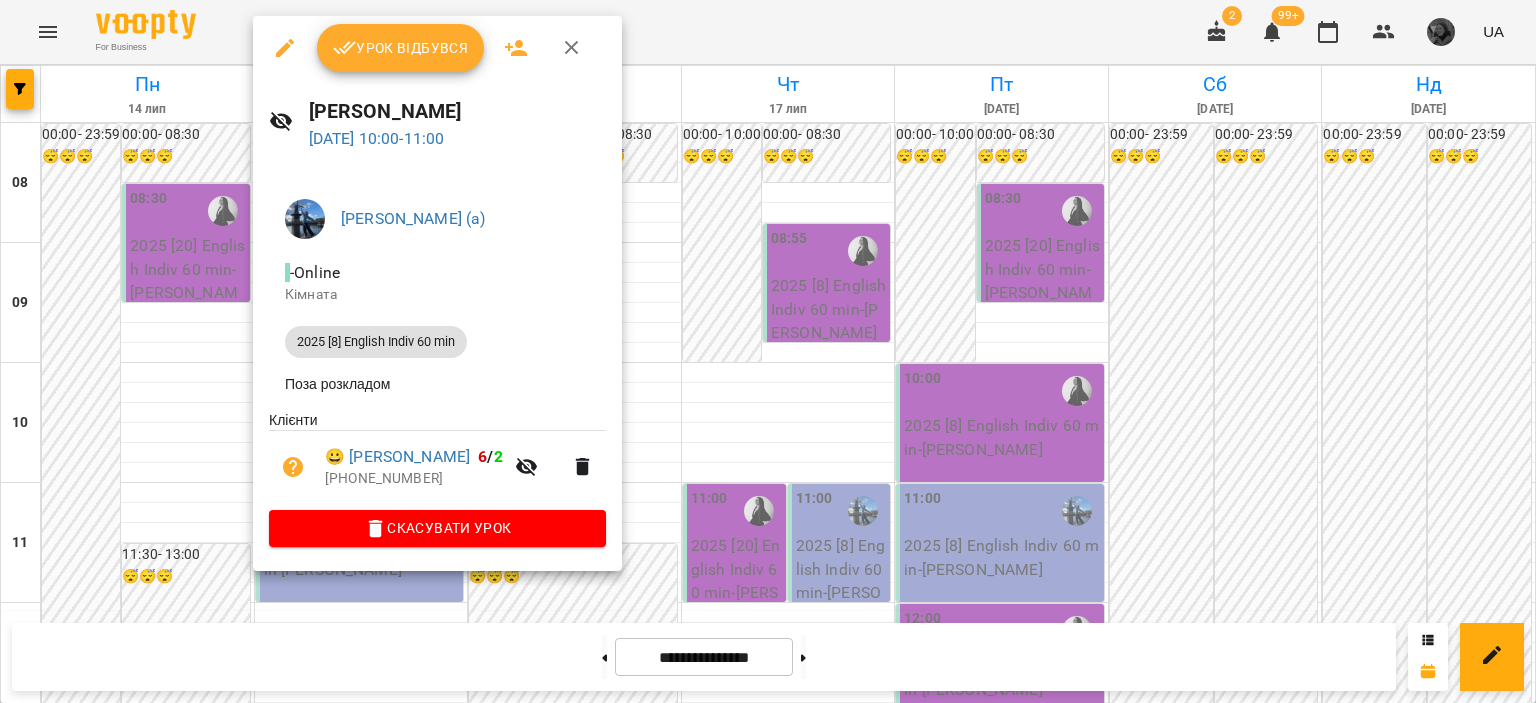 click at bounding box center [768, 351] 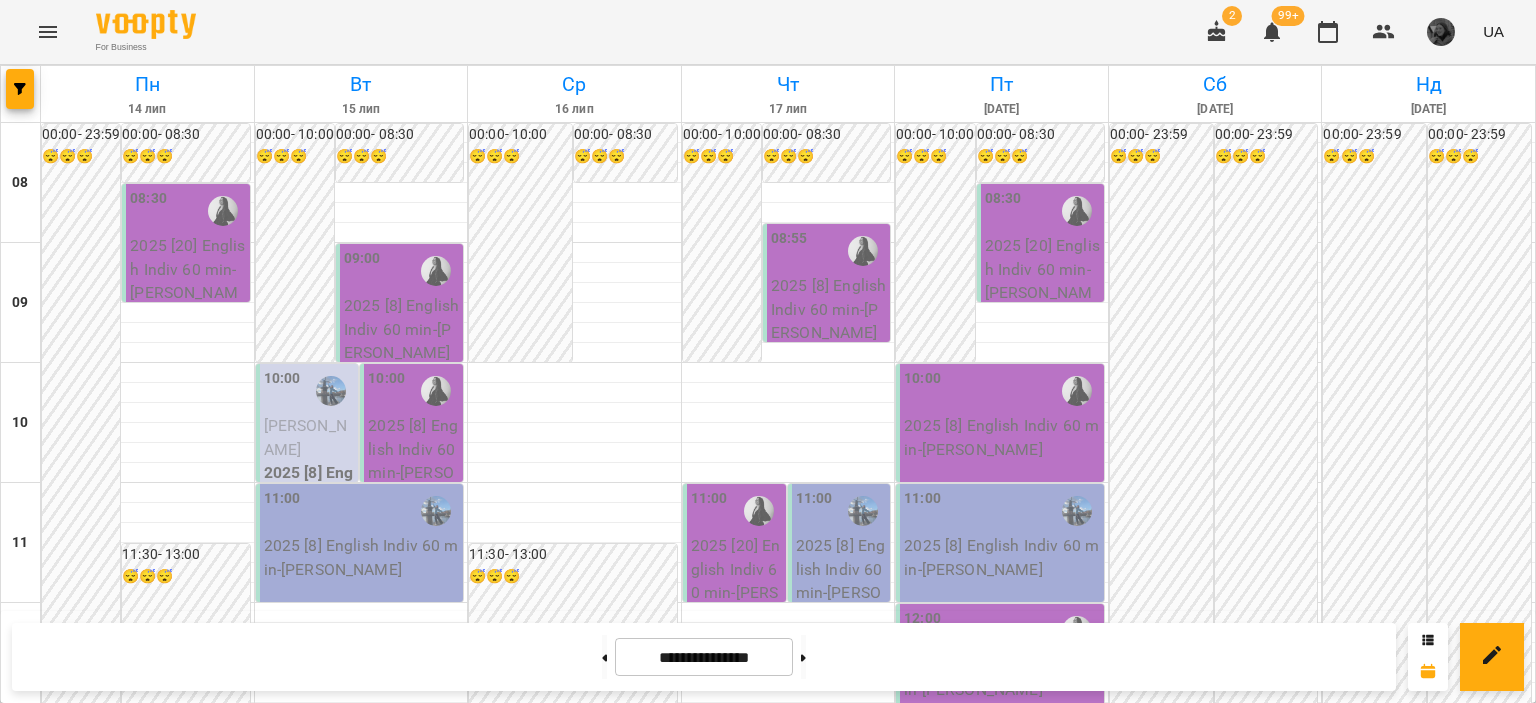 scroll, scrollTop: 152, scrollLeft: 0, axis: vertical 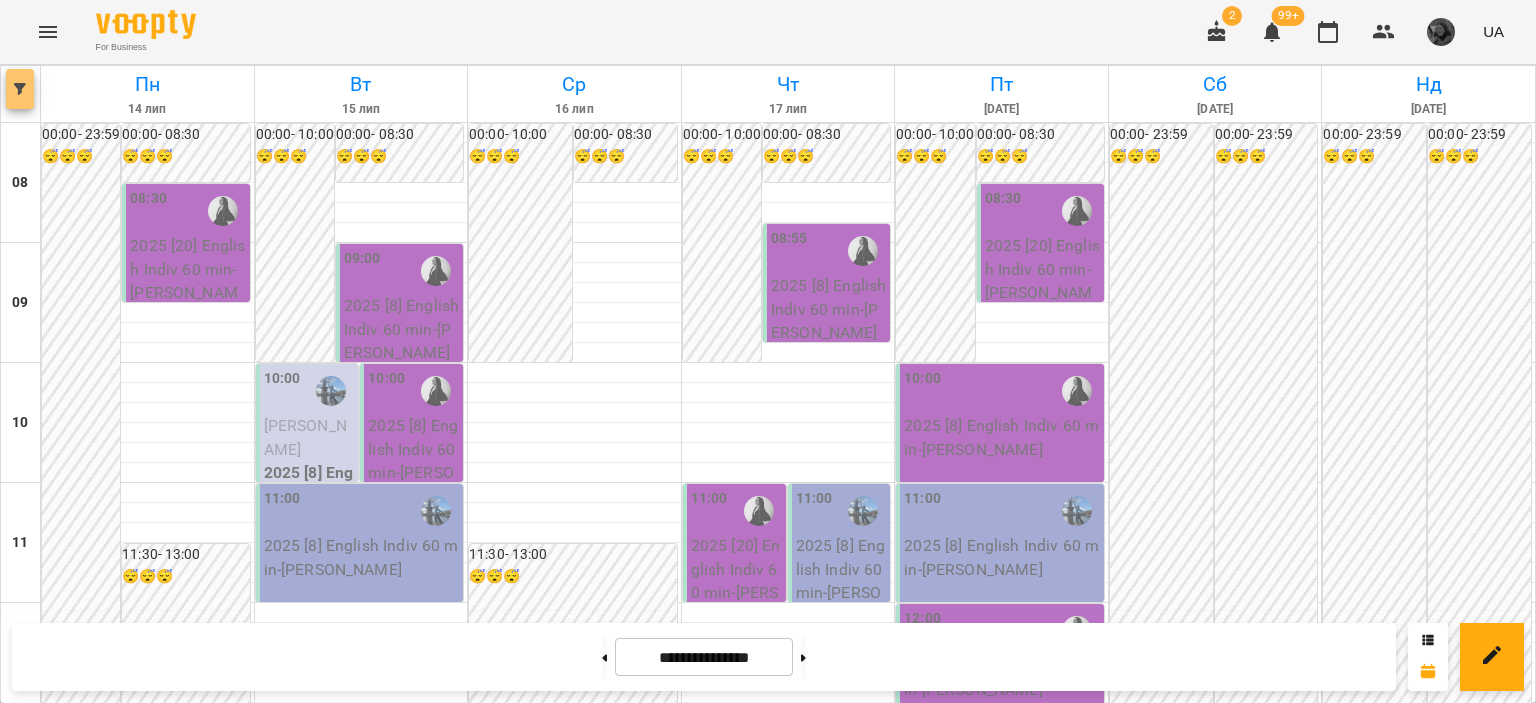click at bounding box center (20, 89) 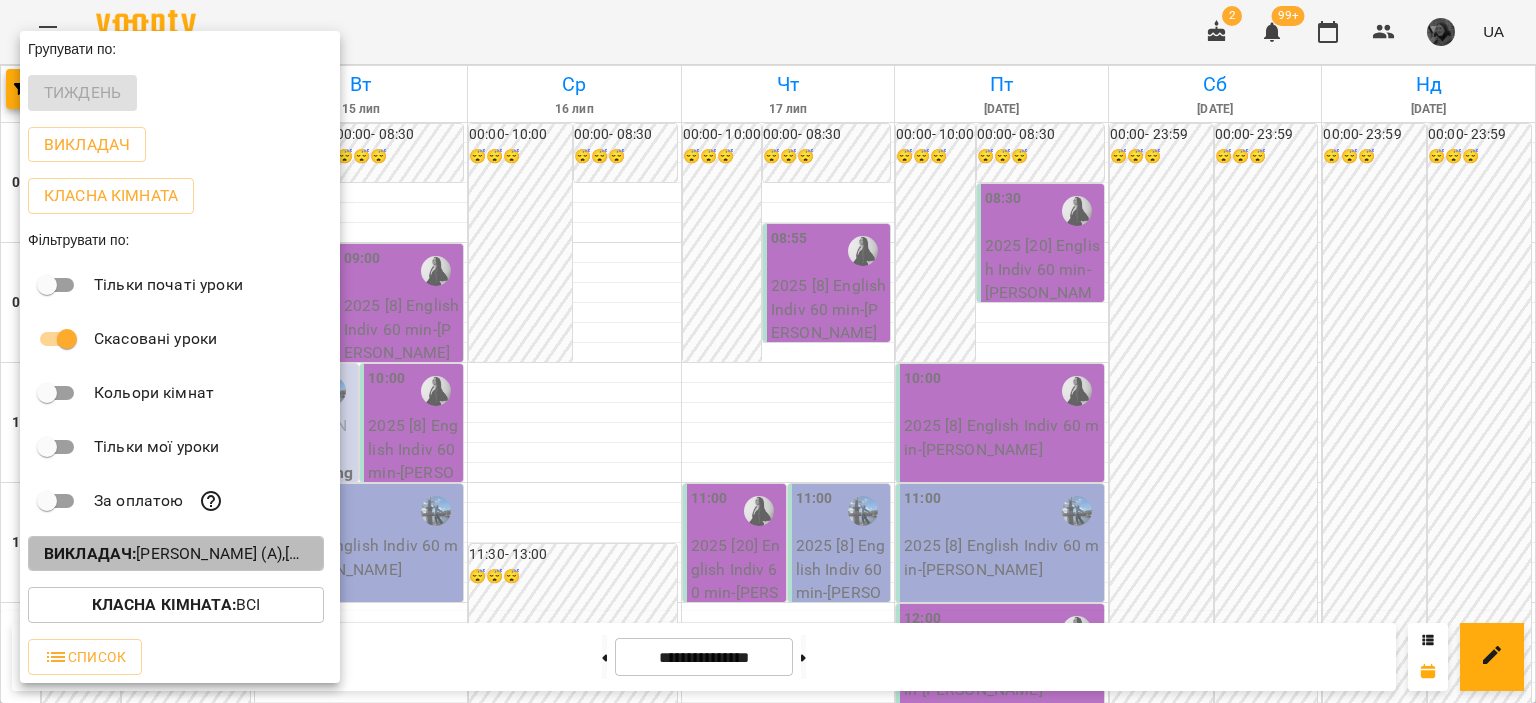 click on "Викладач :  [PERSON_NAME] (а),[PERSON_NAME] (а)" at bounding box center (176, 554) 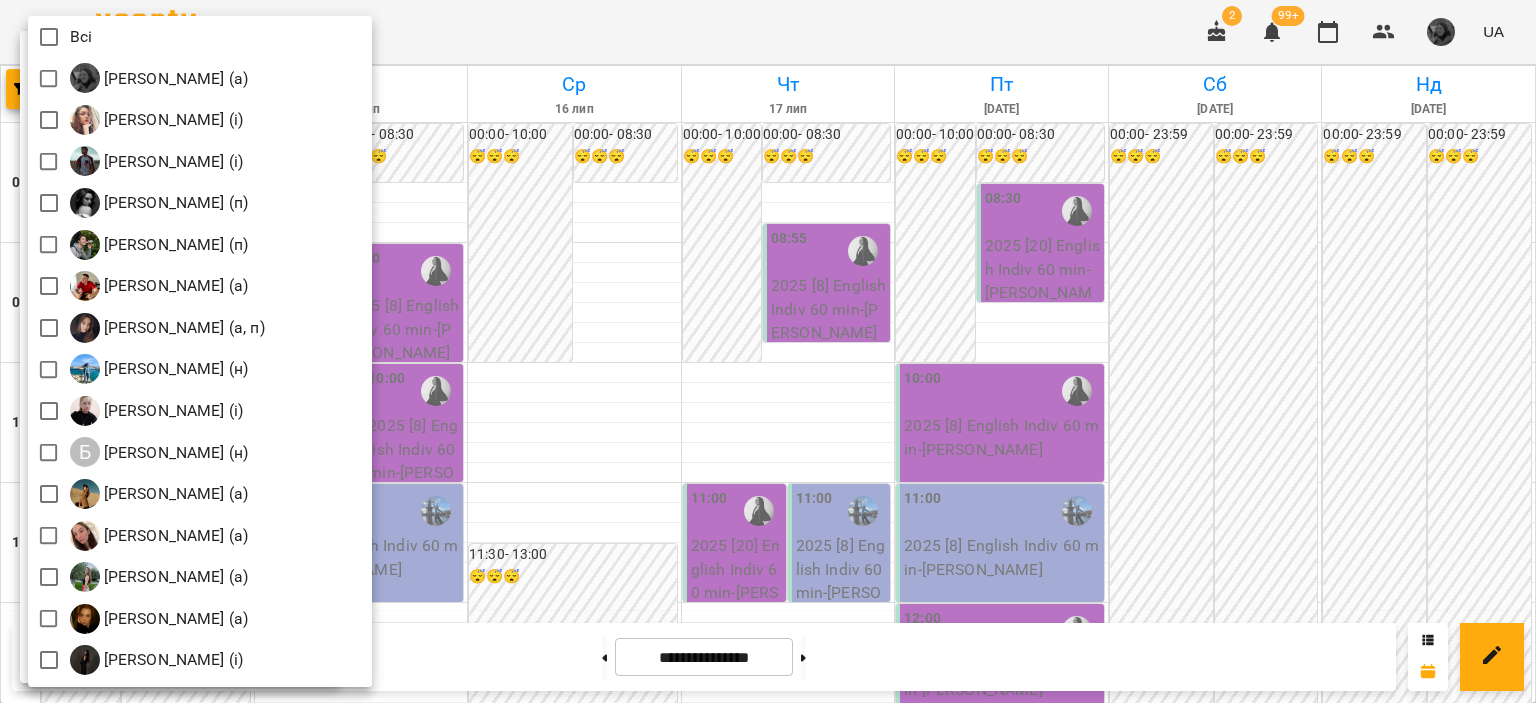 click at bounding box center (768, 351) 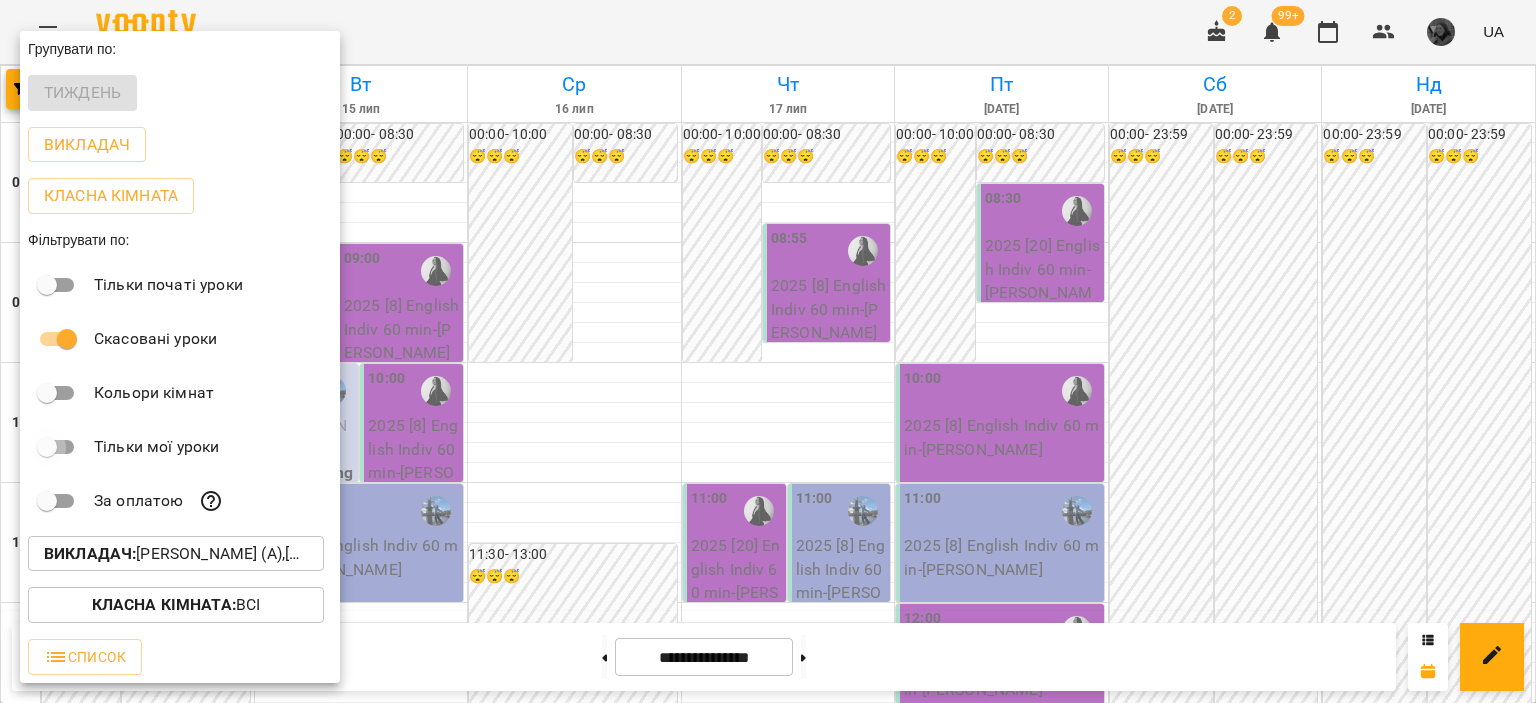 click at bounding box center [47, 447] 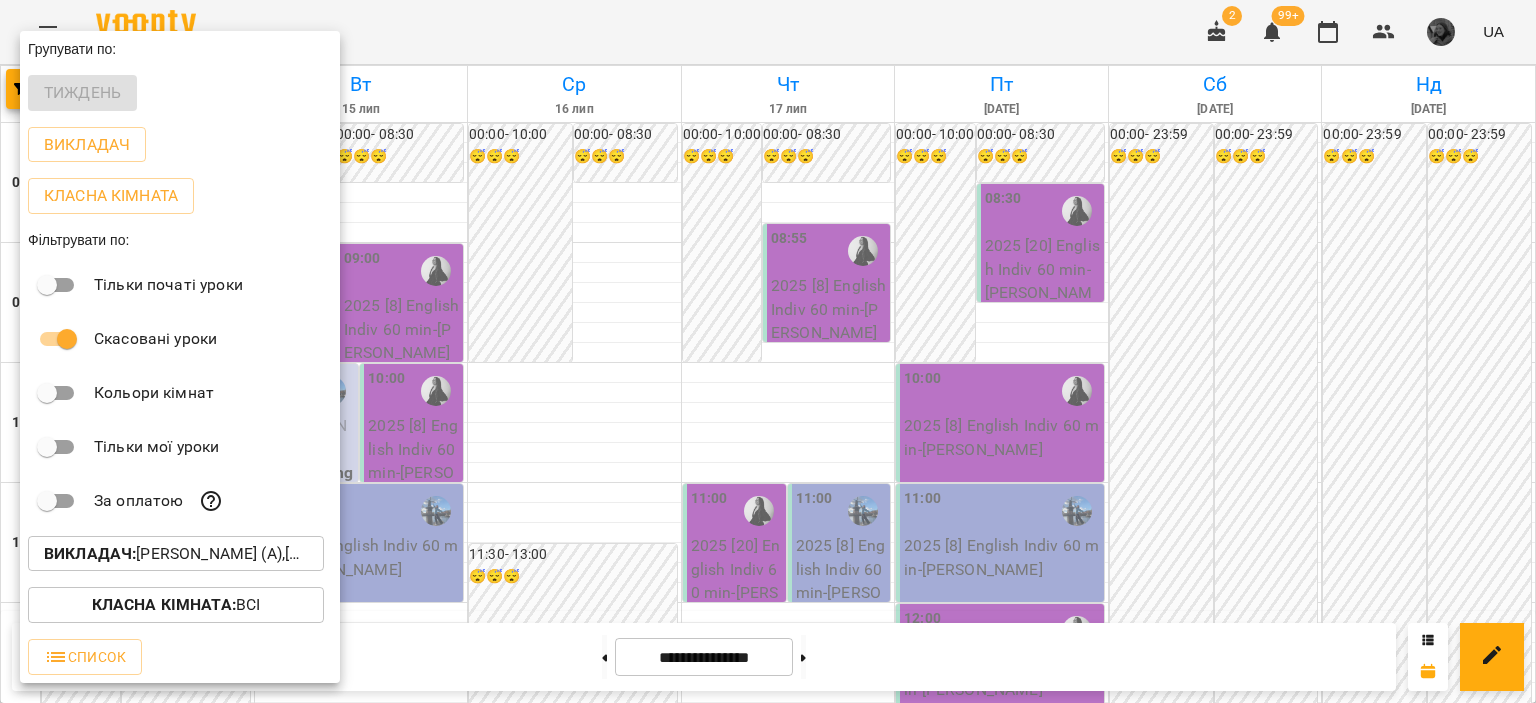 click on "Викладач :  [PERSON_NAME] (а),[PERSON_NAME] (а)" at bounding box center (176, 554) 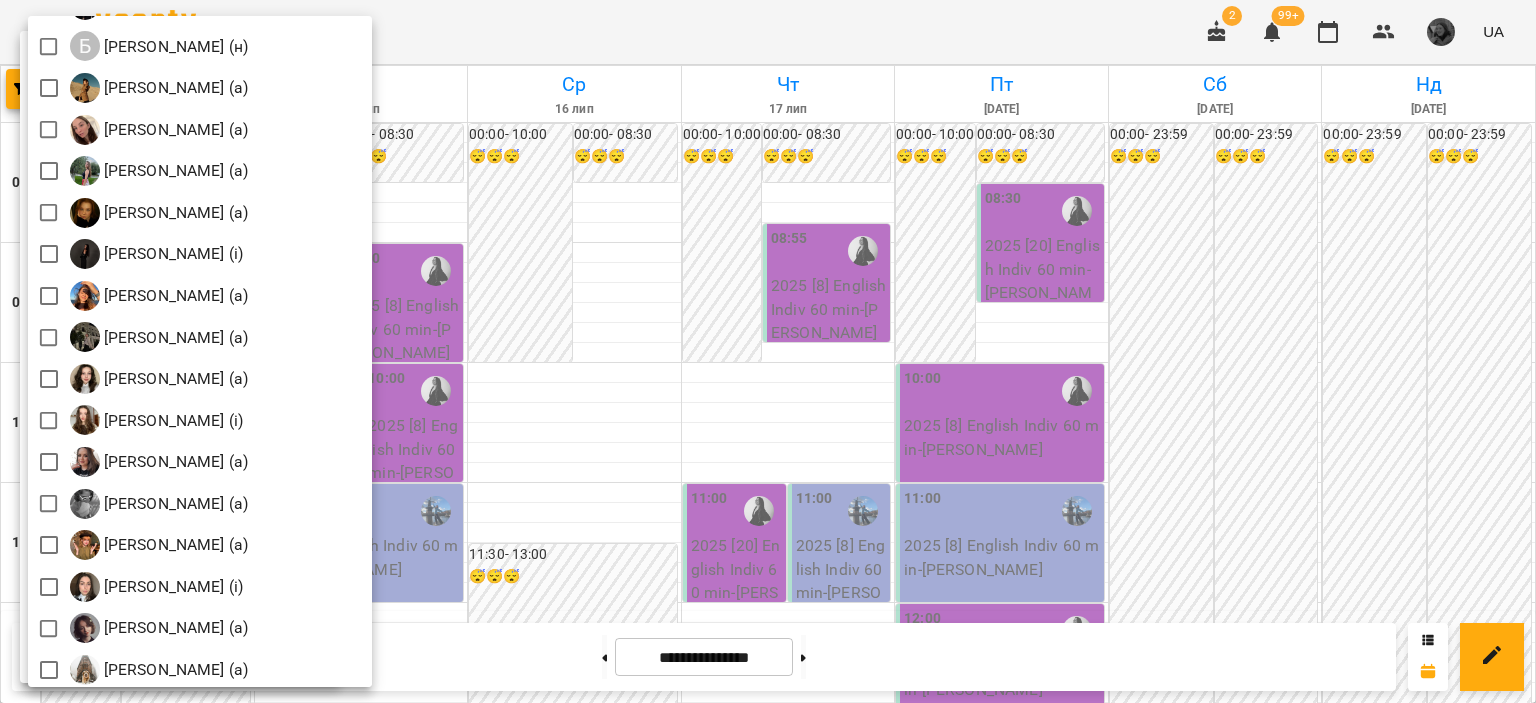 scroll, scrollTop: 401, scrollLeft: 0, axis: vertical 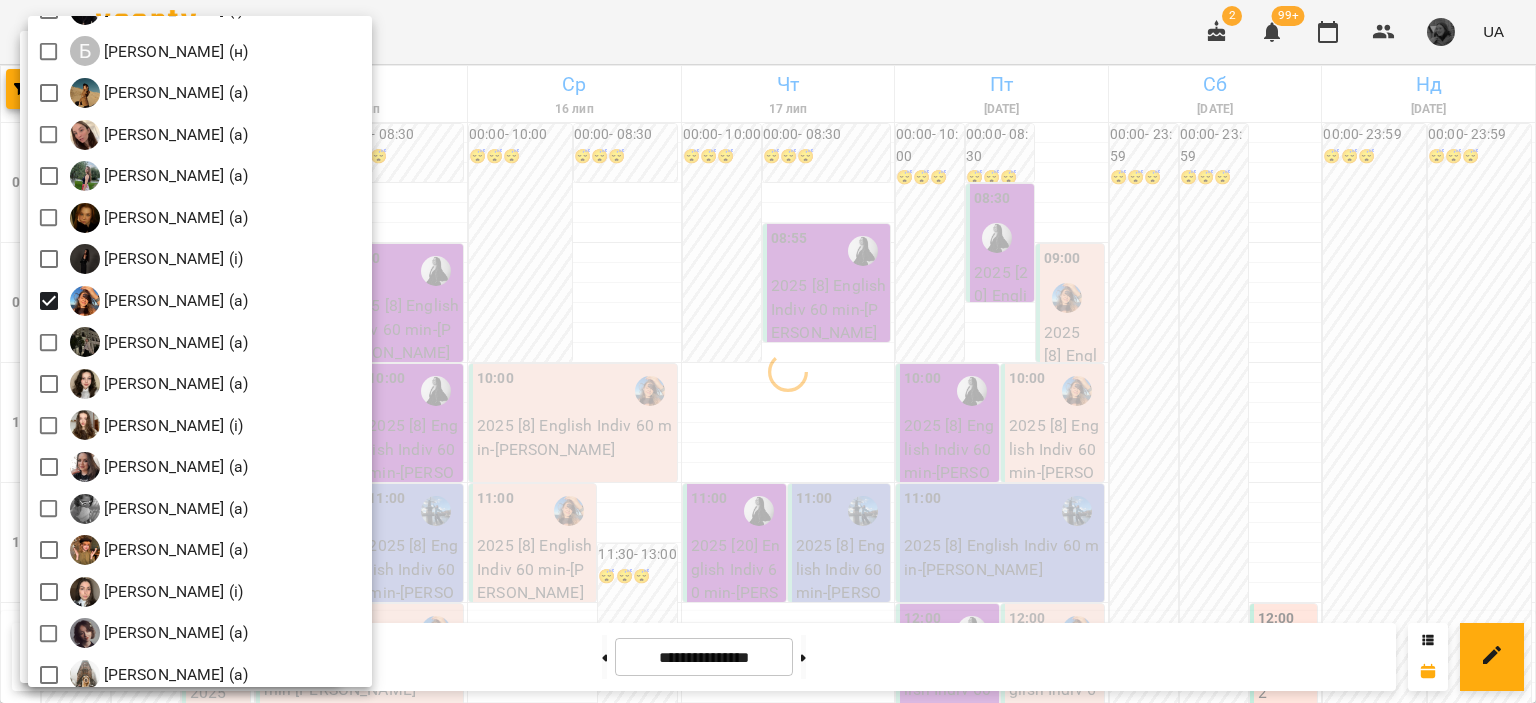 click at bounding box center [768, 351] 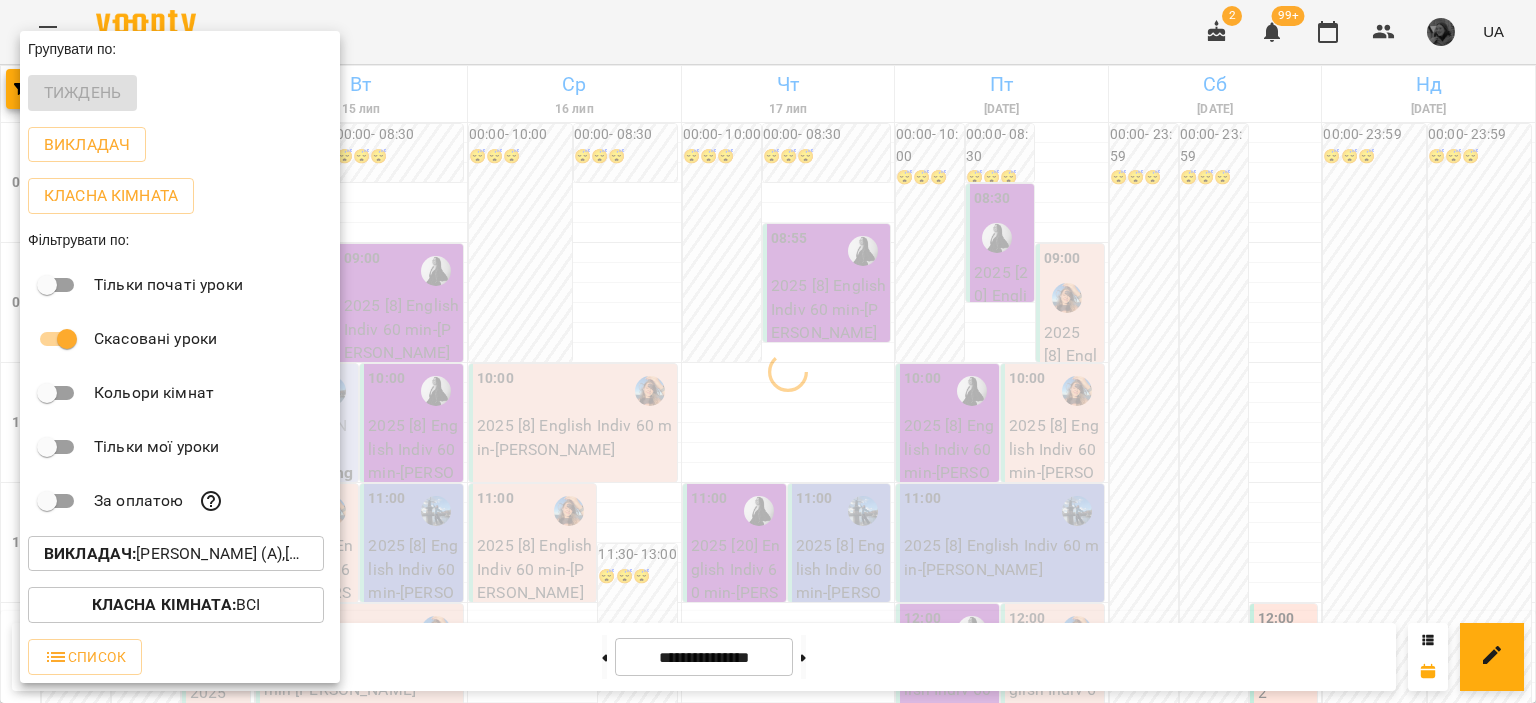 click at bounding box center (768, 351) 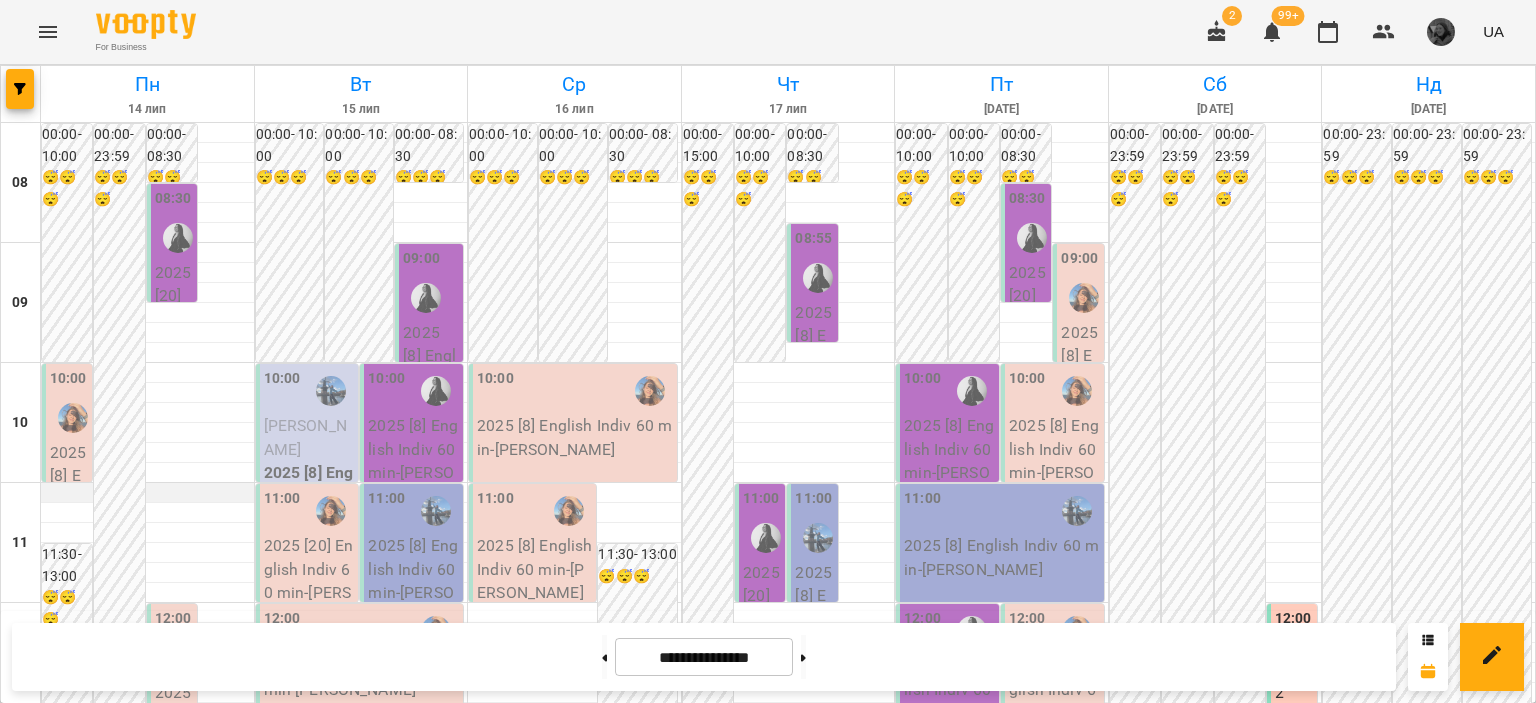 scroll, scrollTop: 0, scrollLeft: 0, axis: both 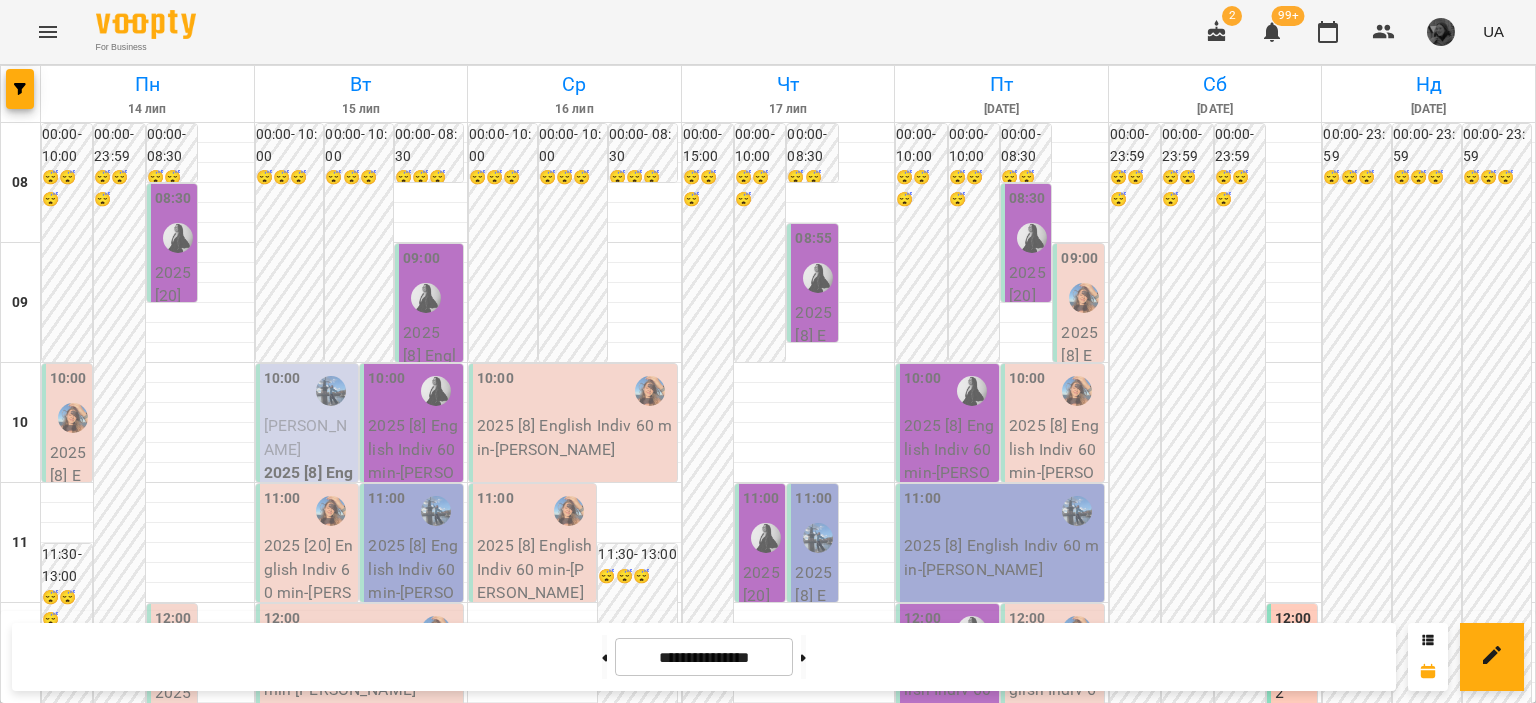 click on "00:00 -   23:59" at bounding box center (119, 145) 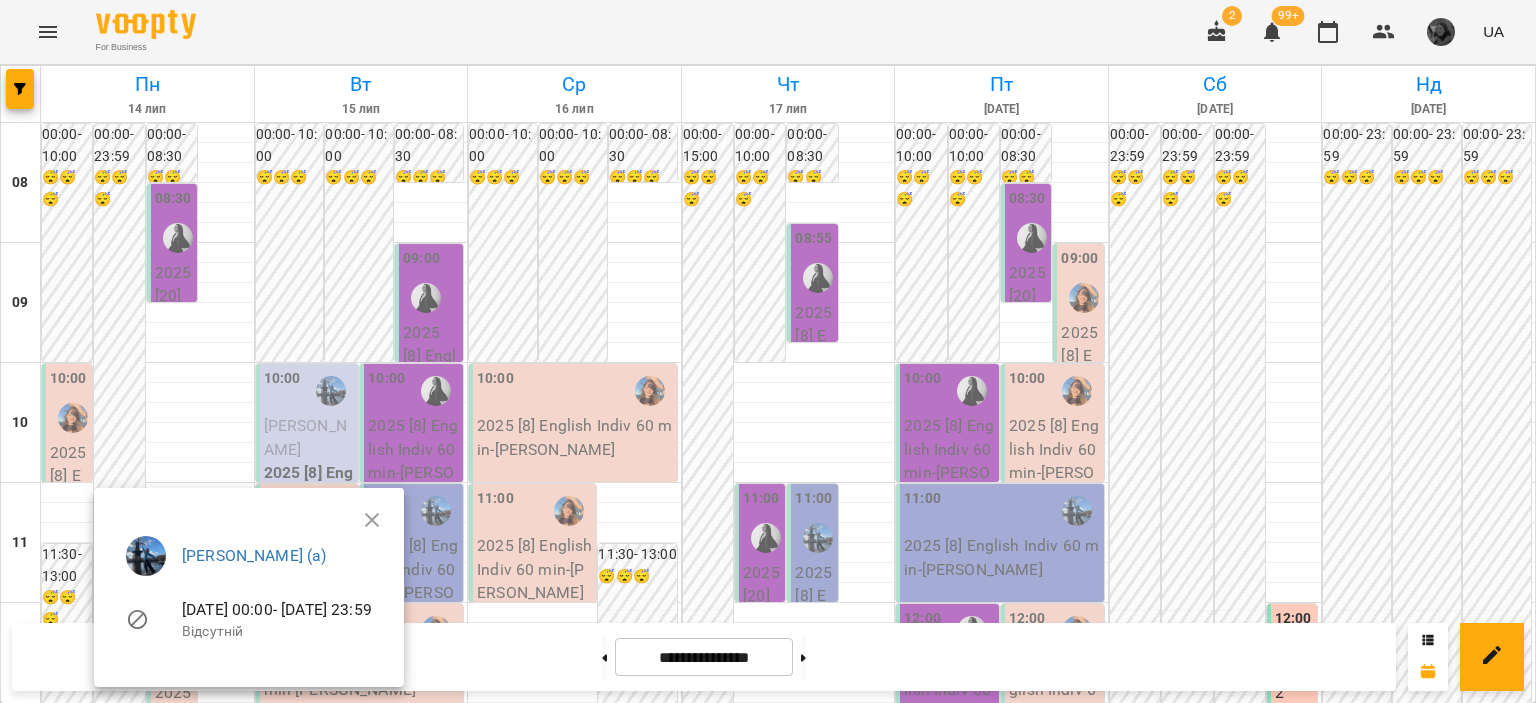 click at bounding box center [768, 351] 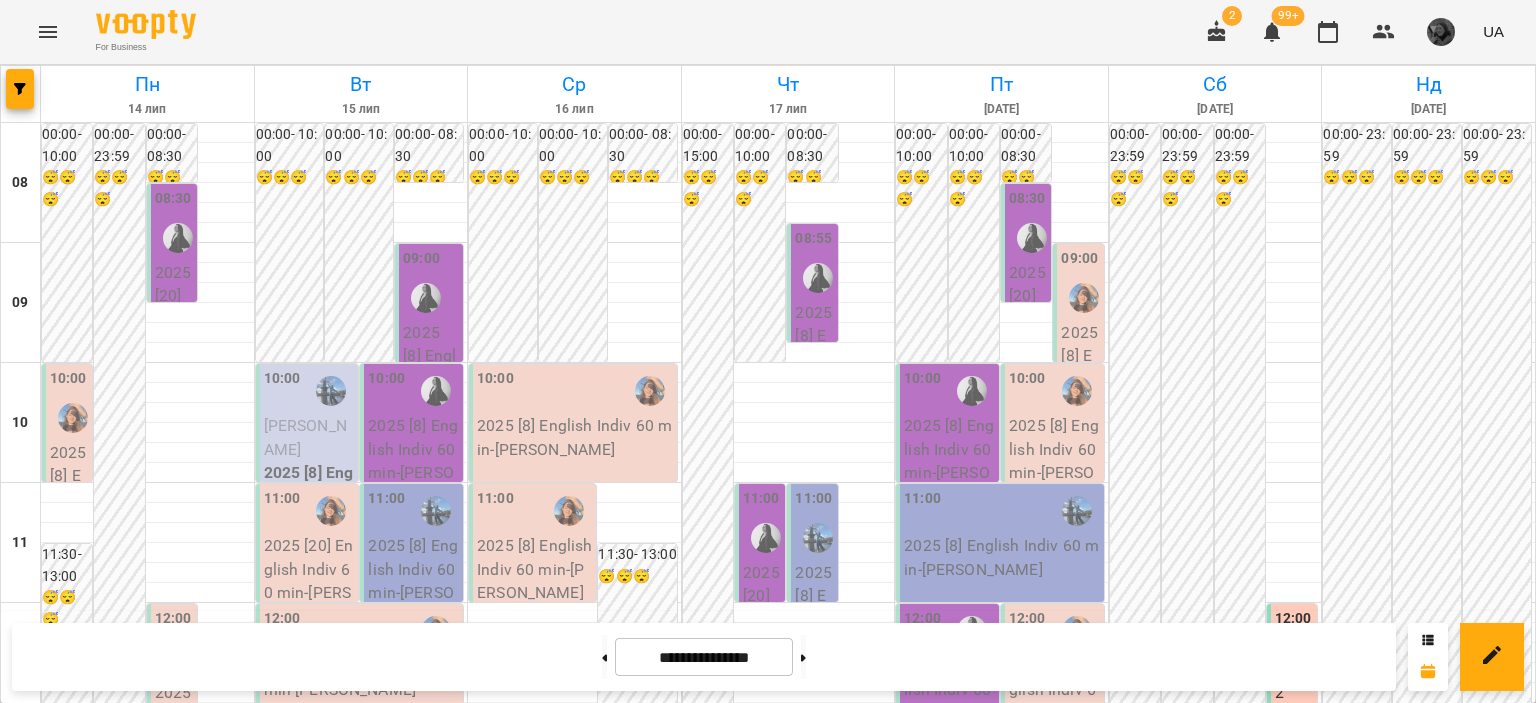 scroll, scrollTop: 155, scrollLeft: 0, axis: vertical 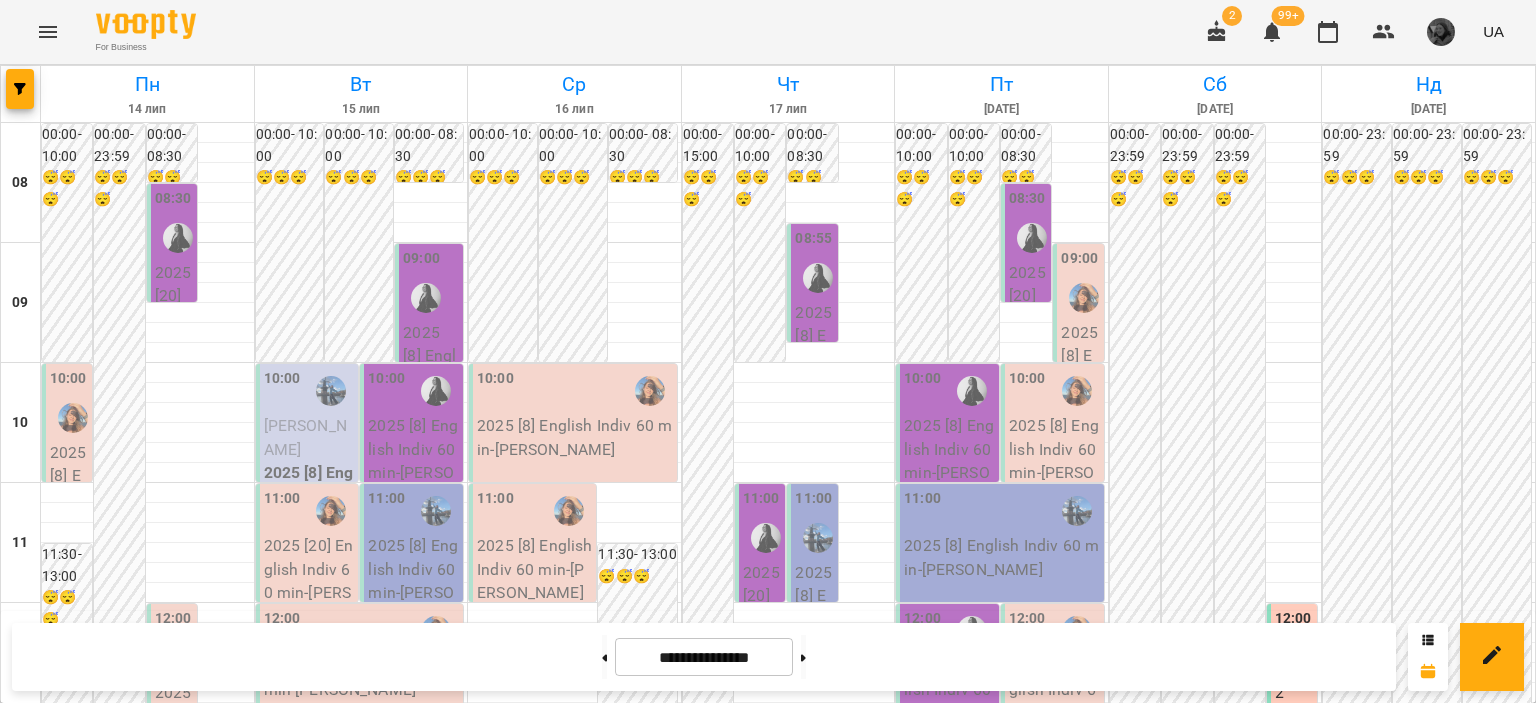 click on "00:00 -   23:59 😴😴😴" at bounding box center [1240, 1023] 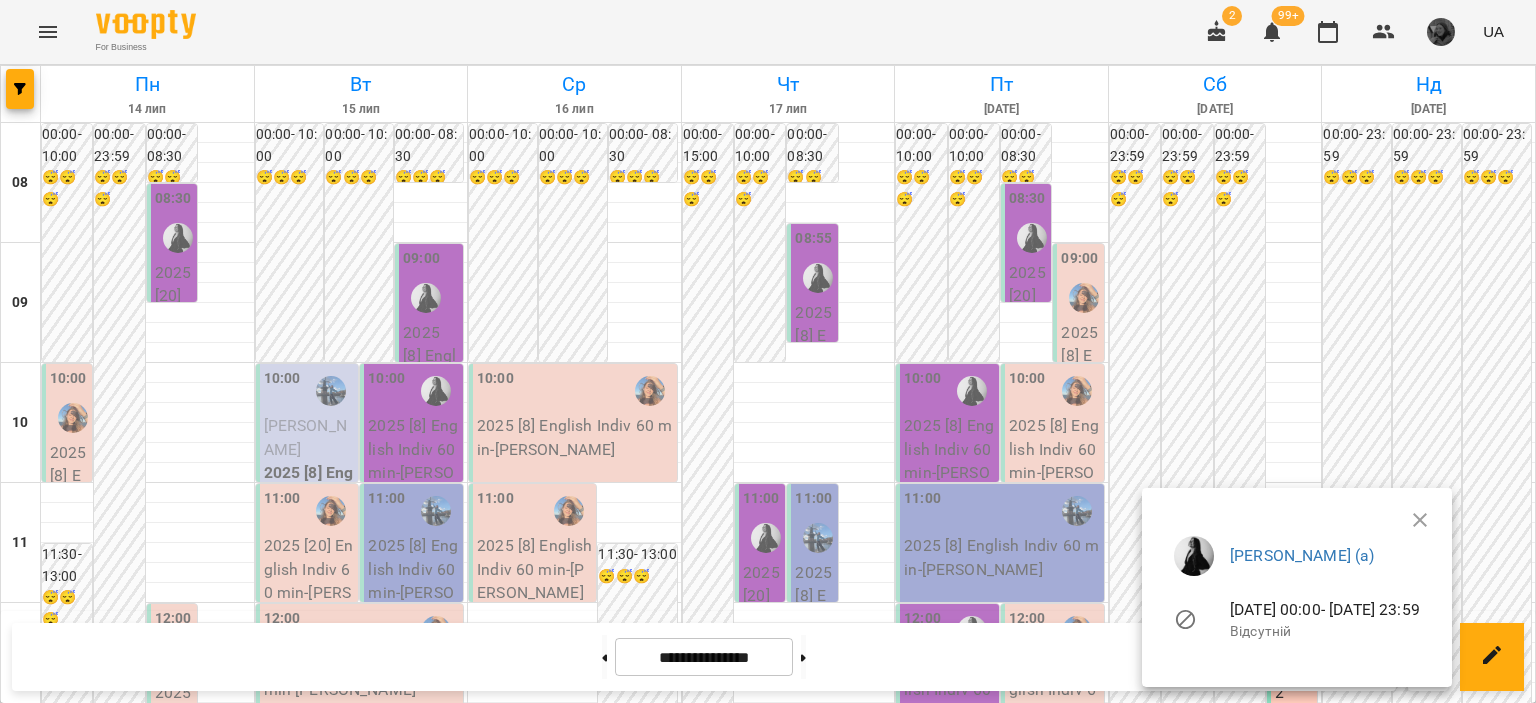 click at bounding box center (768, 351) 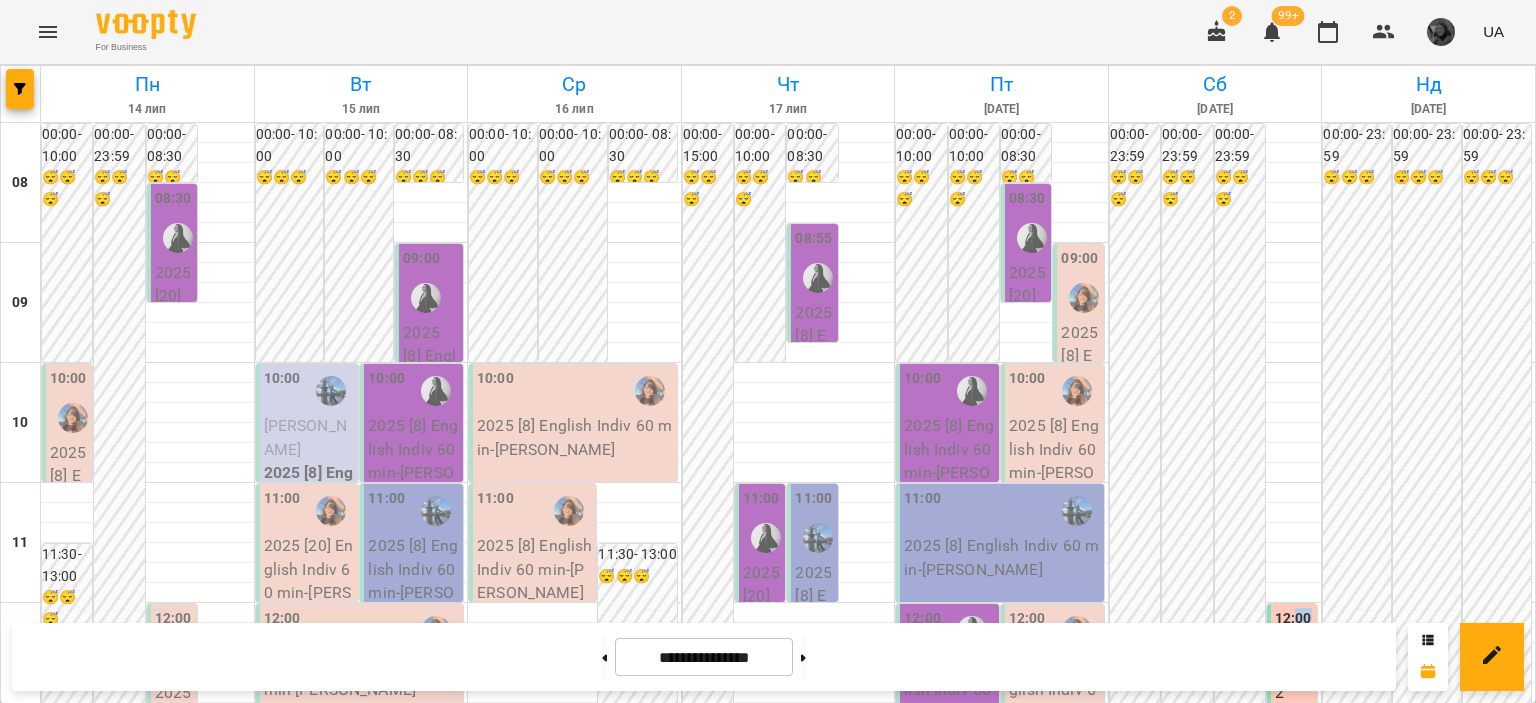 click on "12:00" at bounding box center (1293, 619) 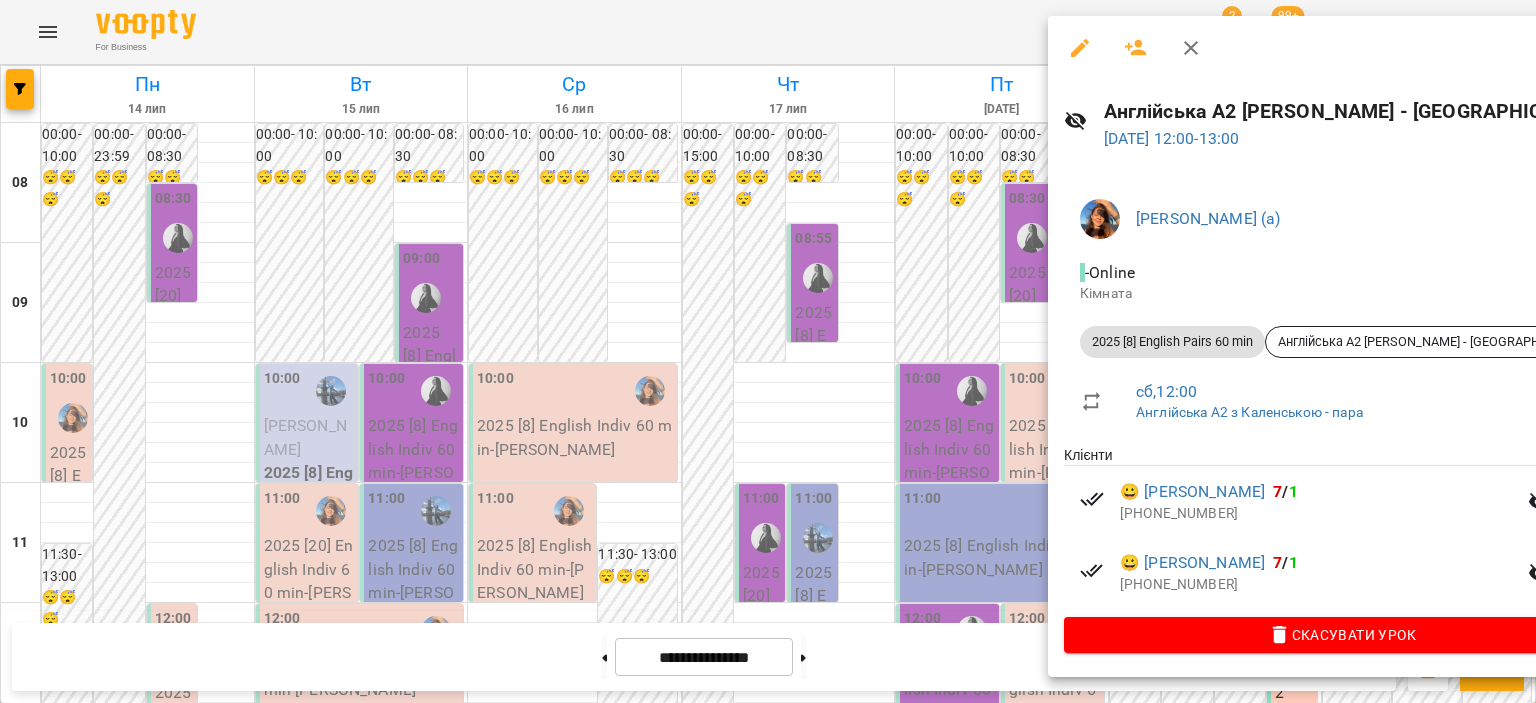 click at bounding box center [768, 351] 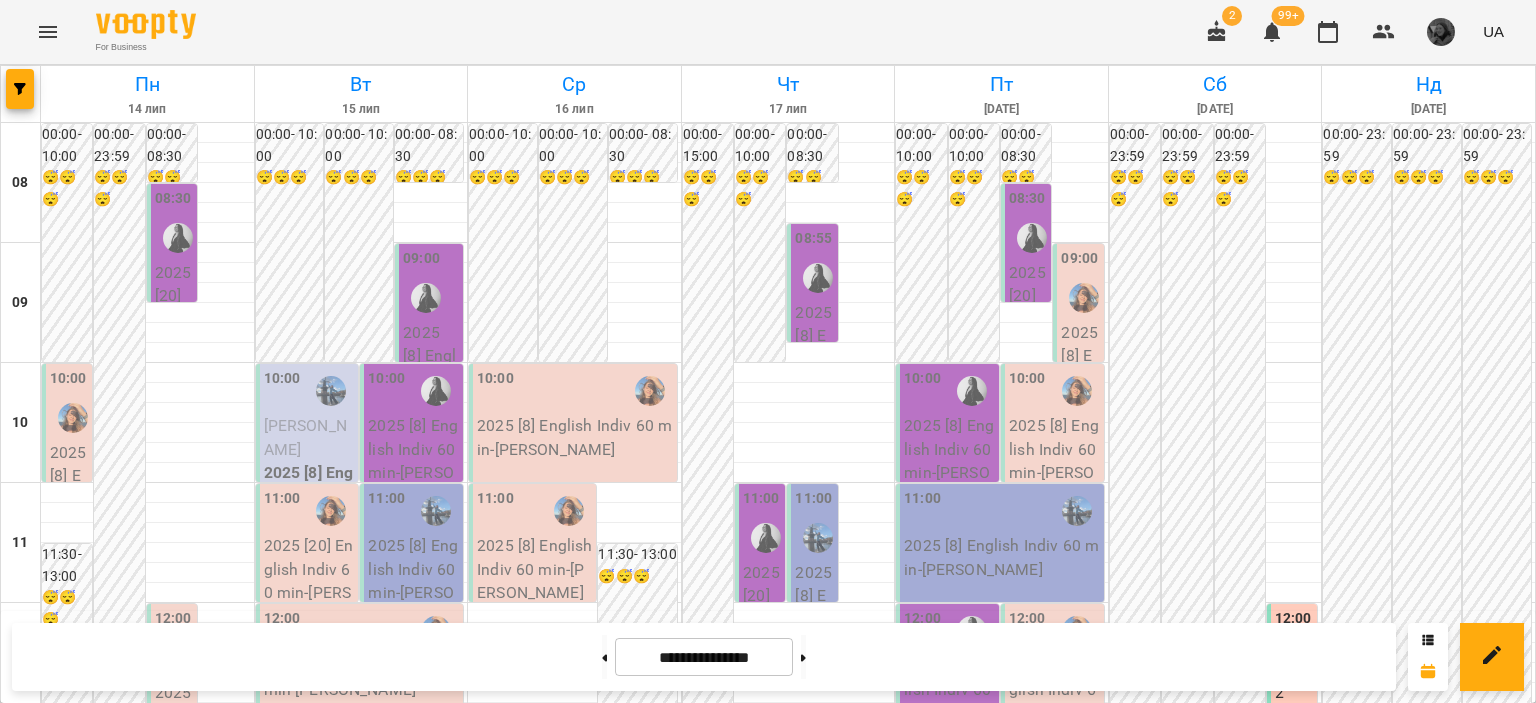 scroll, scrollTop: 159, scrollLeft: 0, axis: vertical 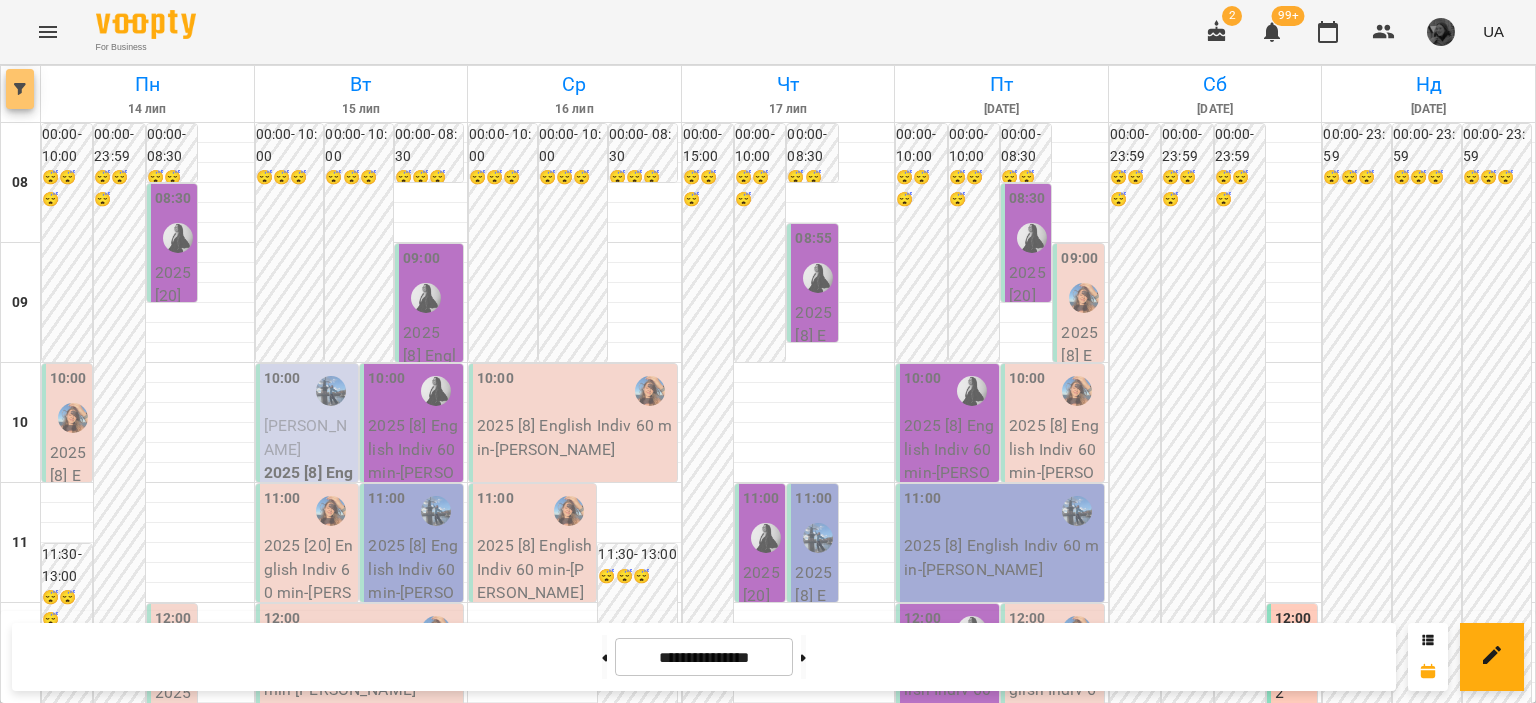 click at bounding box center [20, 89] 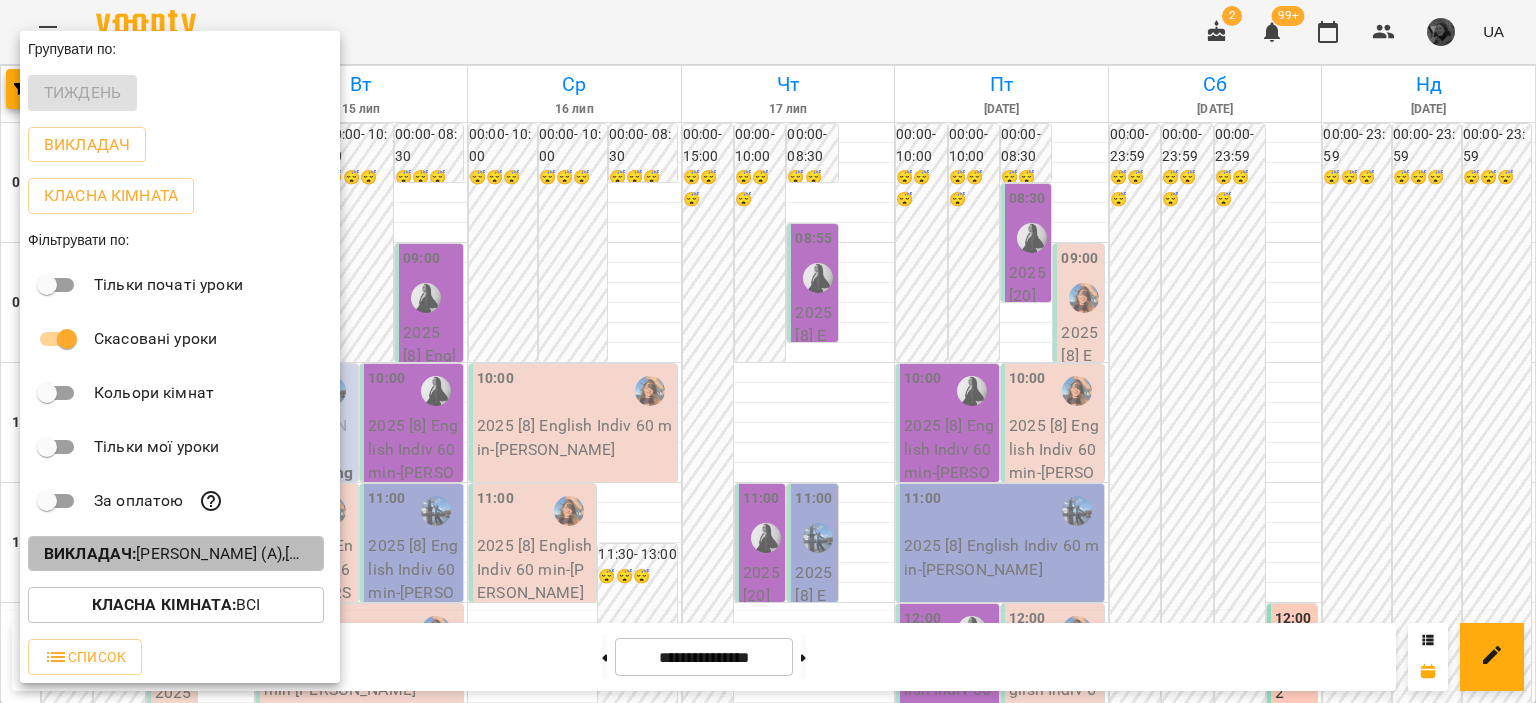 click on "Викладач :  [PERSON_NAME] (а),[PERSON_NAME] (а),[PERSON_NAME]а)" at bounding box center (176, 554) 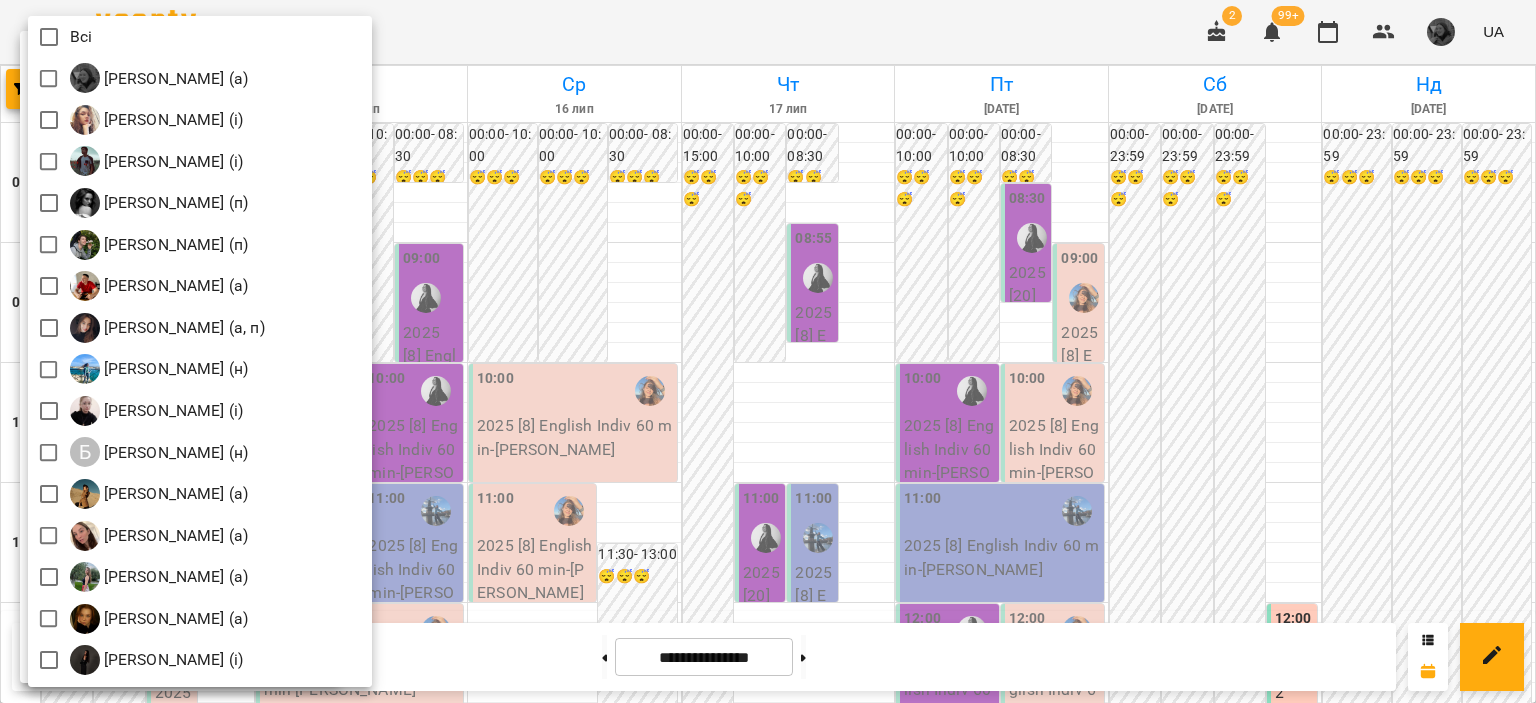 click at bounding box center (768, 351) 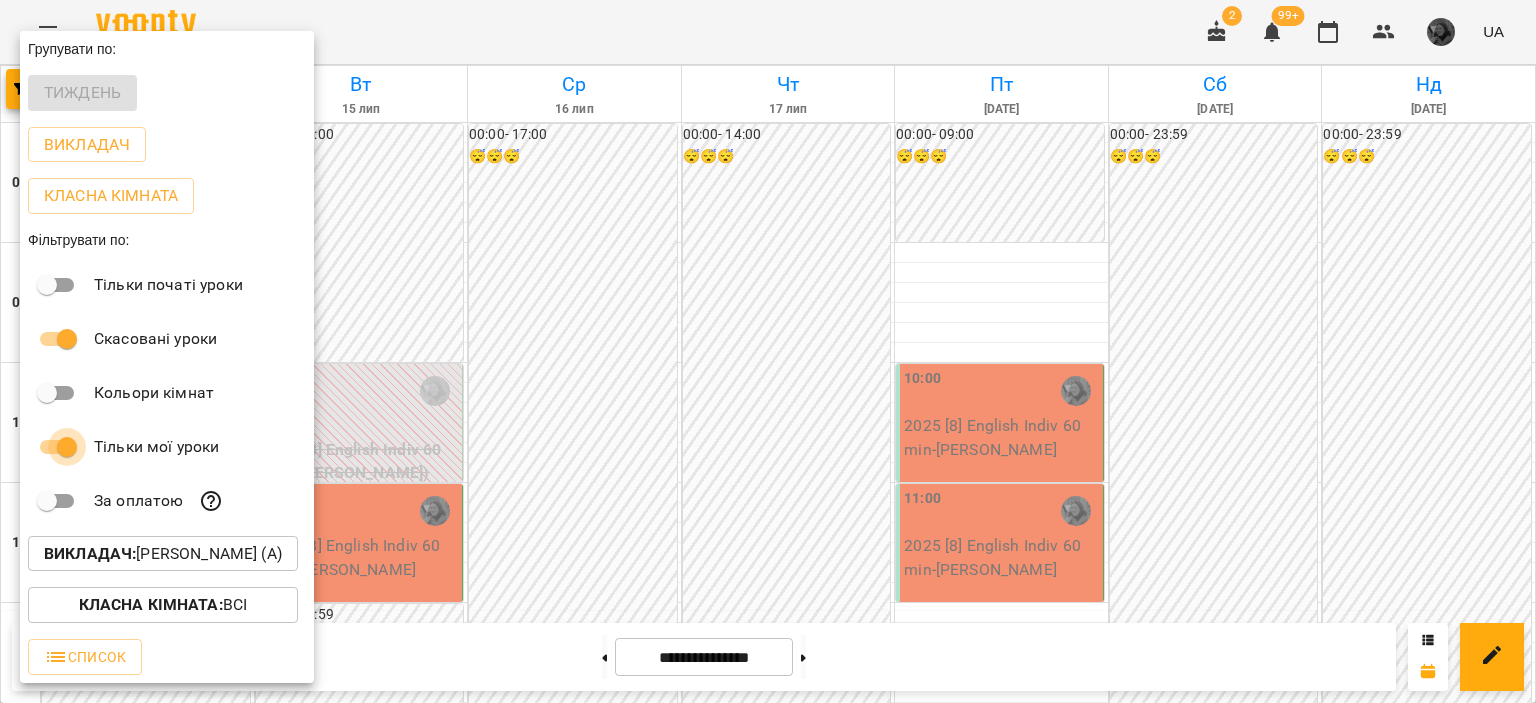 click on "Викладач :   [PERSON_NAME] (а)" at bounding box center (167, 554) 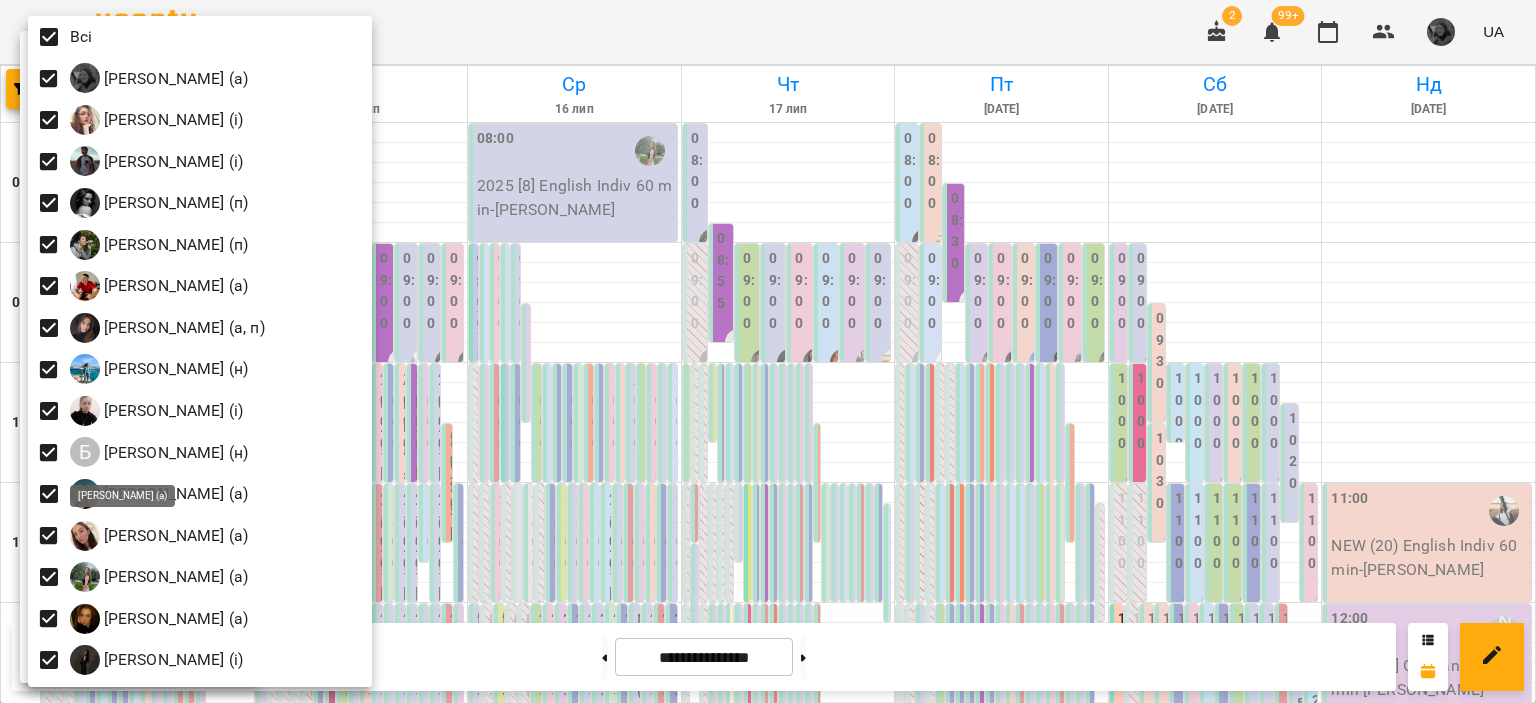 scroll, scrollTop: 0, scrollLeft: 0, axis: both 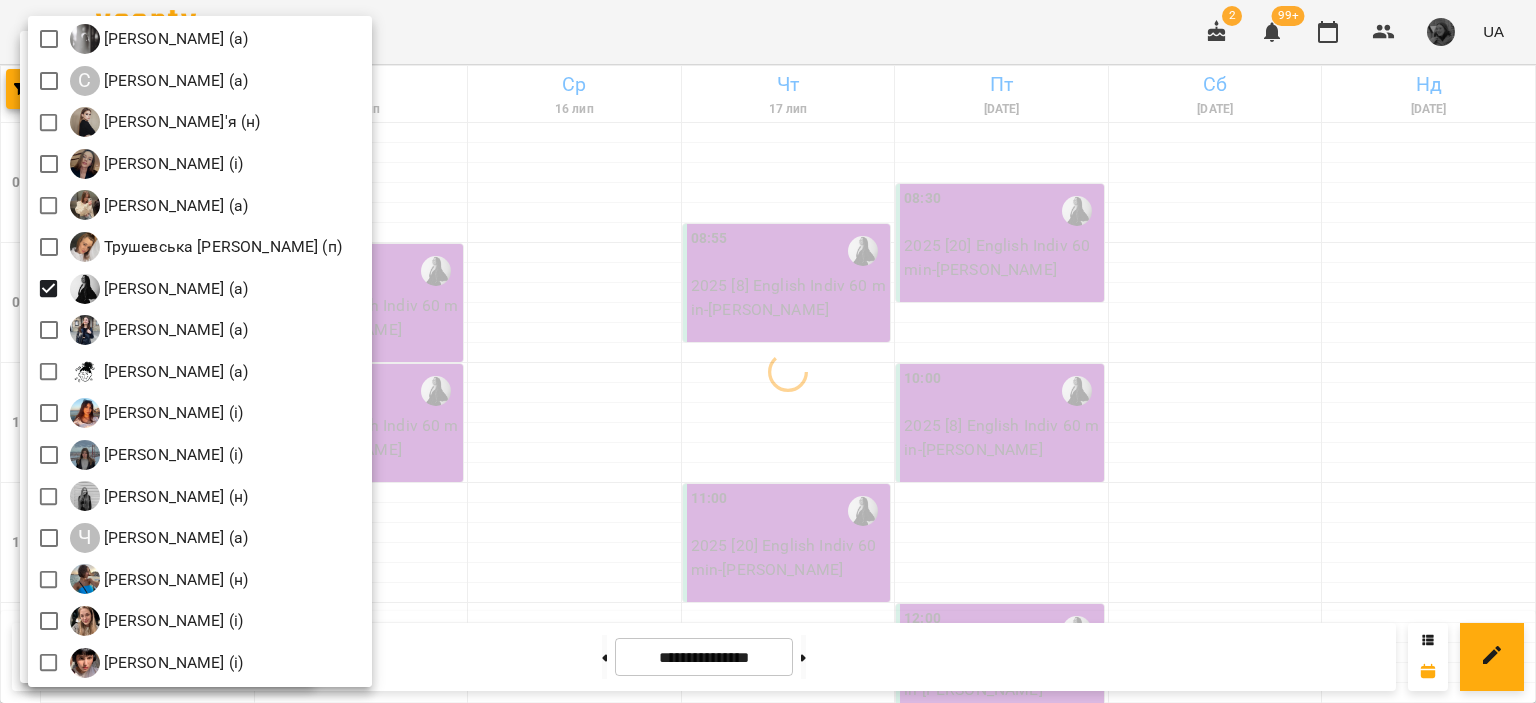 click at bounding box center (768, 351) 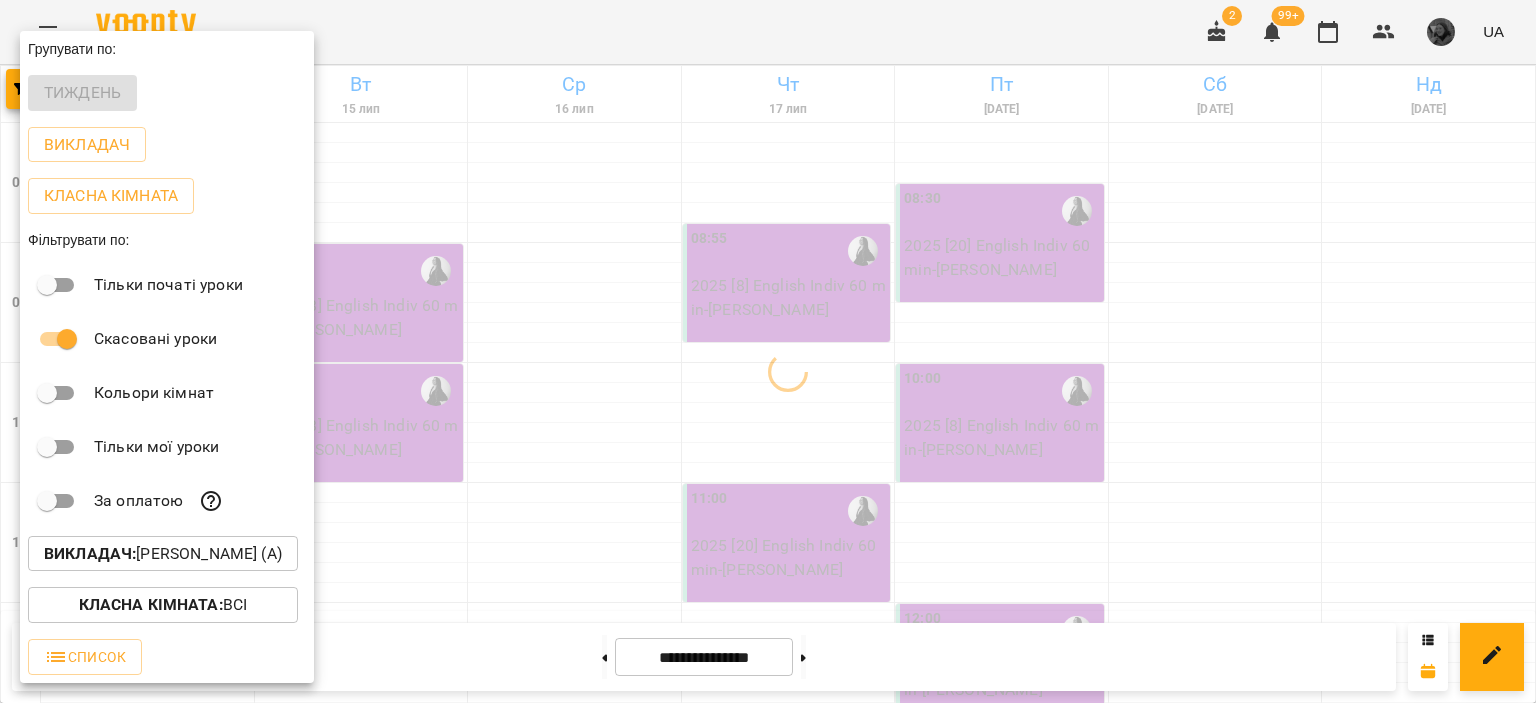 click at bounding box center (768, 351) 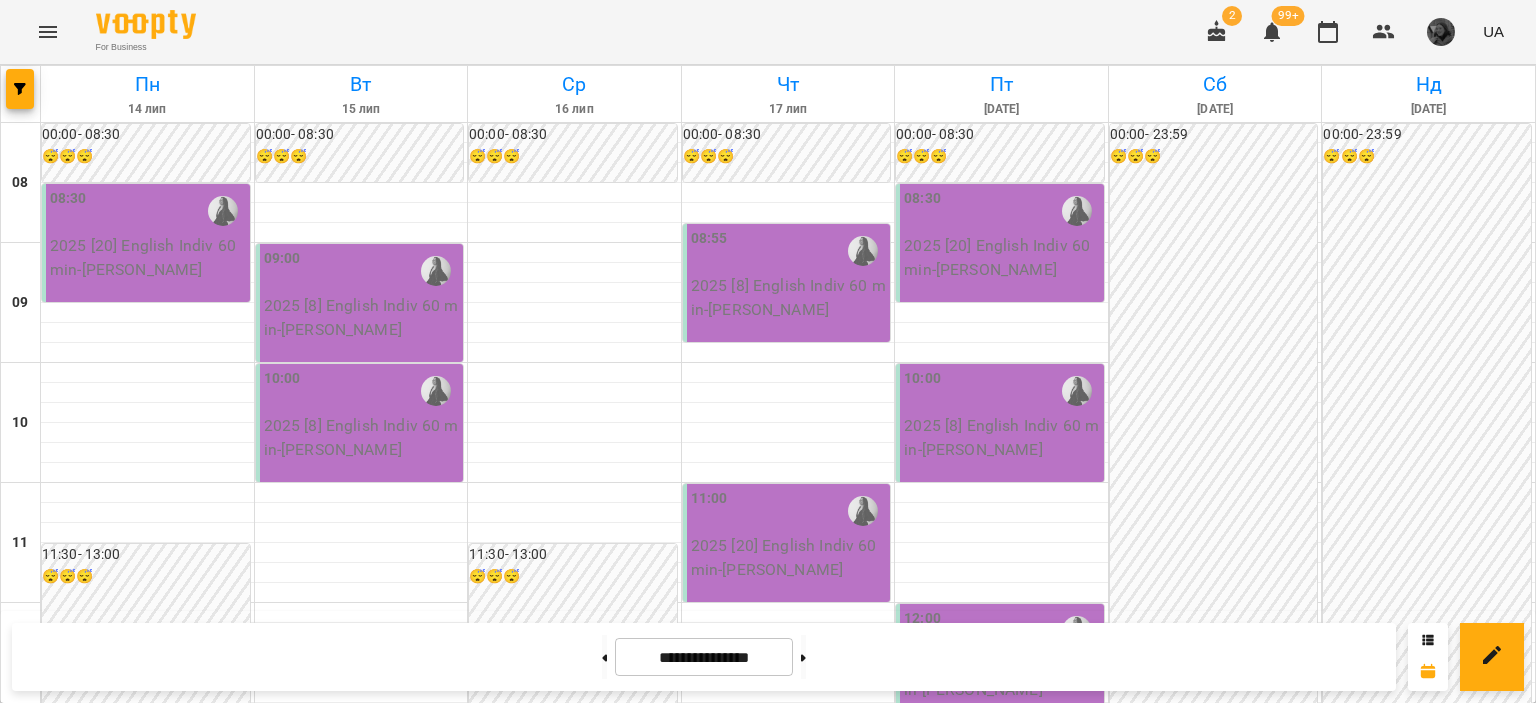 scroll, scrollTop: 372, scrollLeft: 0, axis: vertical 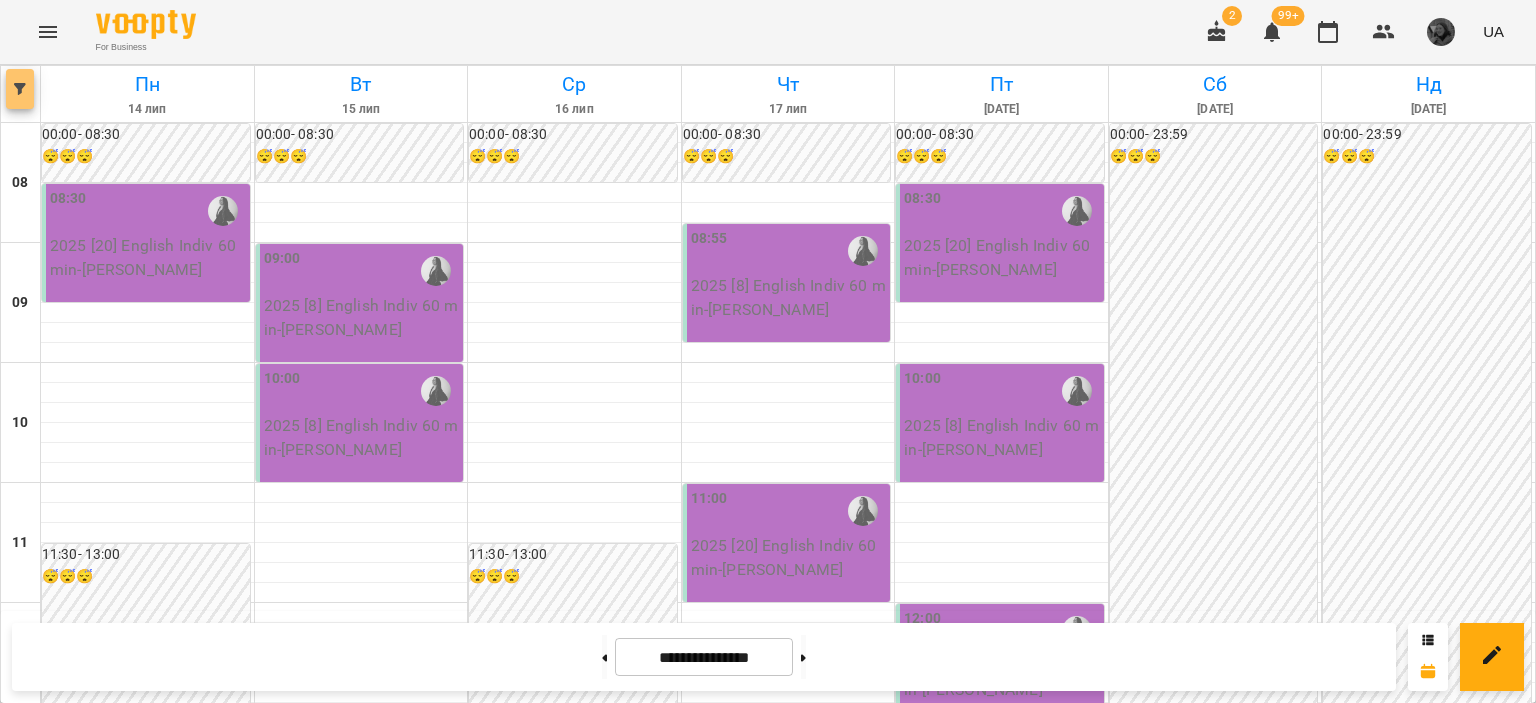 click at bounding box center [20, 89] 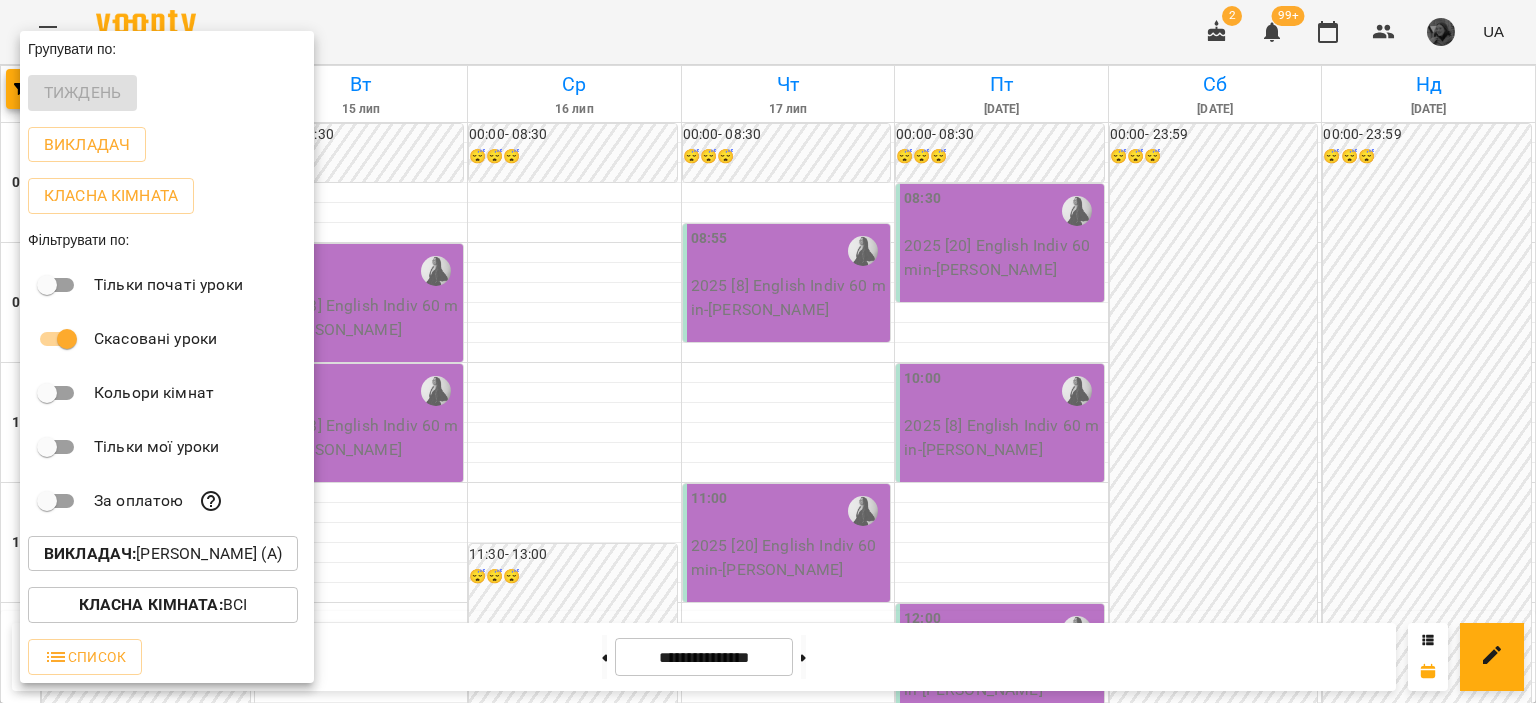 click at bounding box center (768, 351) 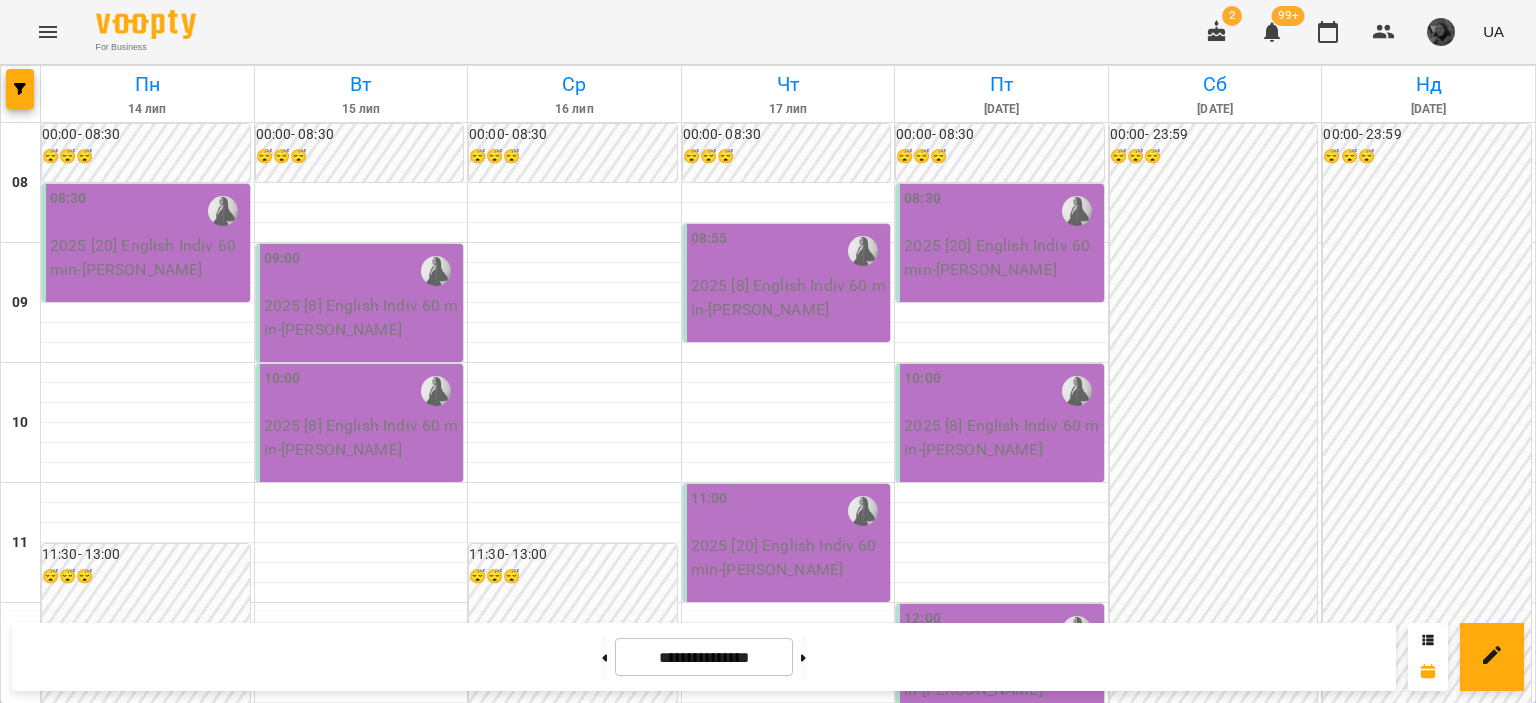 scroll, scrollTop: 172, scrollLeft: 0, axis: vertical 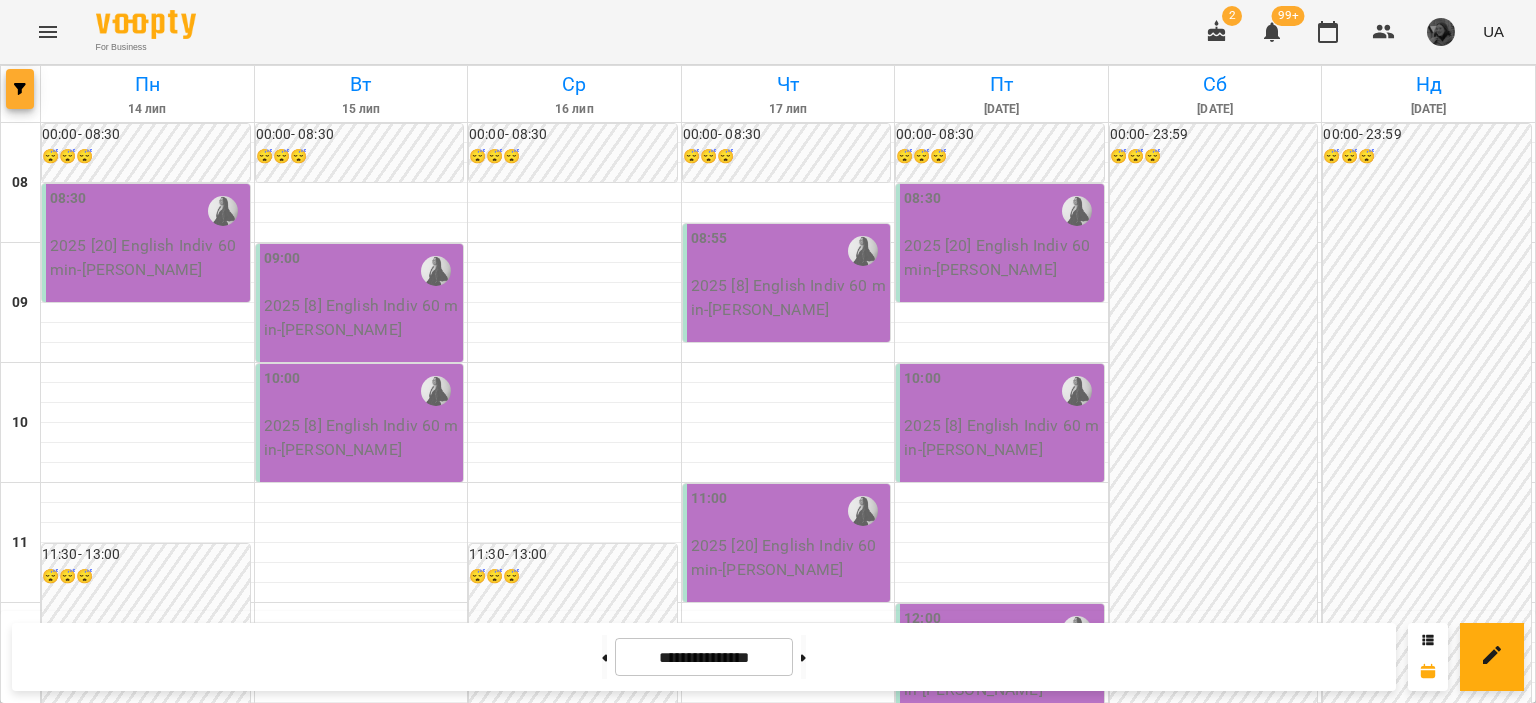 click at bounding box center (20, 89) 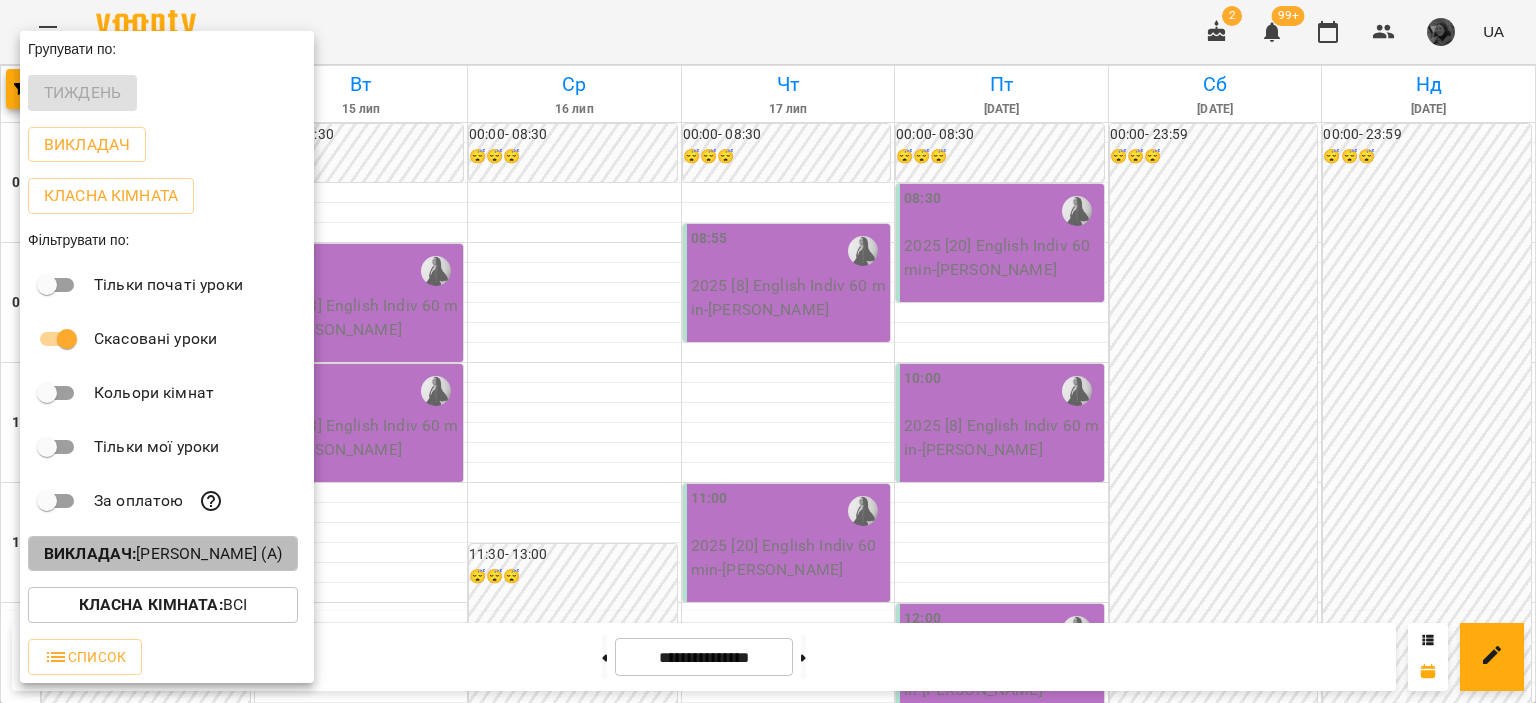 click on "Викладач :" at bounding box center (90, 553) 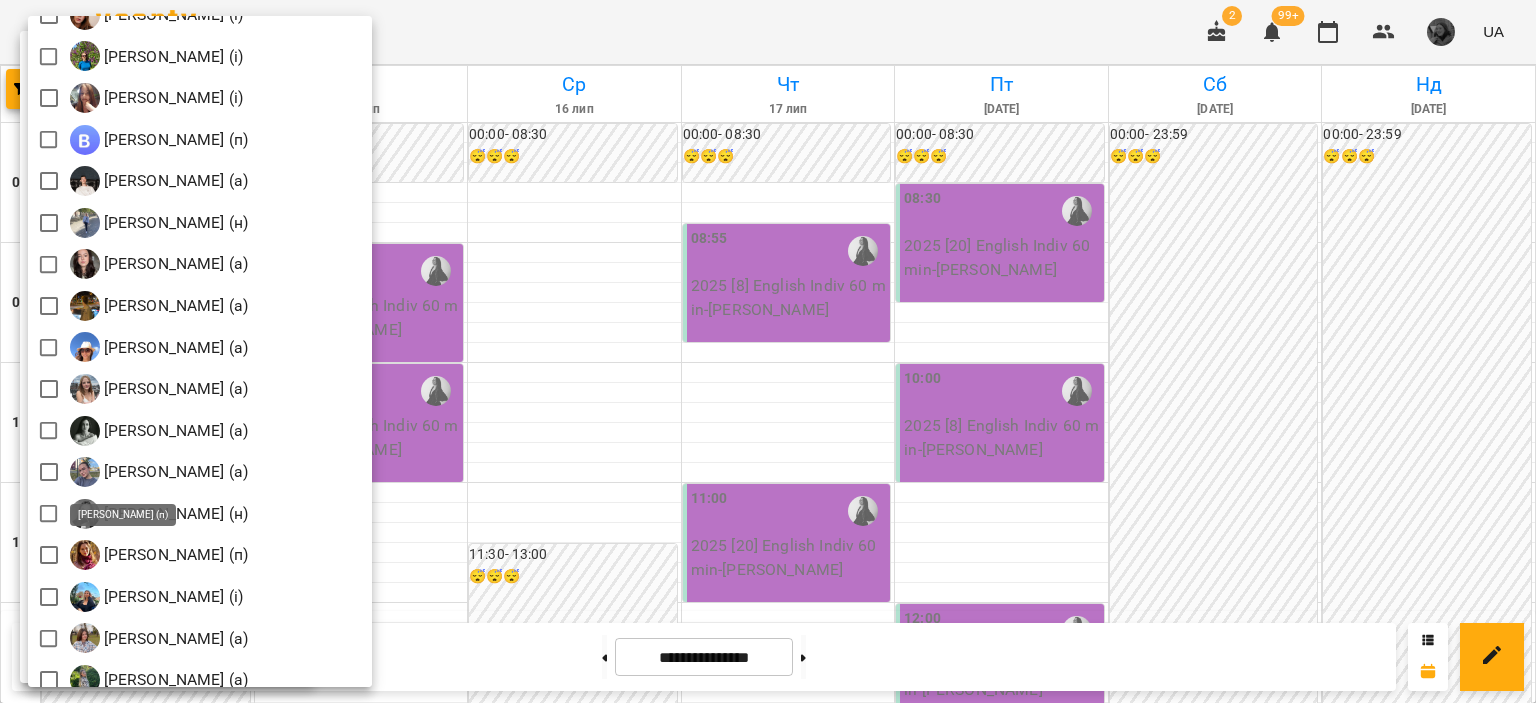 scroll, scrollTop: 1998, scrollLeft: 0, axis: vertical 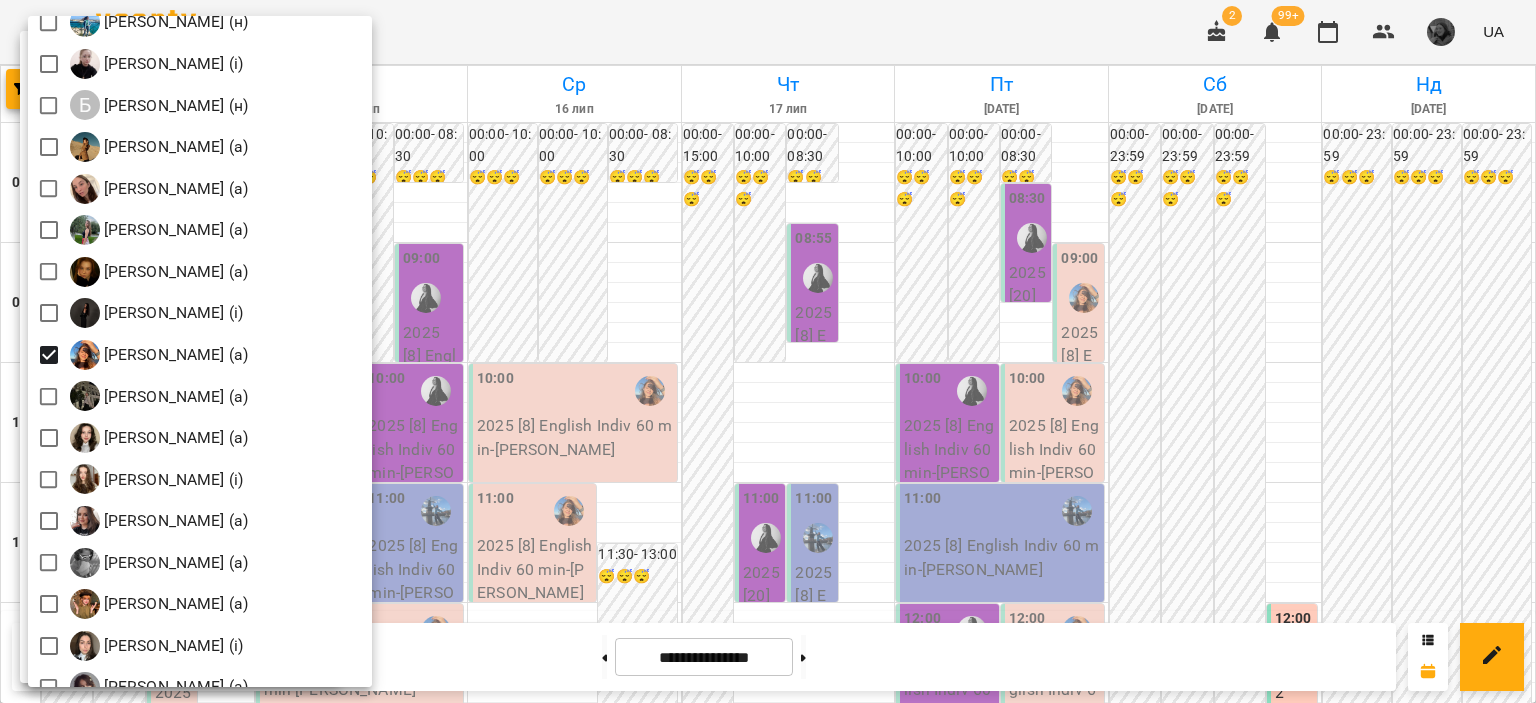 click at bounding box center [768, 351] 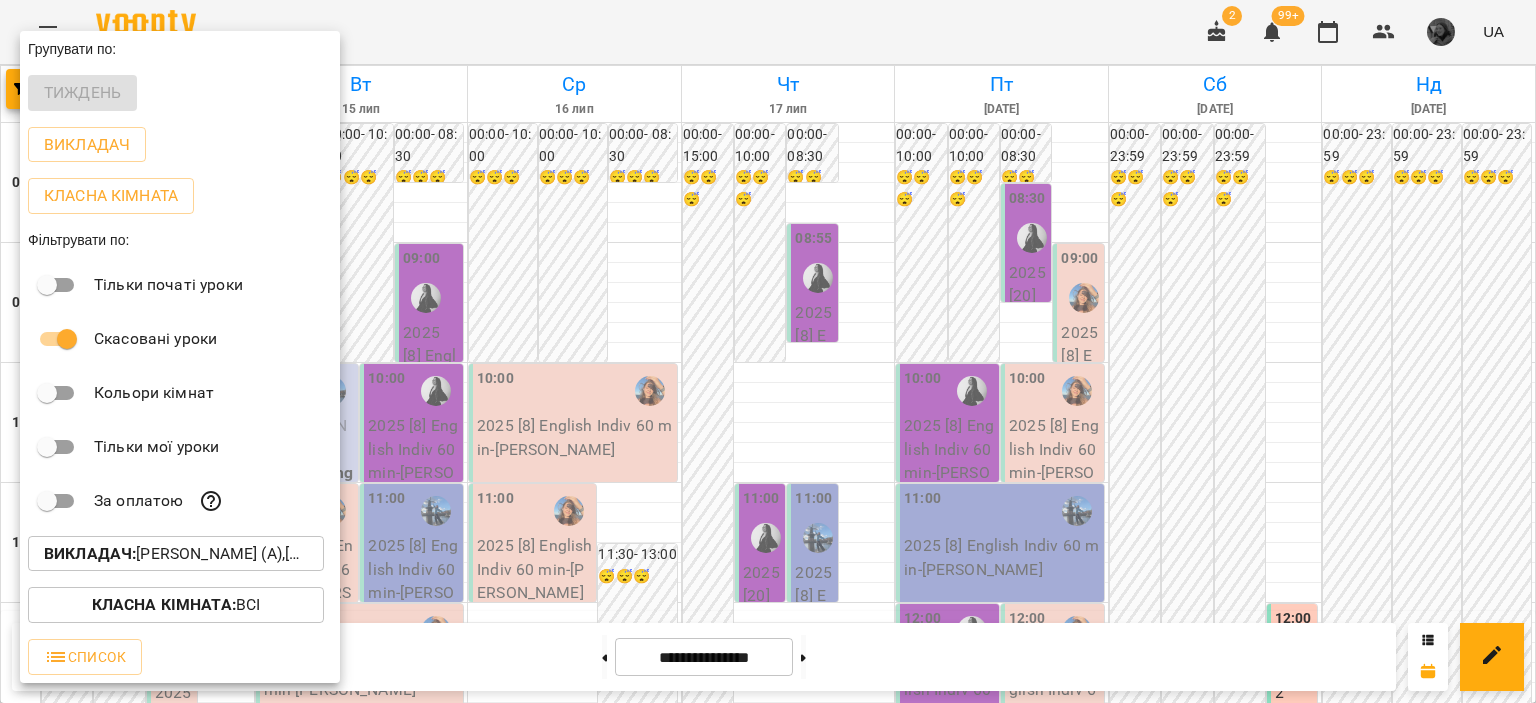 click at bounding box center [768, 351] 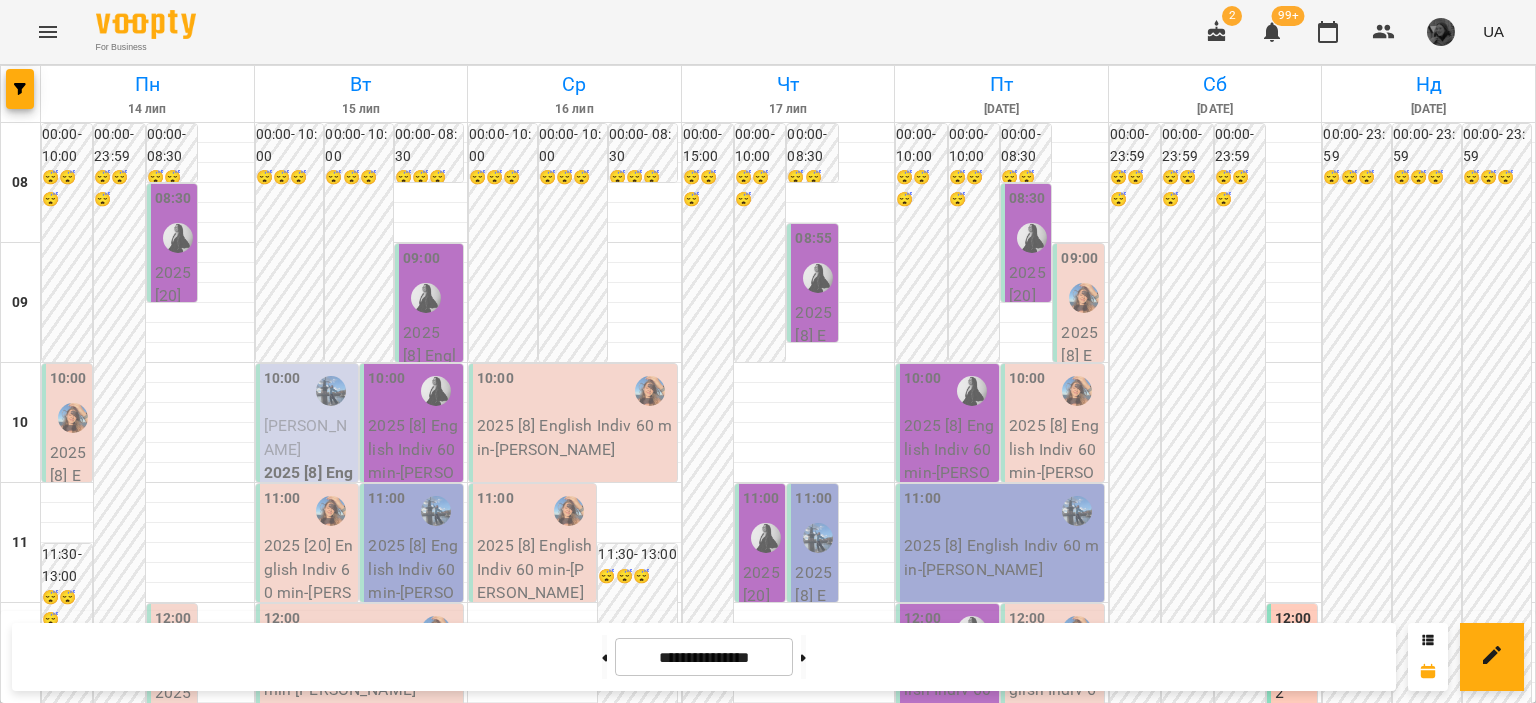 scroll, scrollTop: 1279, scrollLeft: 0, axis: vertical 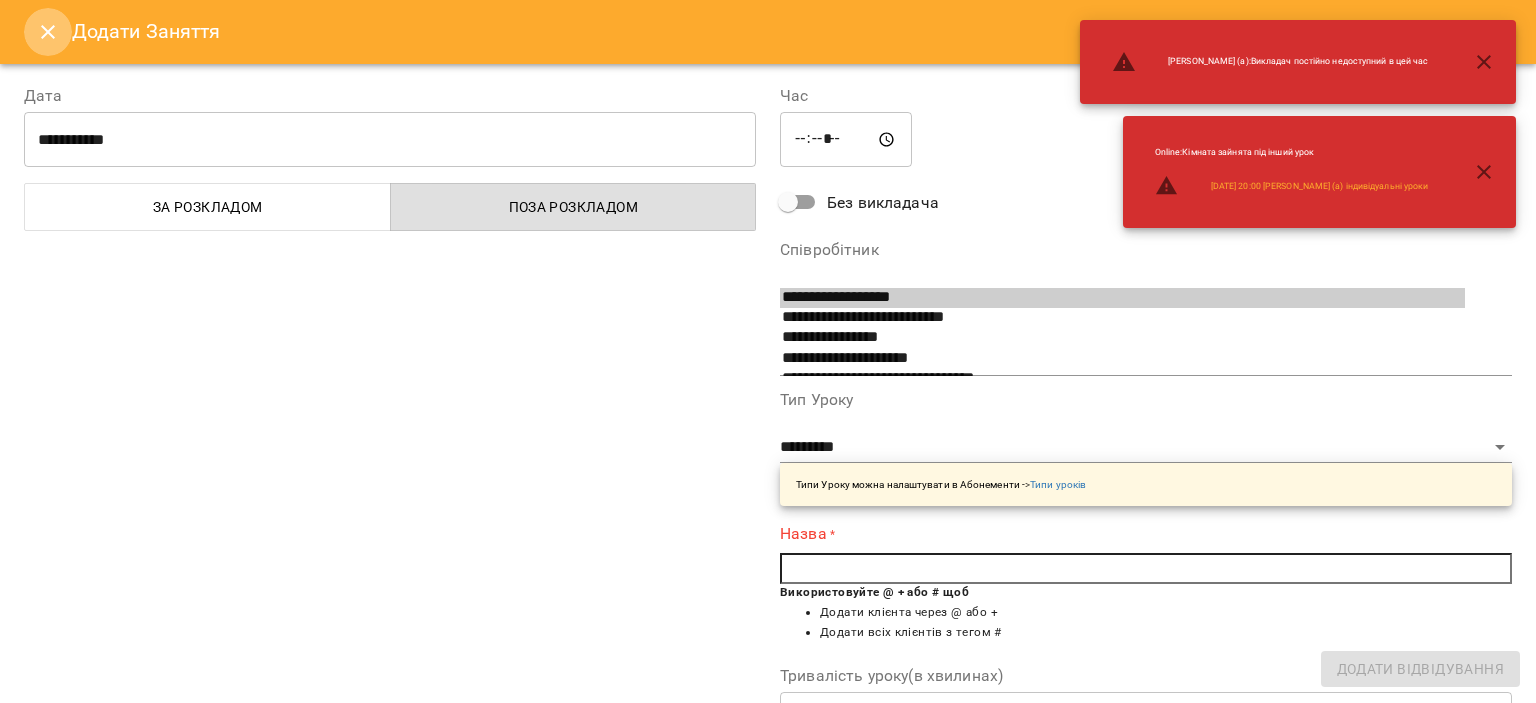 click 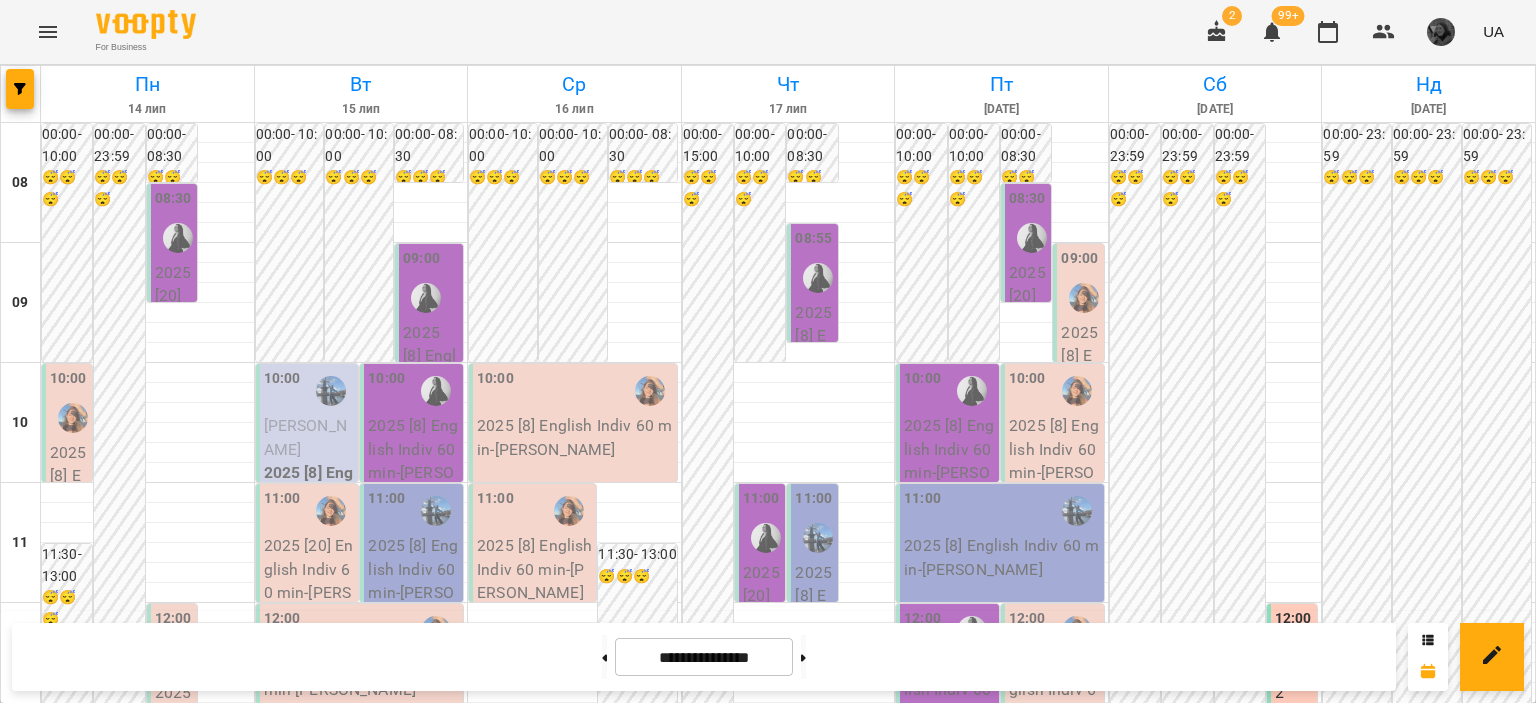 scroll, scrollTop: 0, scrollLeft: 0, axis: both 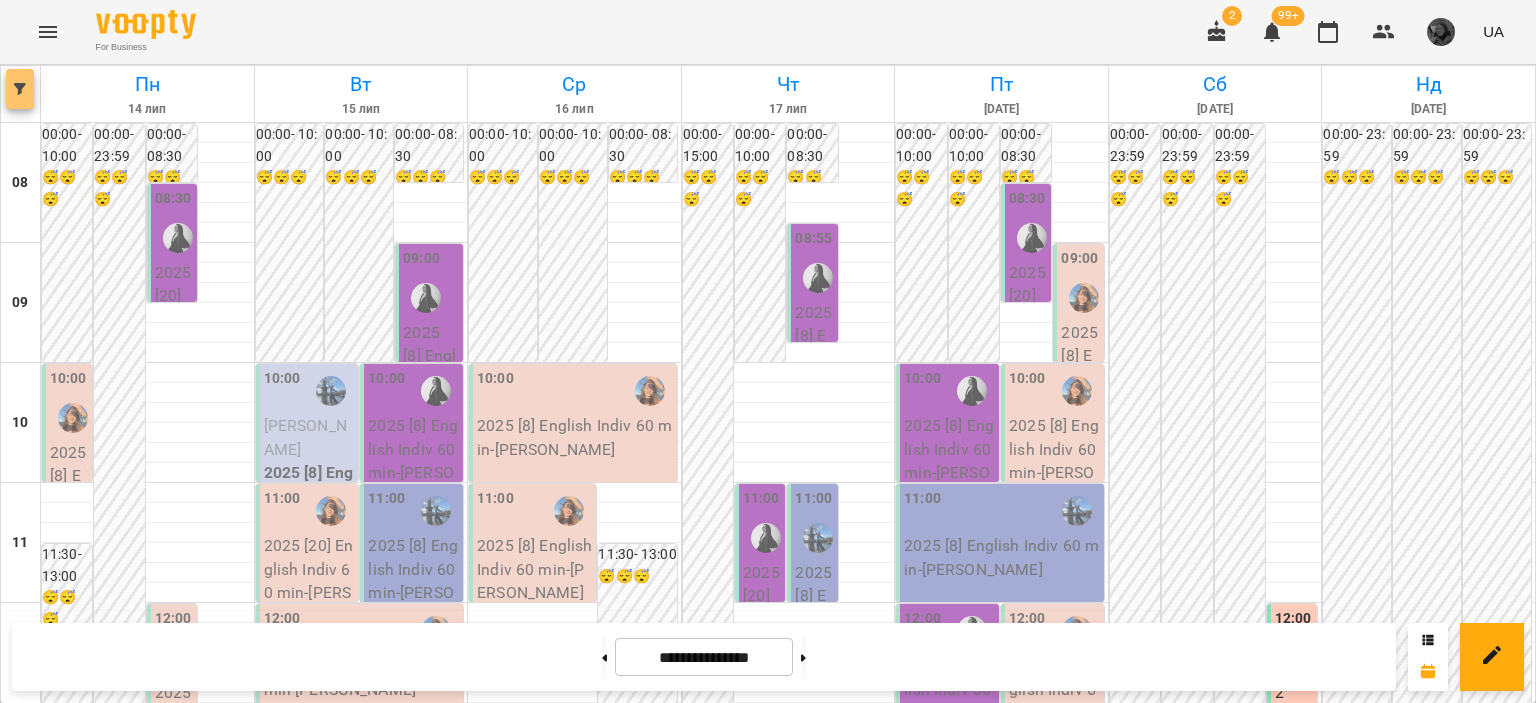 click 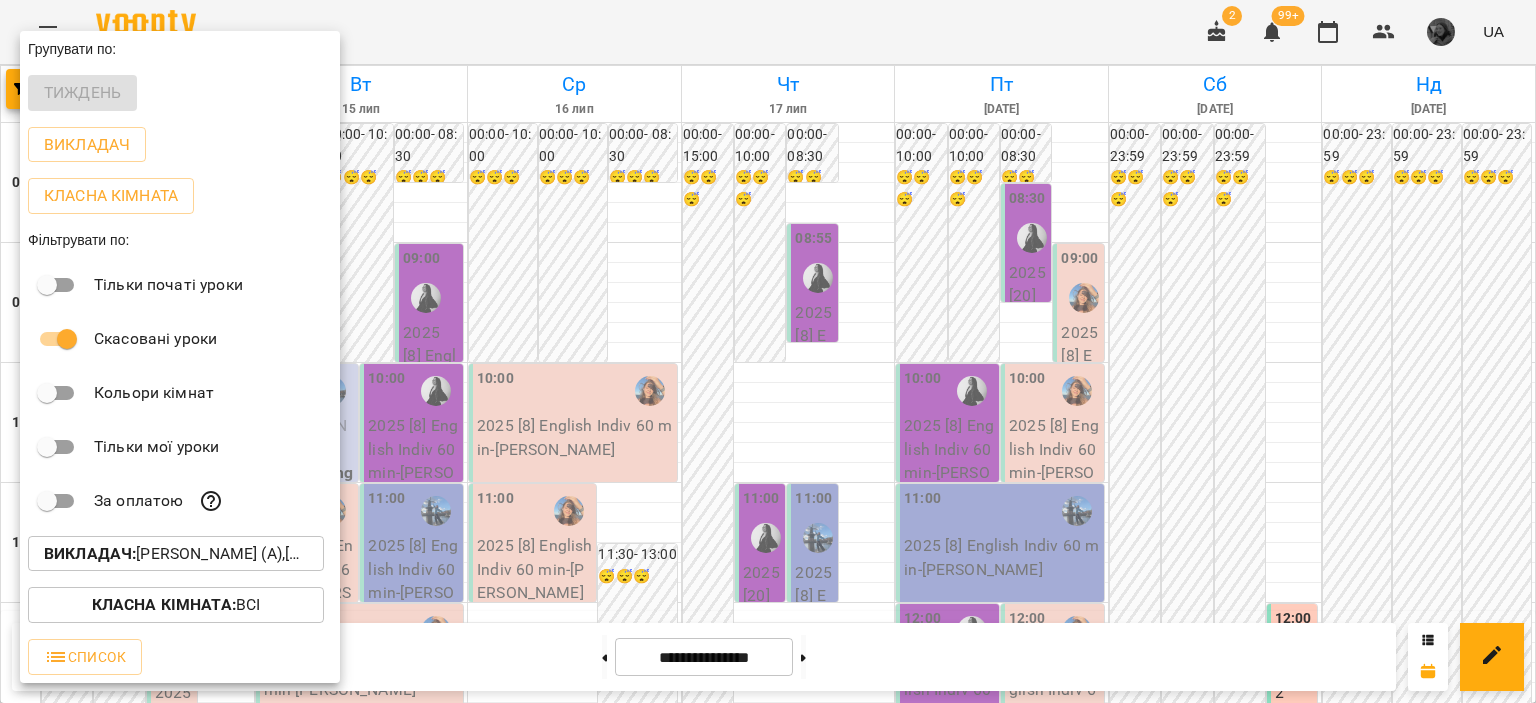 click at bounding box center (768, 351) 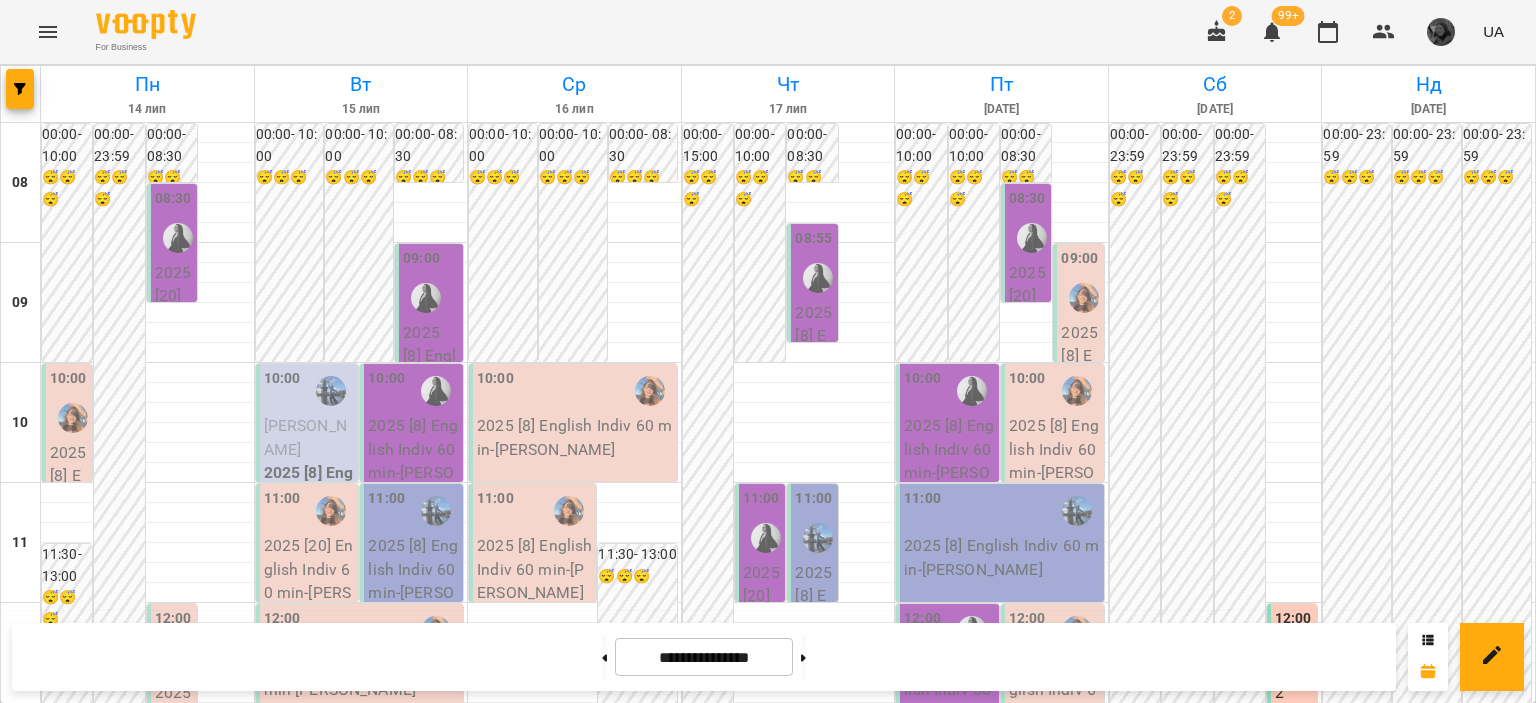 scroll, scrollTop: 176, scrollLeft: 0, axis: vertical 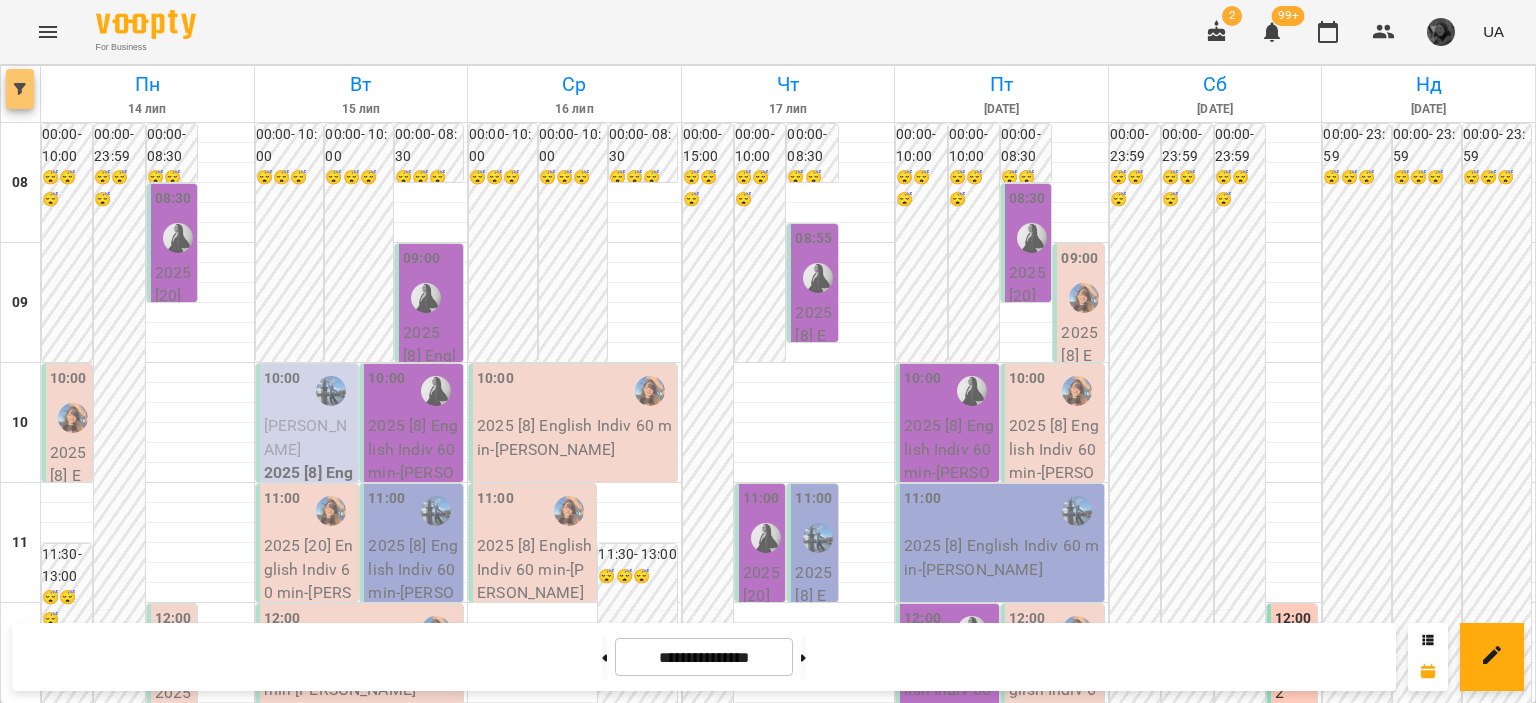 click at bounding box center [20, 89] 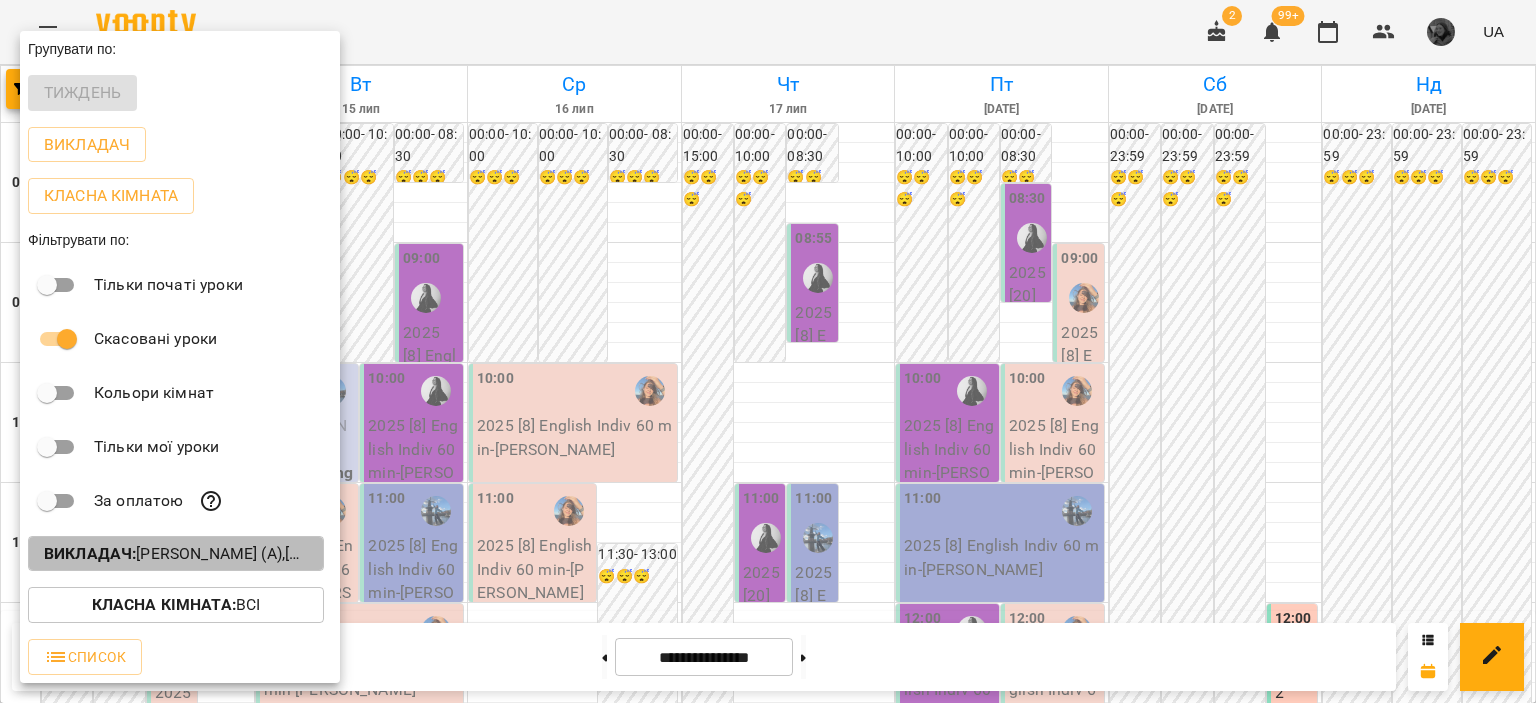 click on "Викладач :  [PERSON_NAME] (а),[PERSON_NAME] (а),[PERSON_NAME]а)" at bounding box center (176, 554) 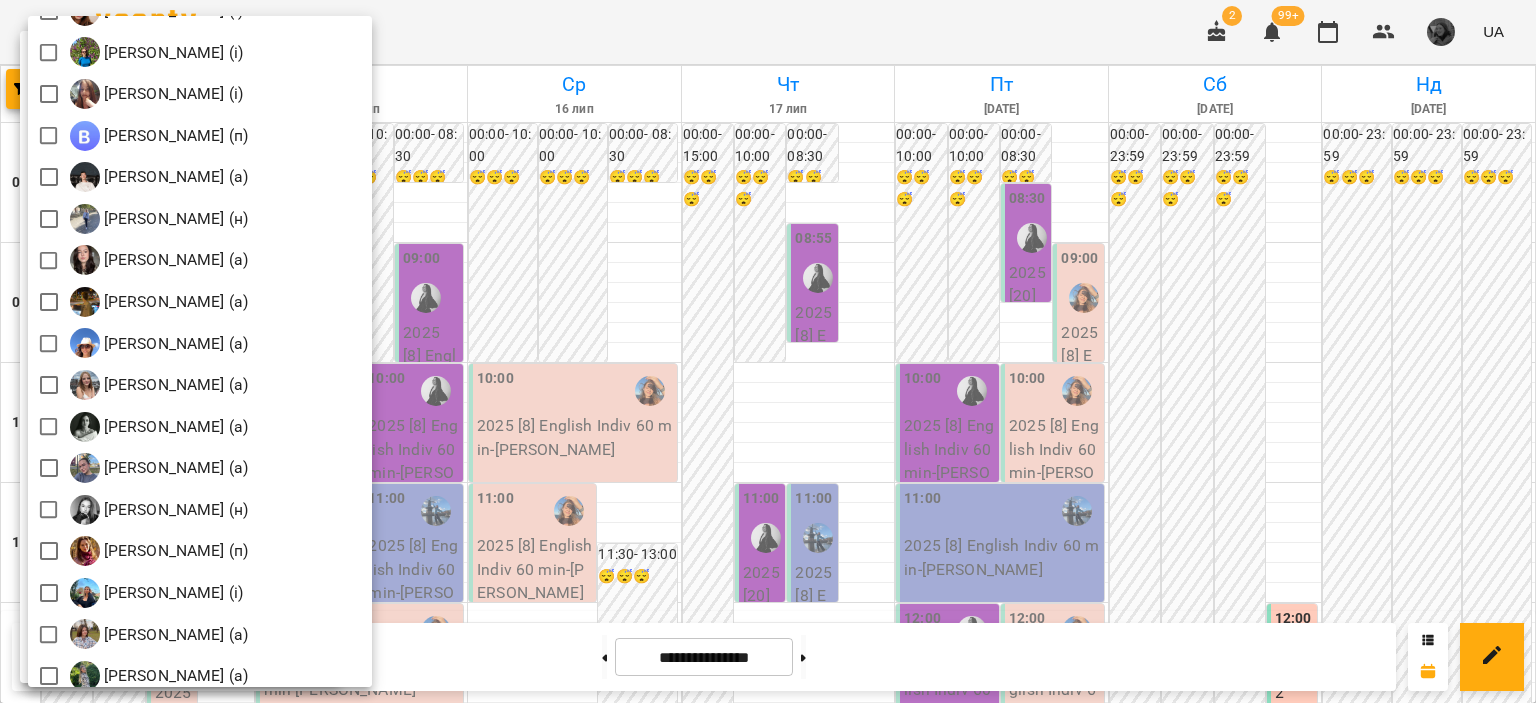 scroll, scrollTop: 2016, scrollLeft: 0, axis: vertical 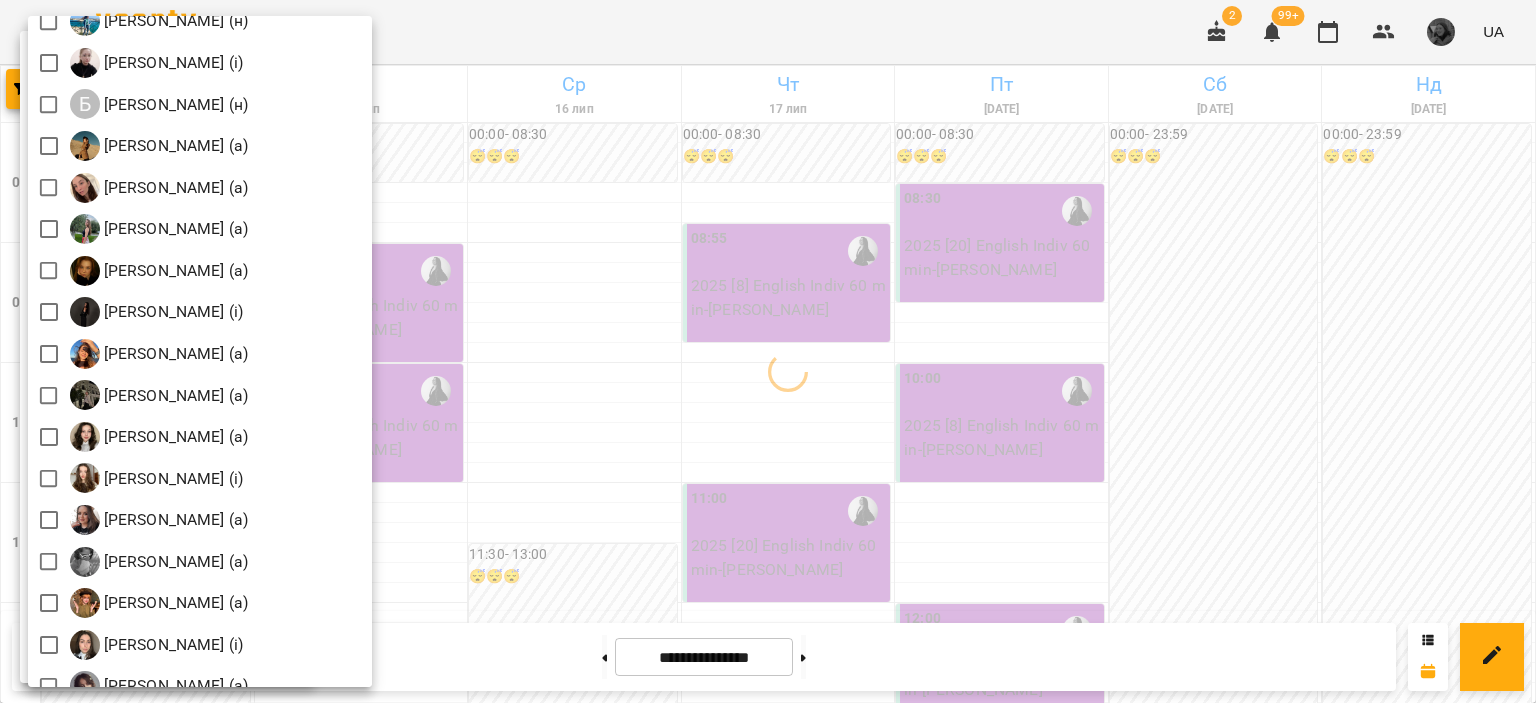 click at bounding box center [768, 351] 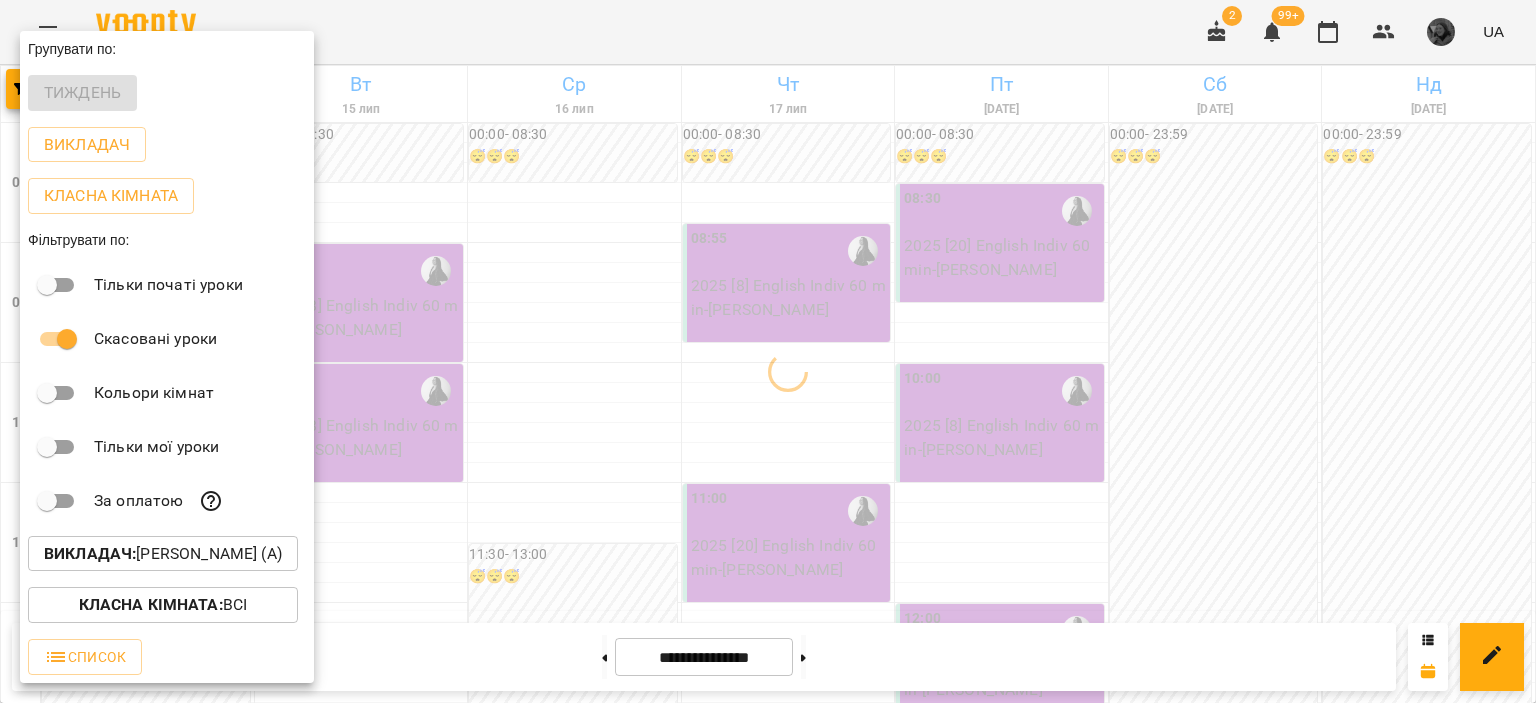 click at bounding box center [768, 351] 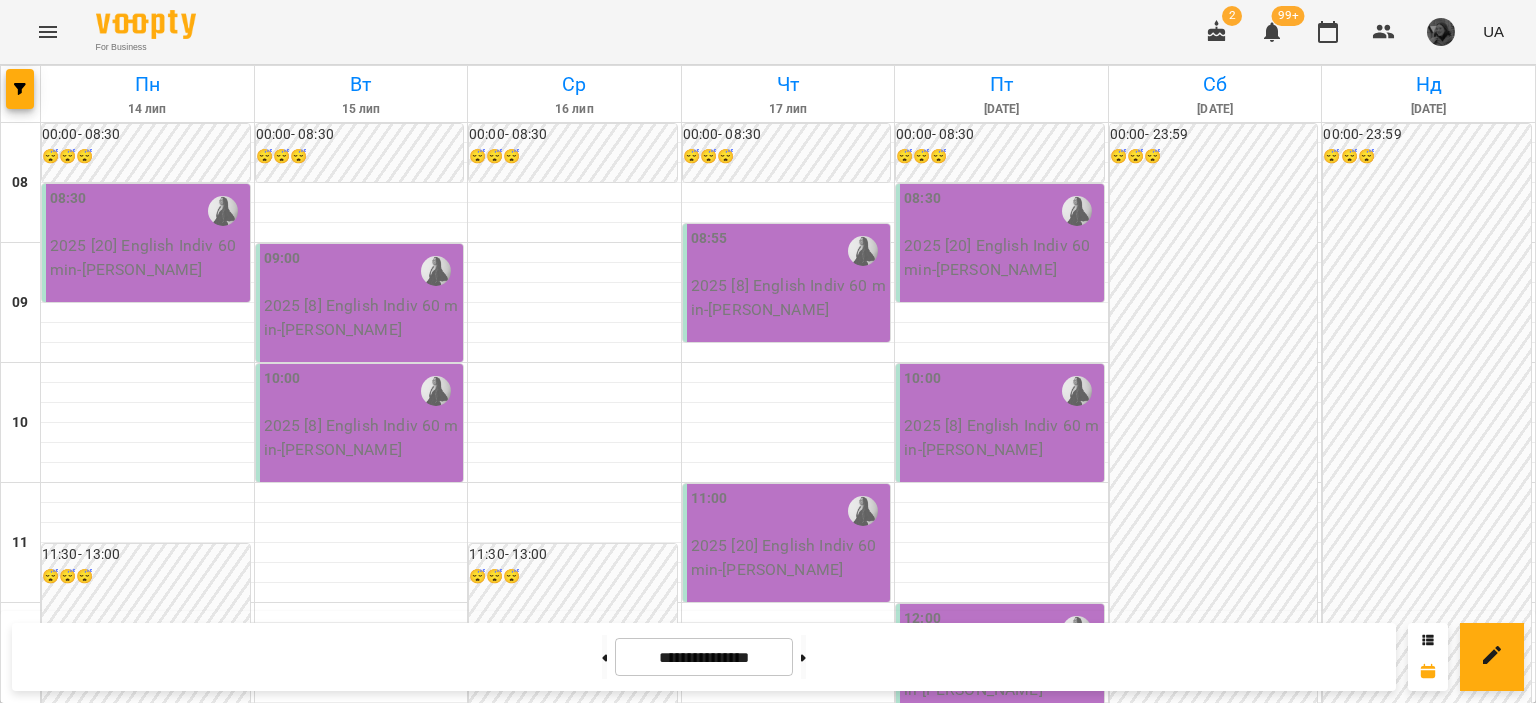 scroll, scrollTop: 336, scrollLeft: 0, axis: vertical 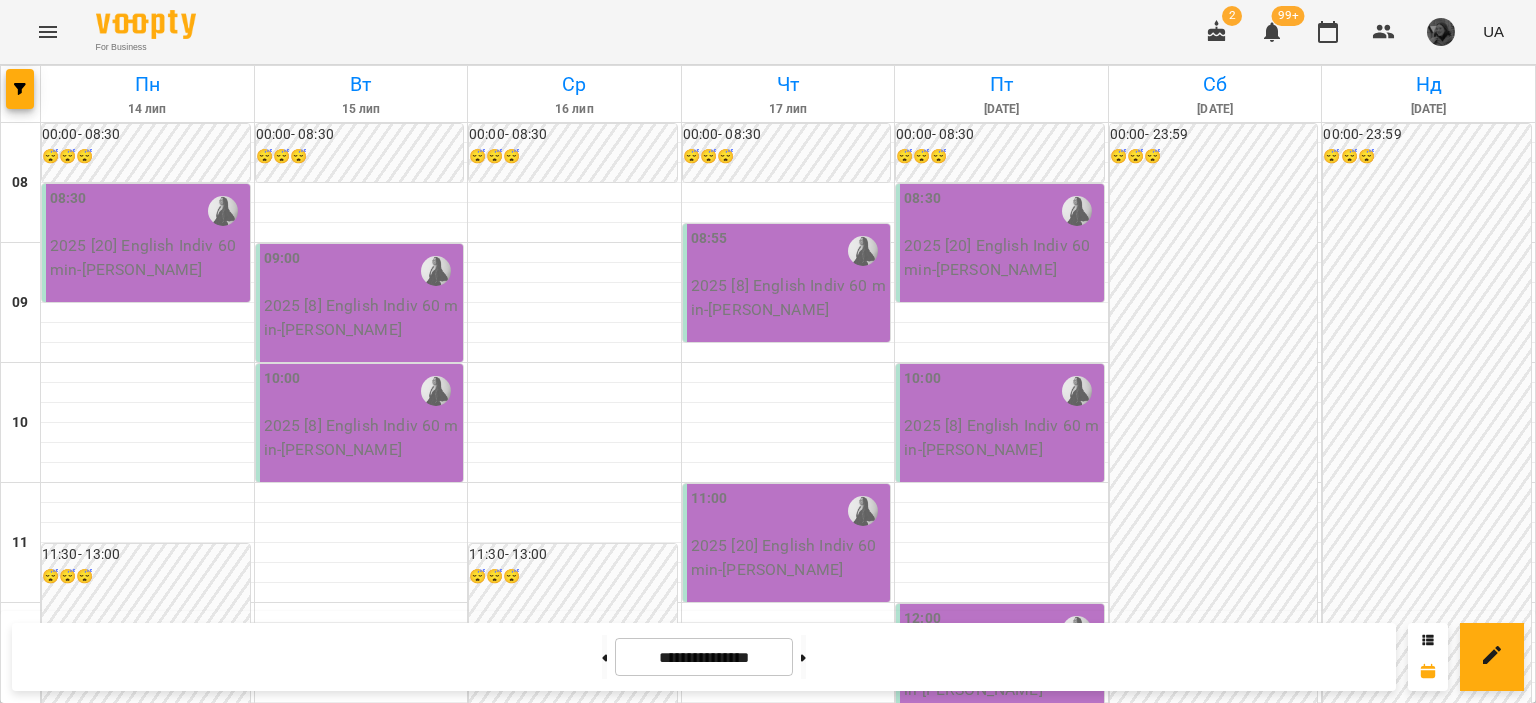 click at bounding box center (21, 94) 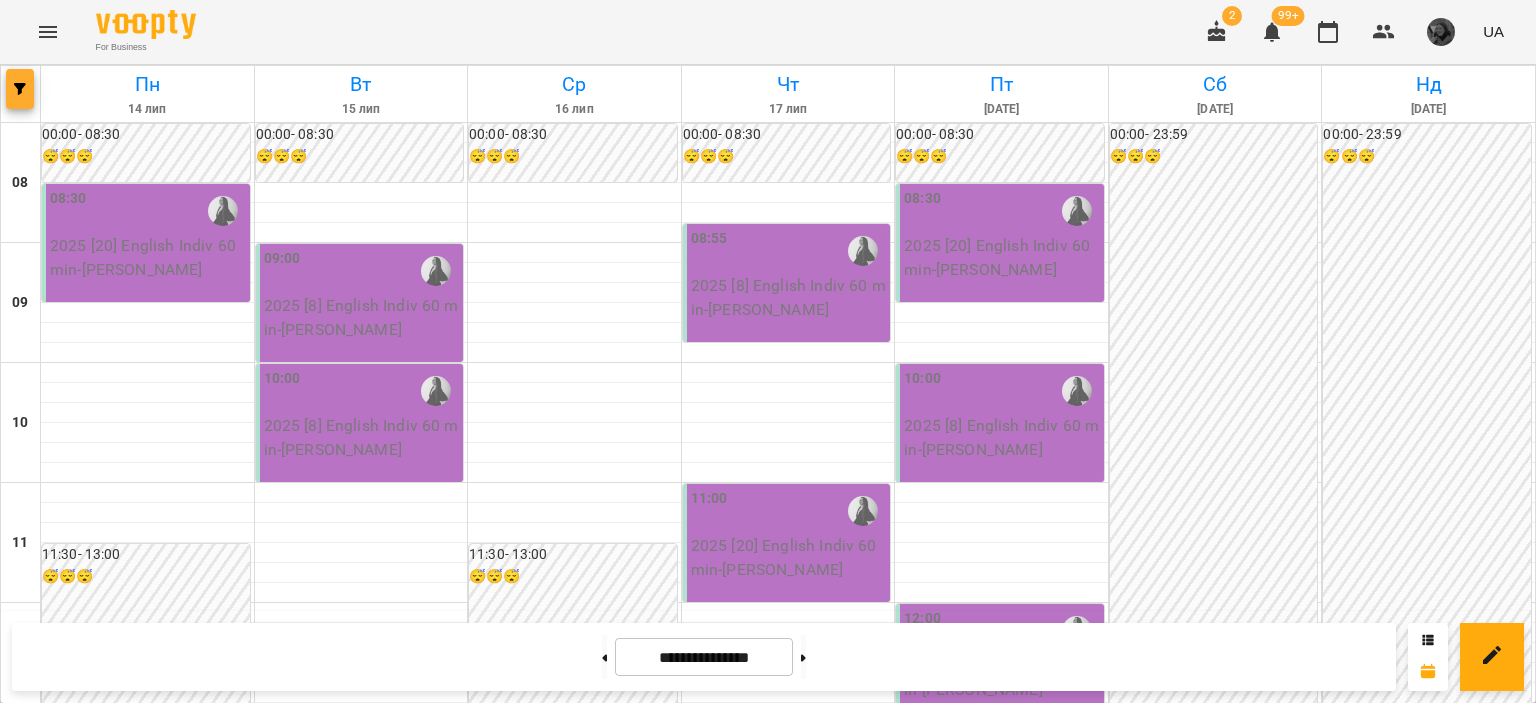 click at bounding box center [20, 89] 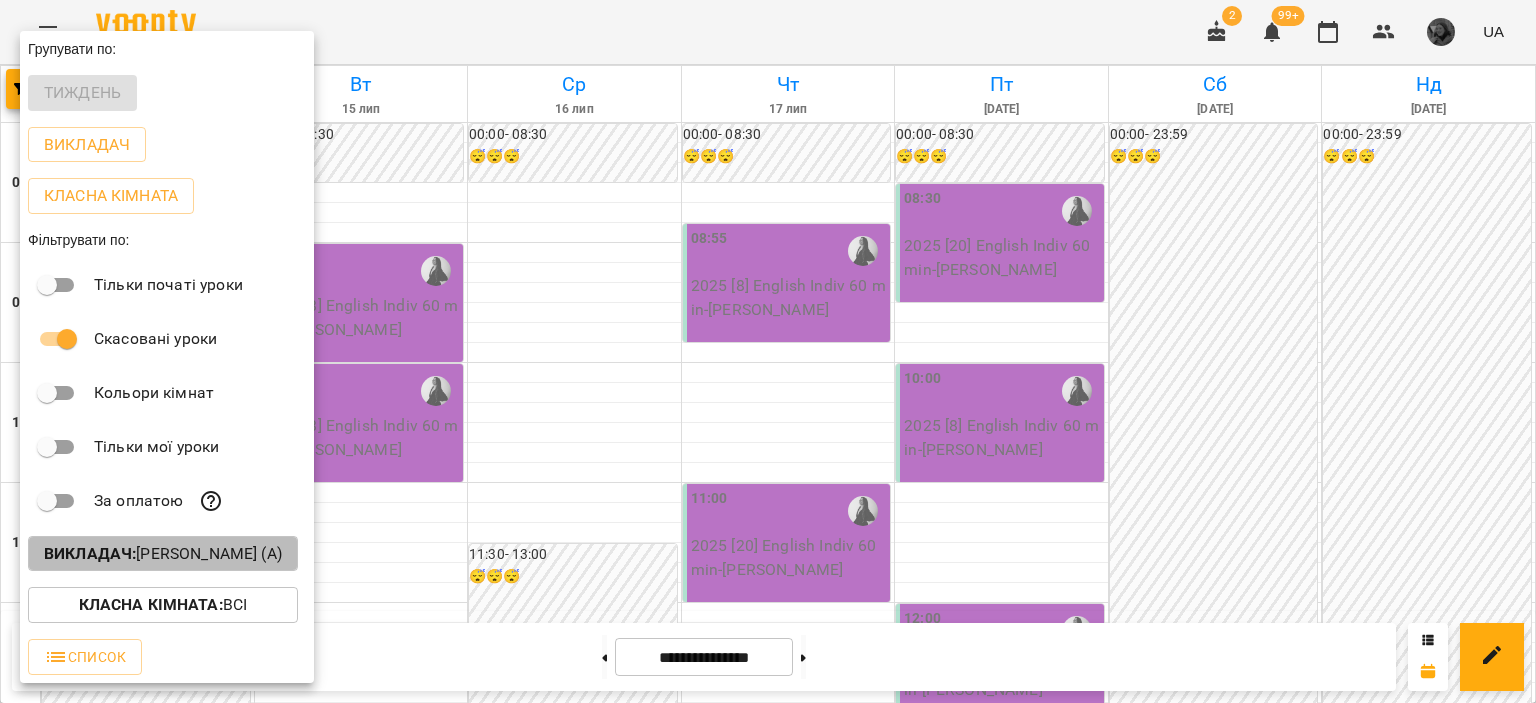 click on "Викладач :  [PERSON_NAME] (а)" at bounding box center [163, 554] 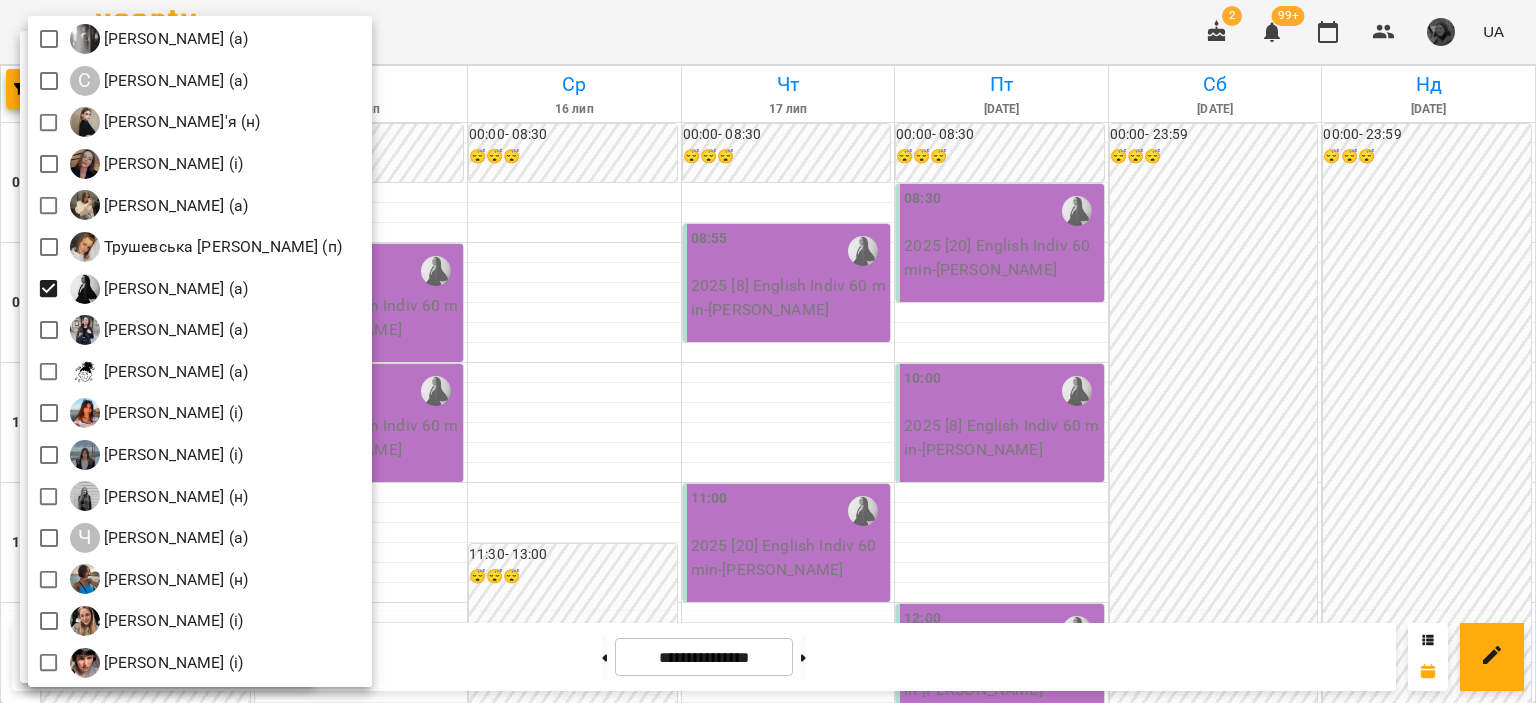 scroll, scrollTop: 2903, scrollLeft: 0, axis: vertical 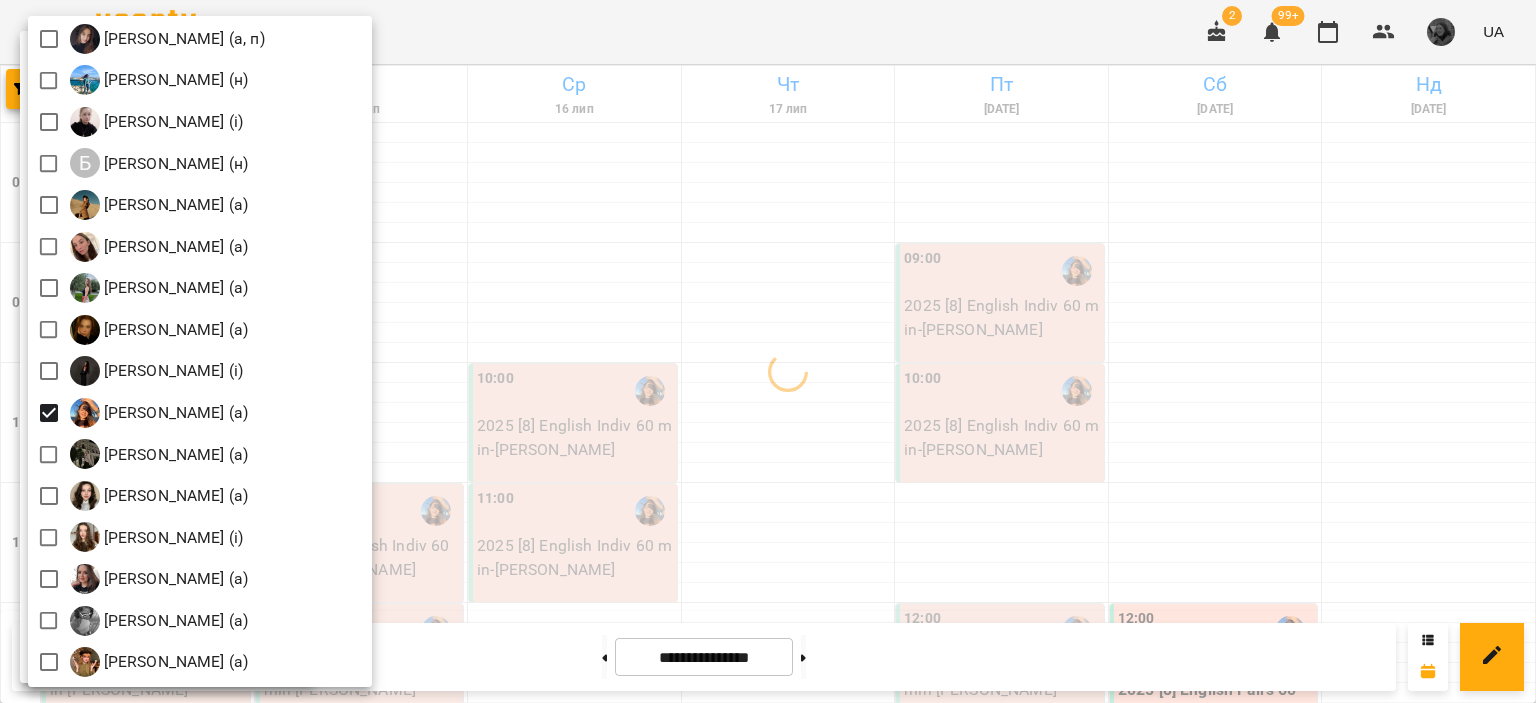 click at bounding box center [768, 351] 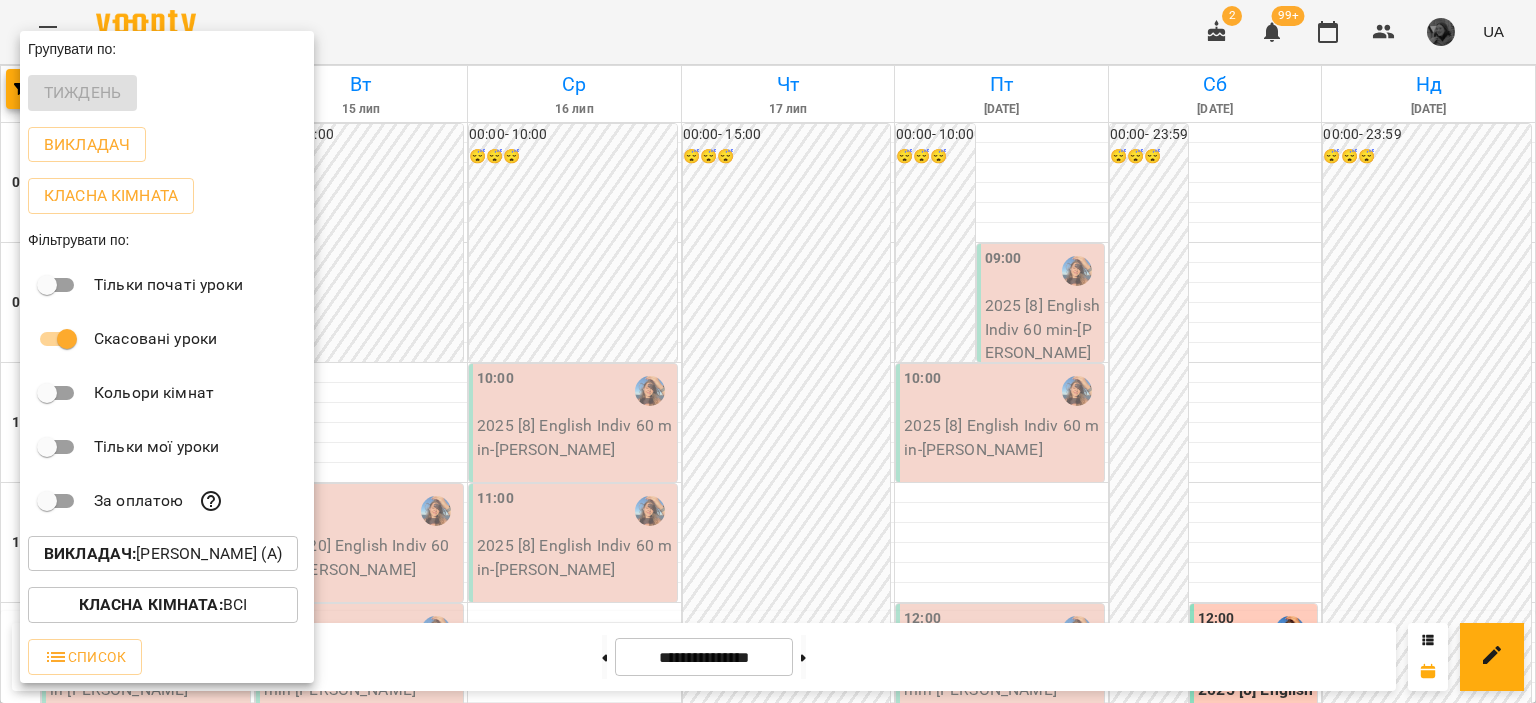 click at bounding box center (768, 351) 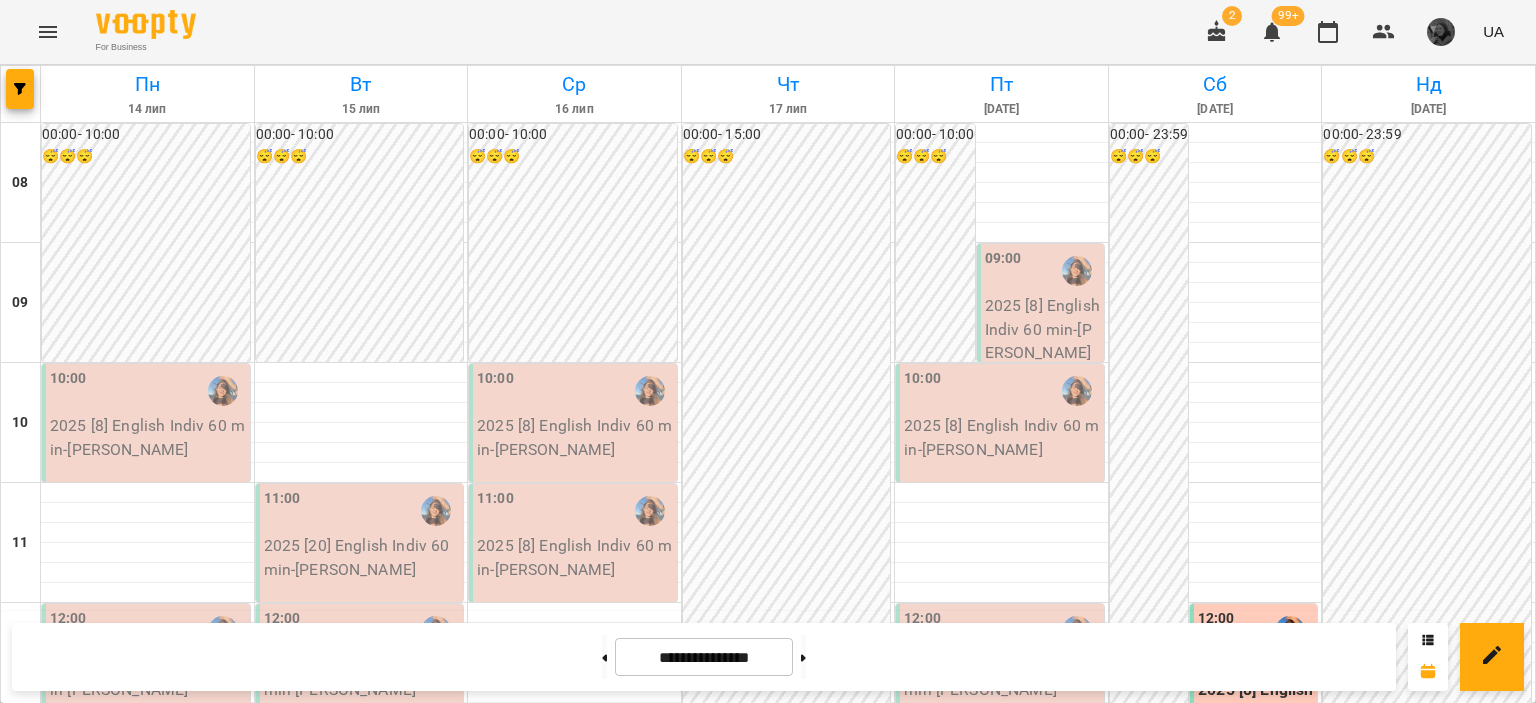 scroll, scrollTop: 252, scrollLeft: 0, axis: vertical 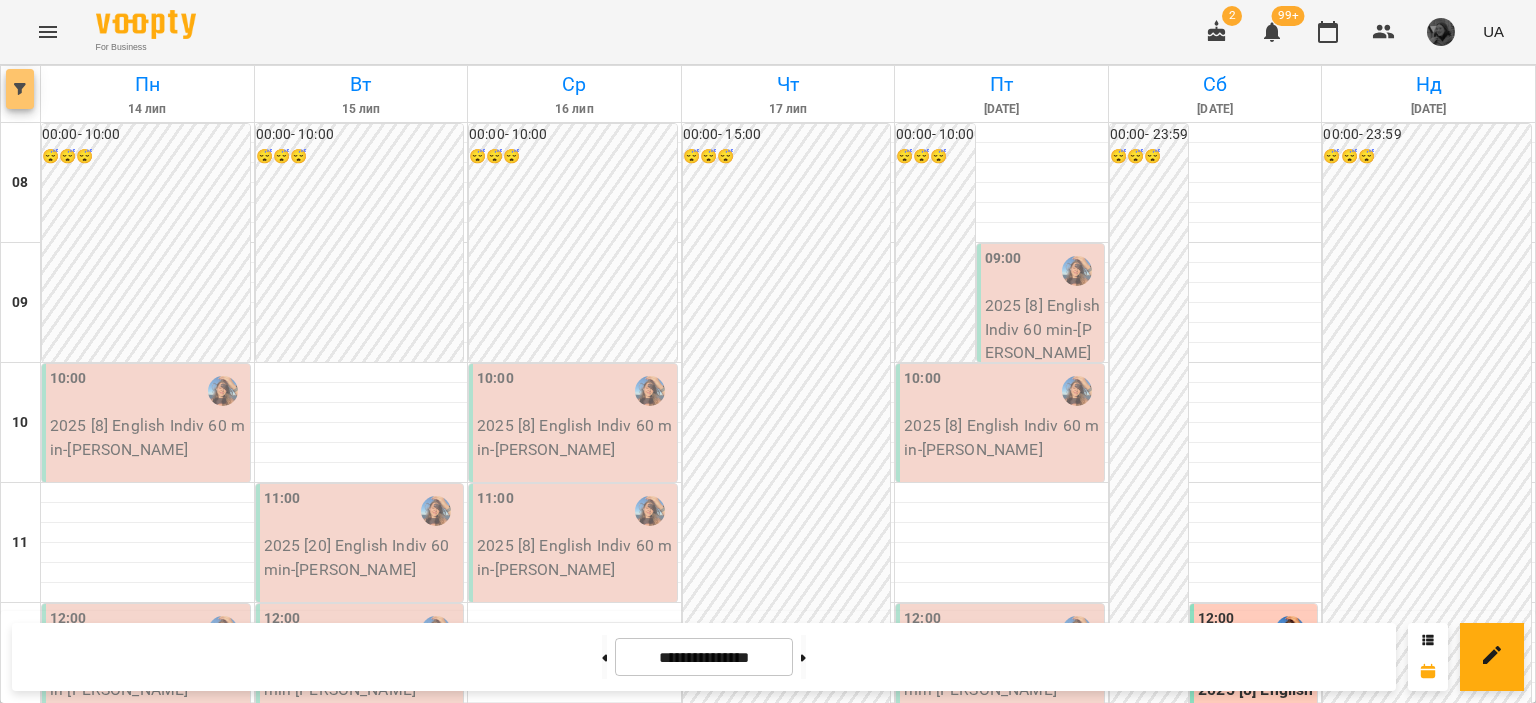 click at bounding box center [20, 89] 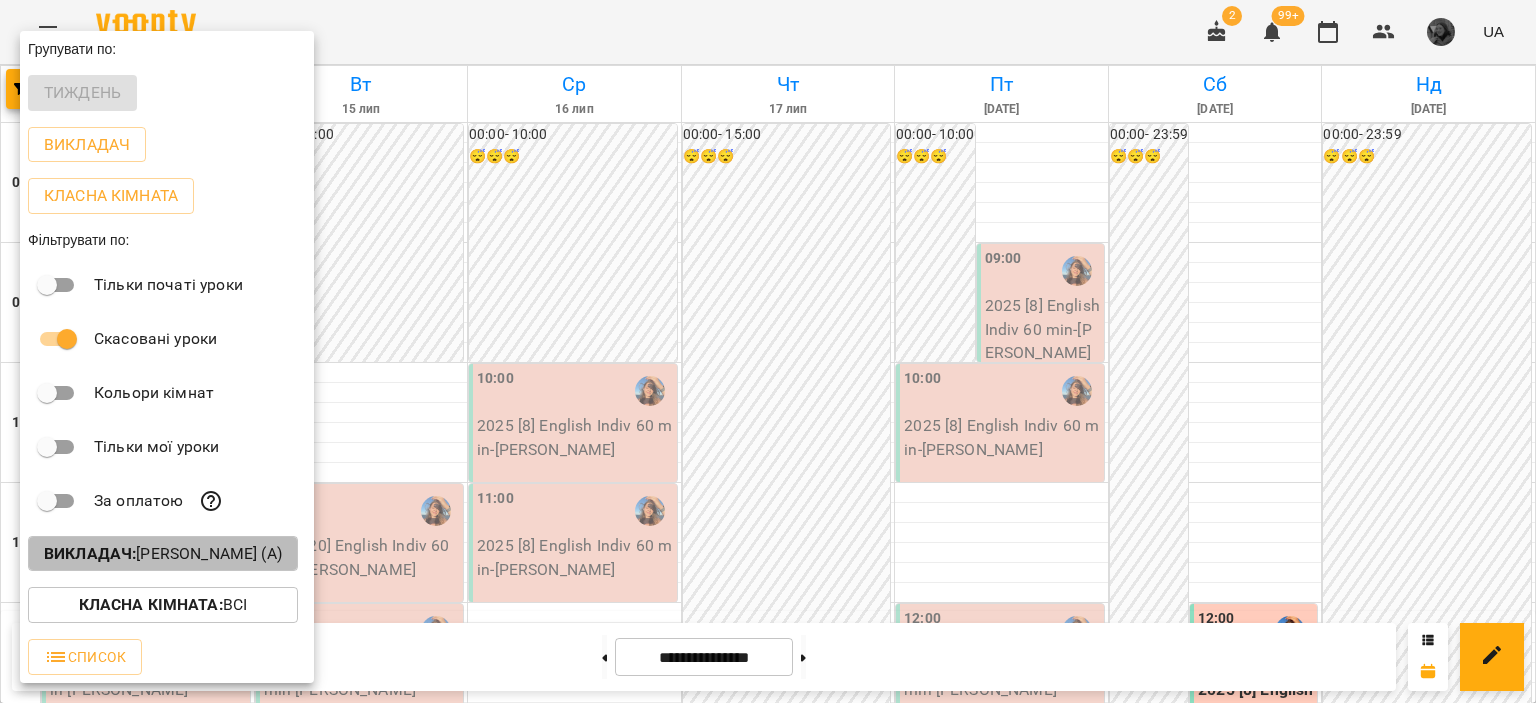 click on "Викладач :  [PERSON_NAME] (а)" at bounding box center (163, 554) 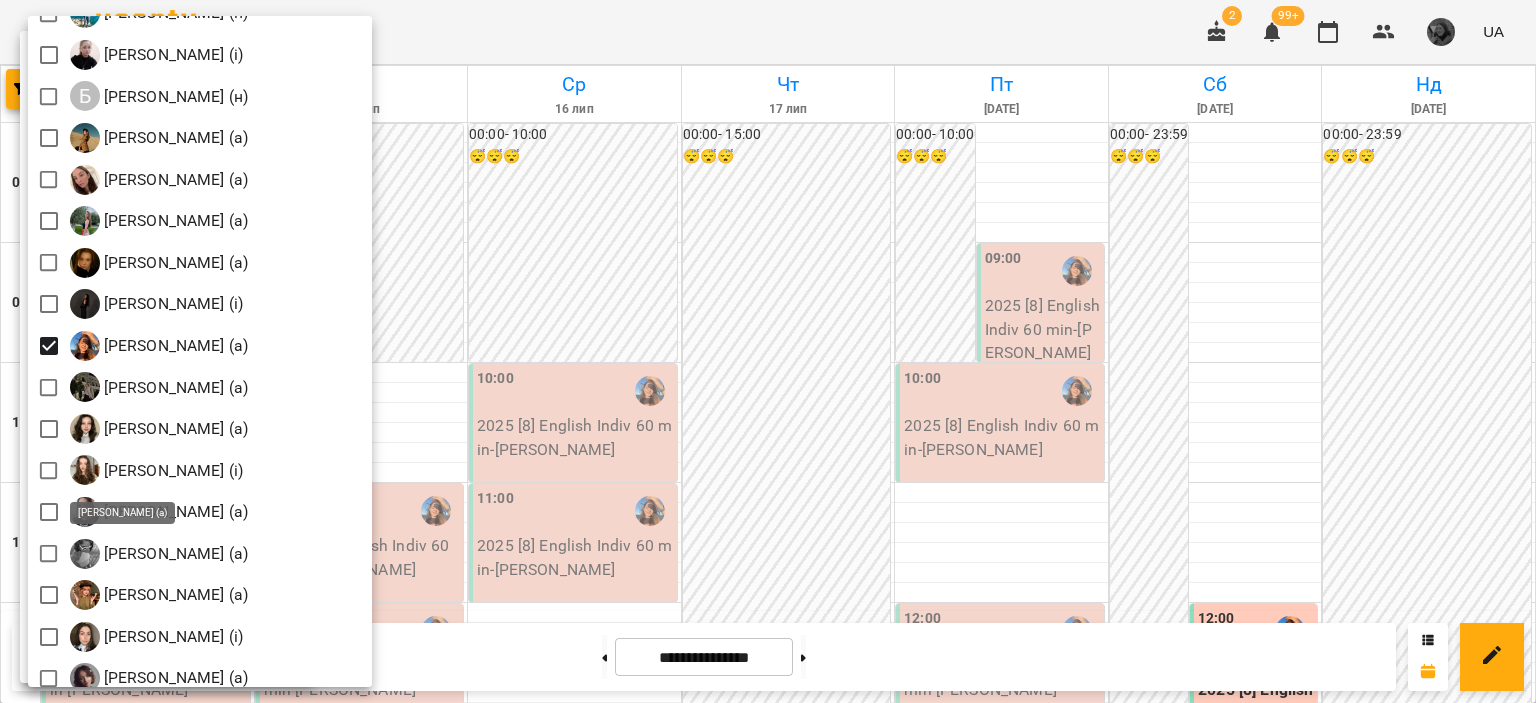 scroll, scrollTop: 360, scrollLeft: 0, axis: vertical 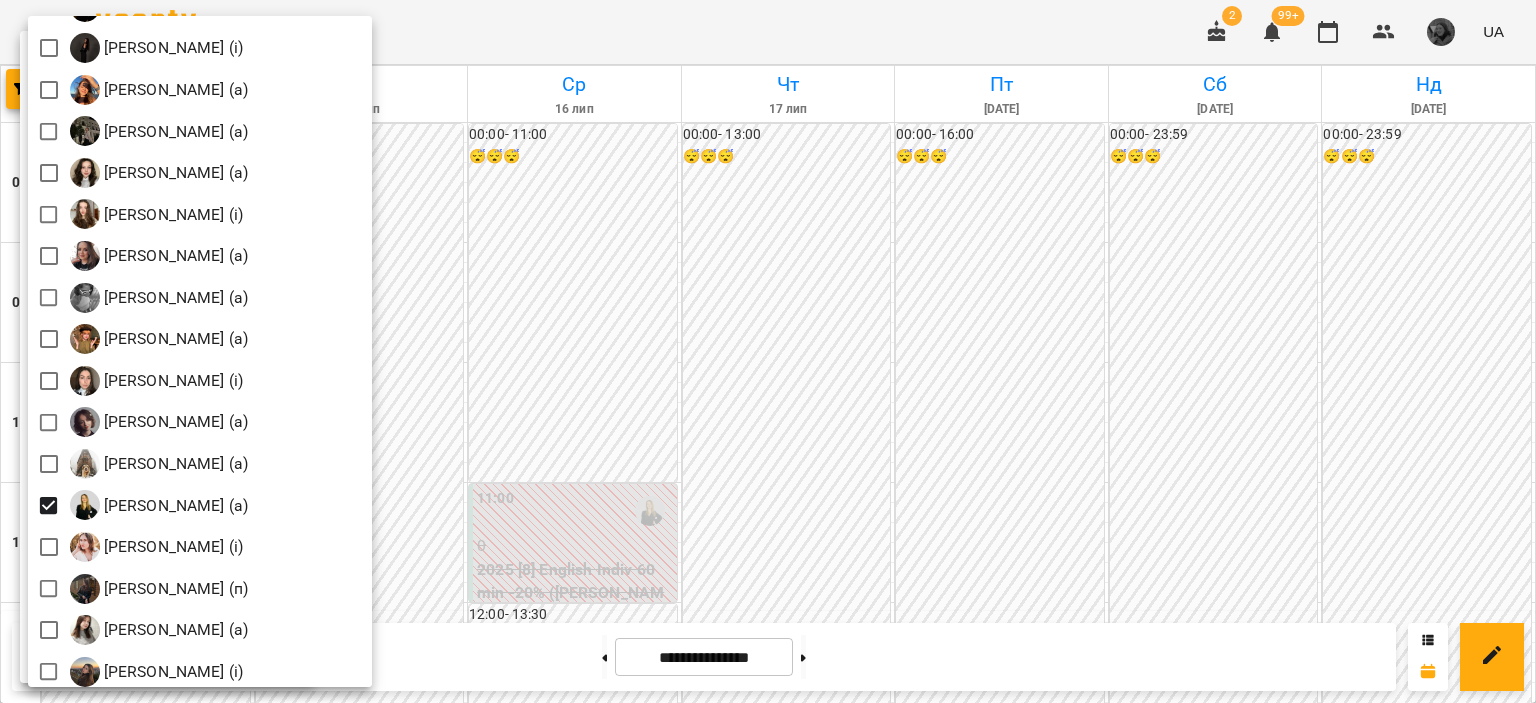click at bounding box center [768, 351] 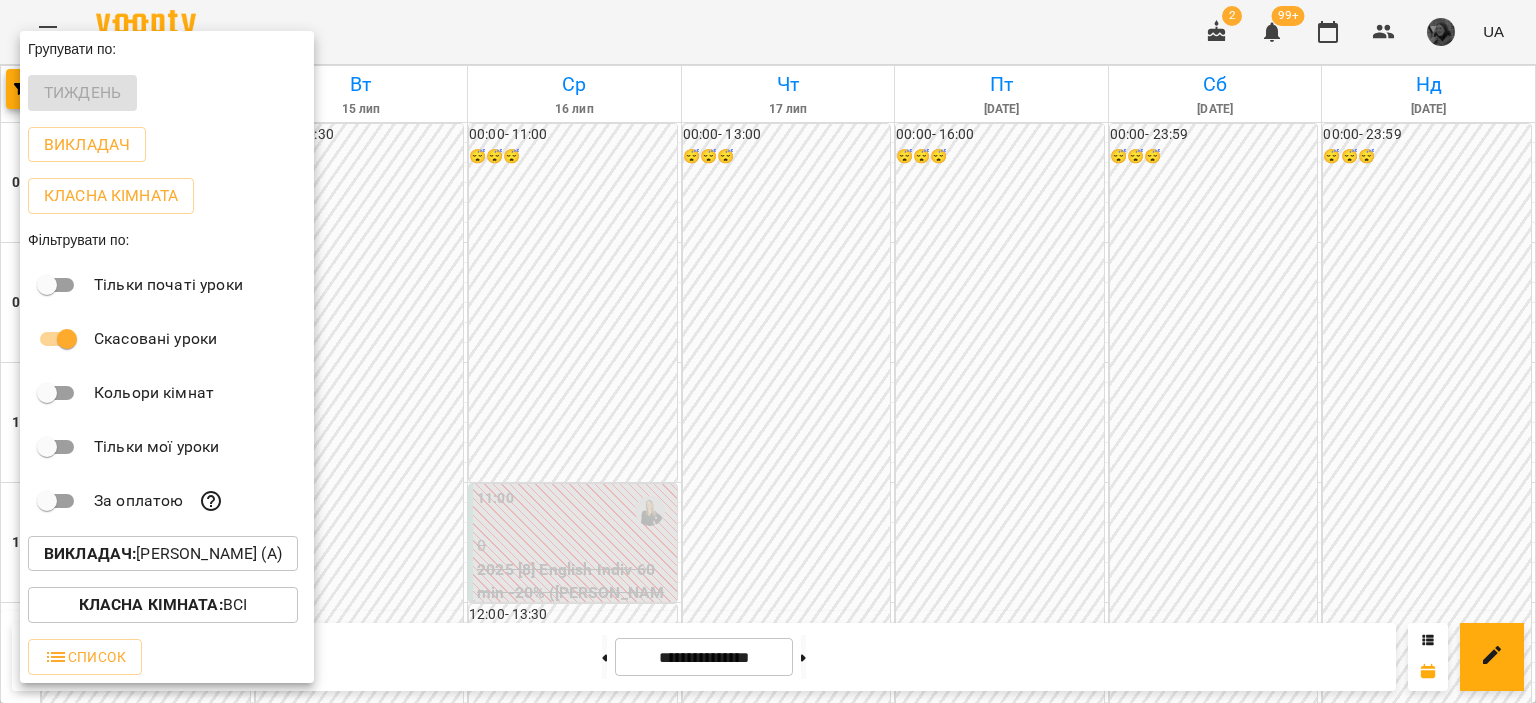 click at bounding box center (768, 351) 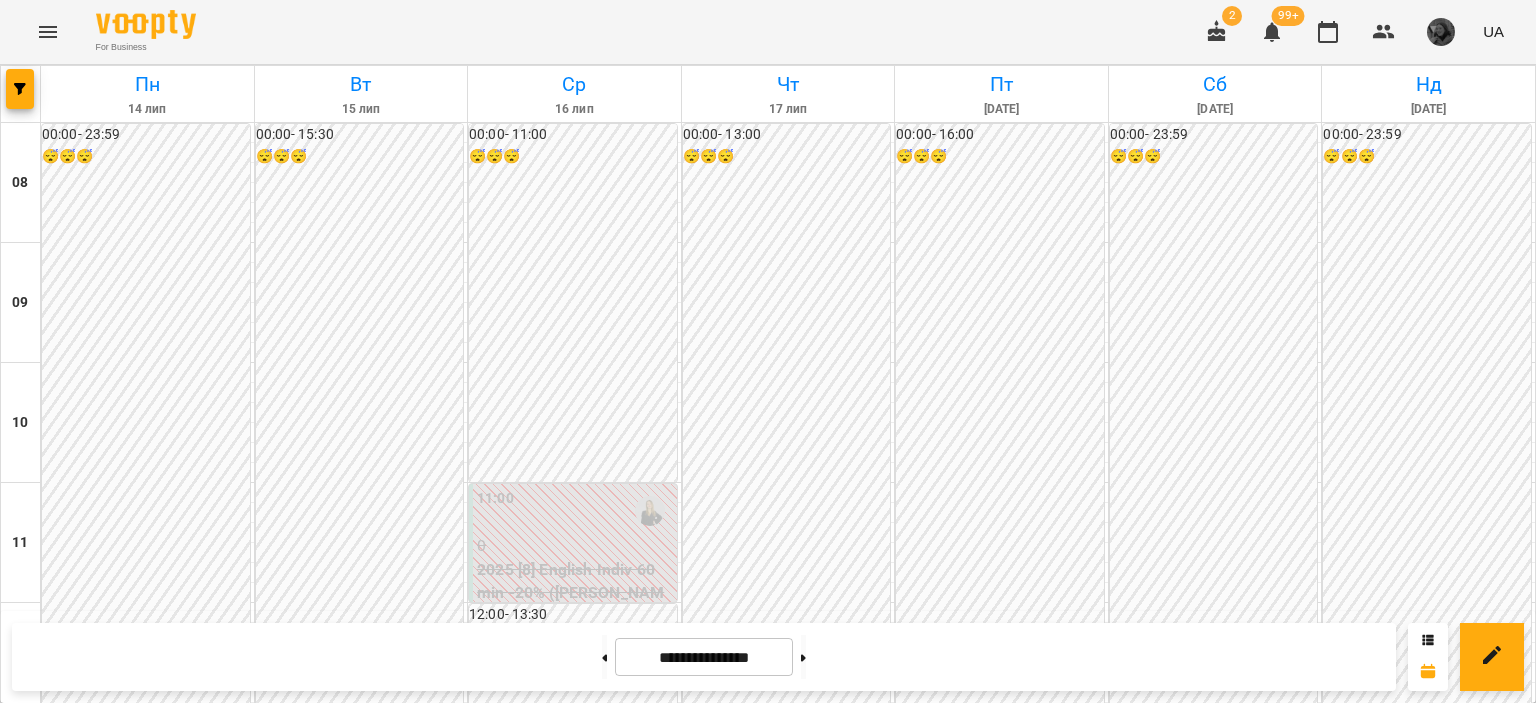 scroll, scrollTop: 946, scrollLeft: 0, axis: vertical 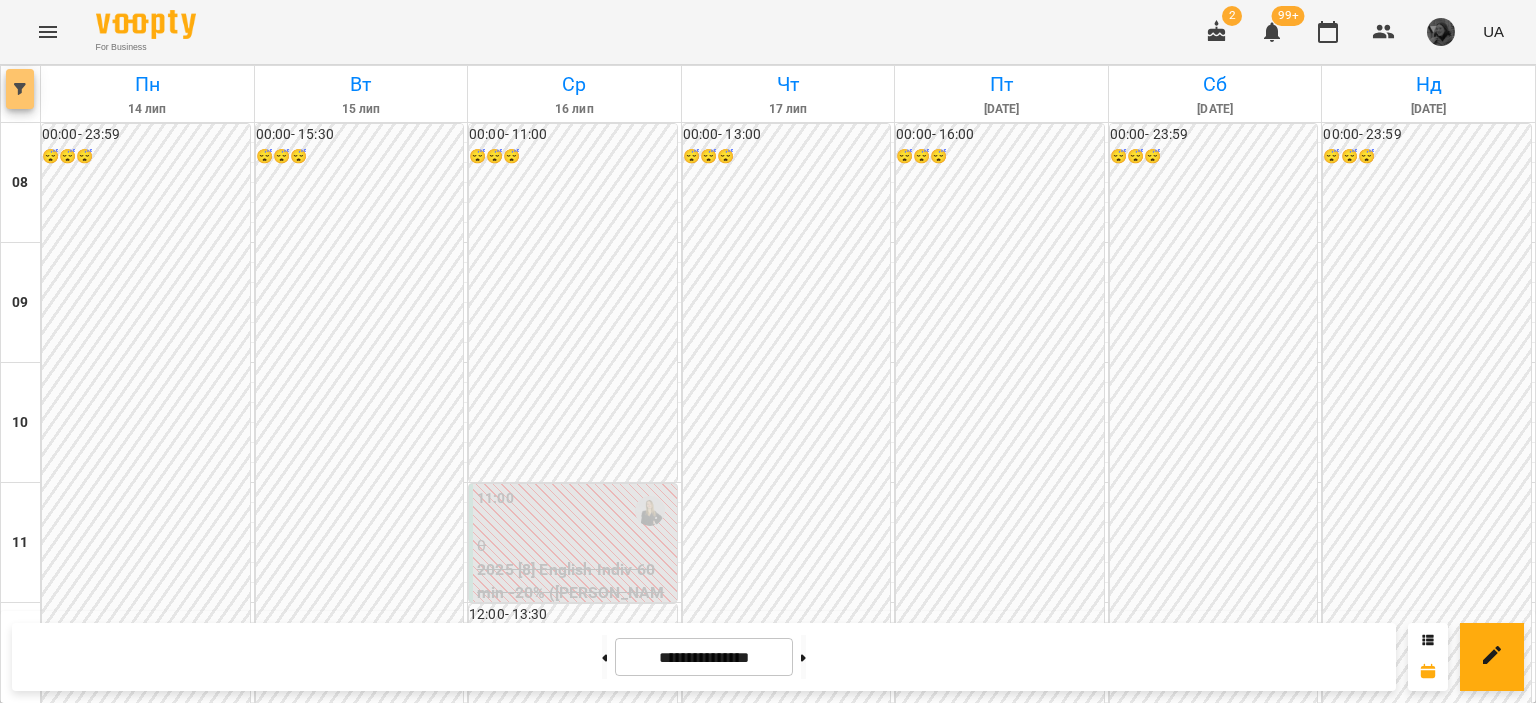 click at bounding box center [20, 89] 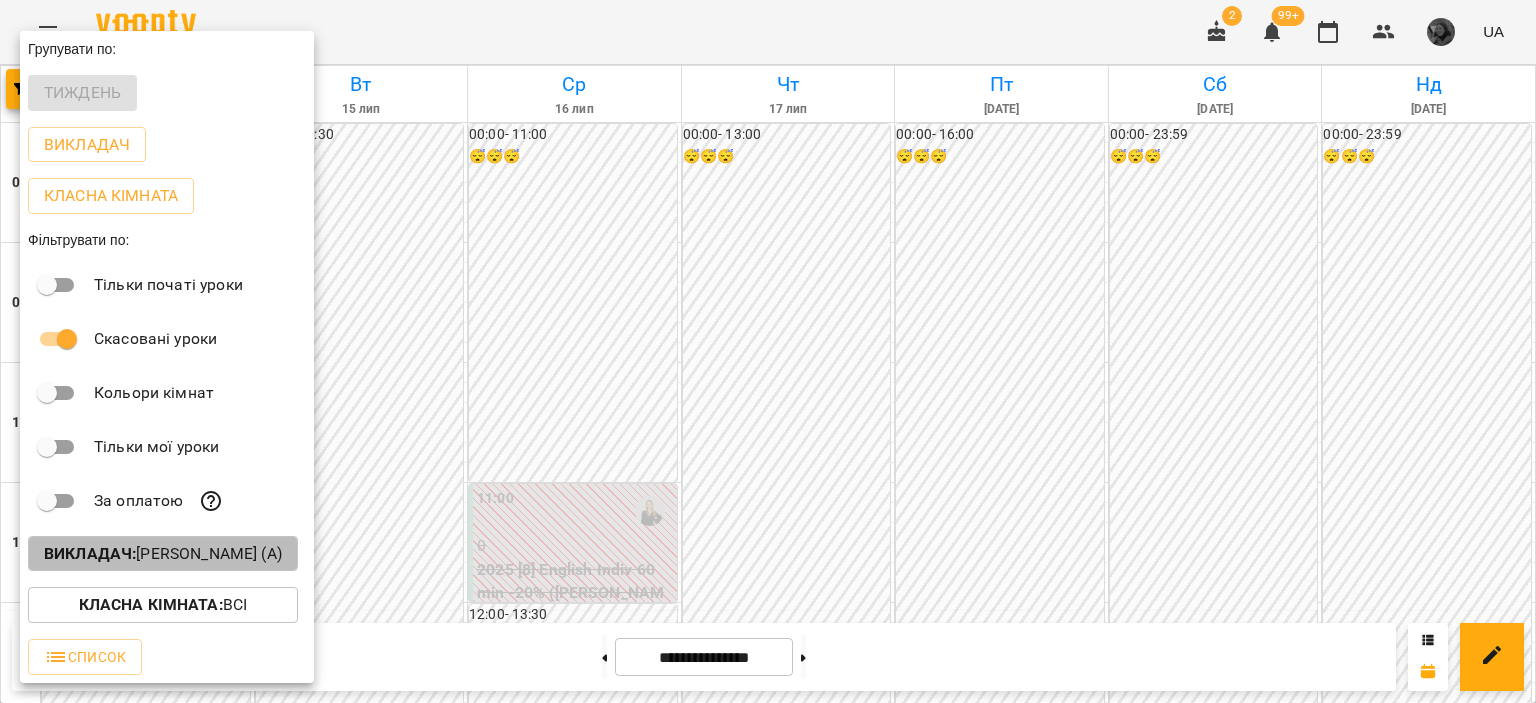 click on "Викладач :  [PERSON_NAME] (а)" at bounding box center [163, 554] 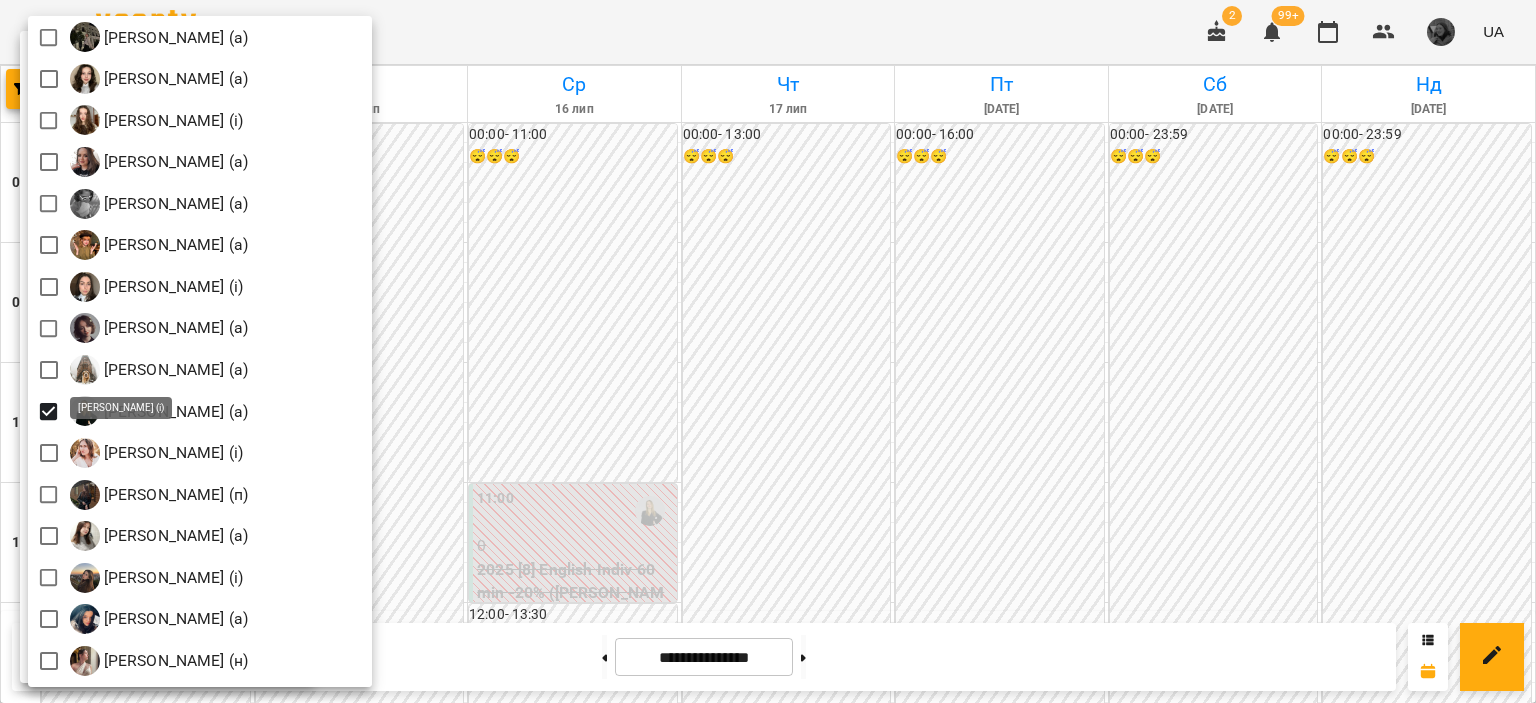 scroll, scrollTop: 915, scrollLeft: 0, axis: vertical 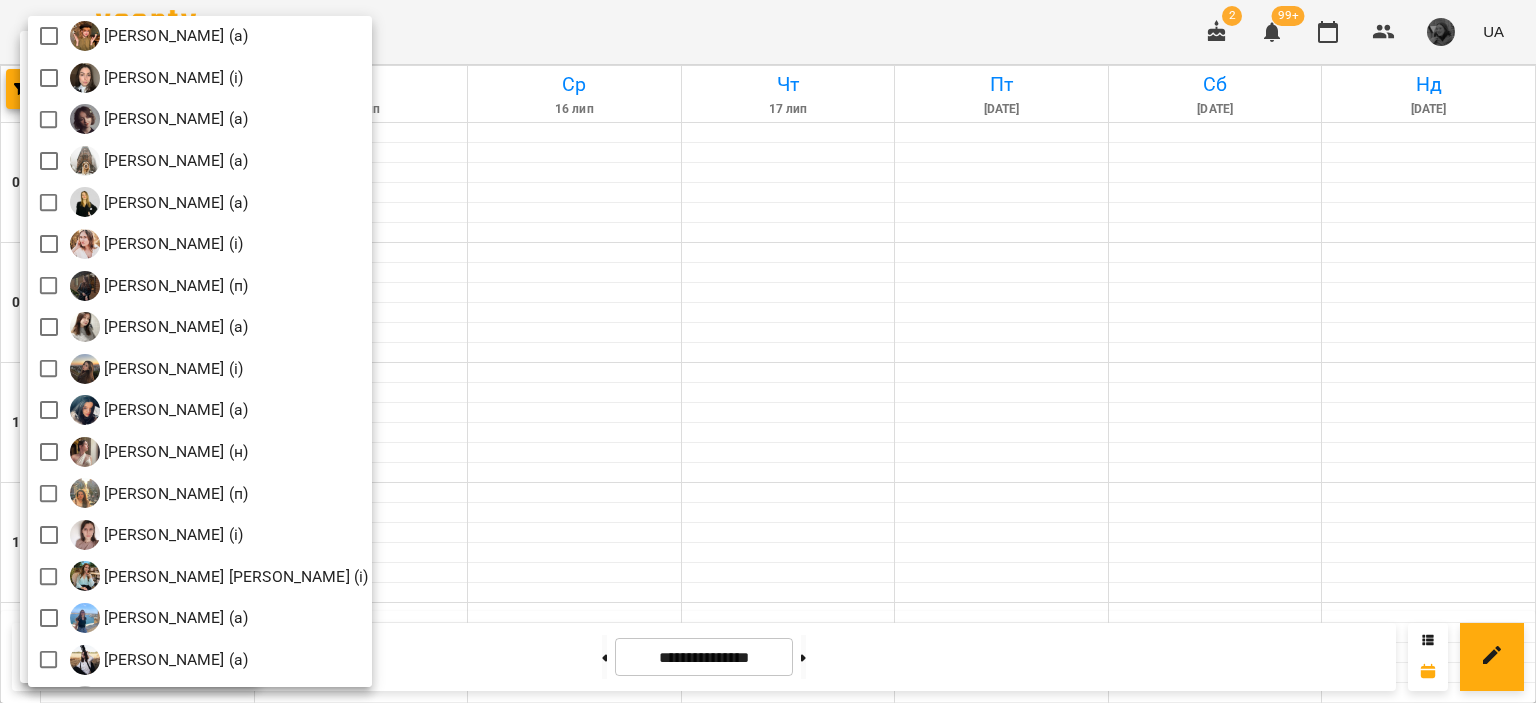 click at bounding box center (768, 351) 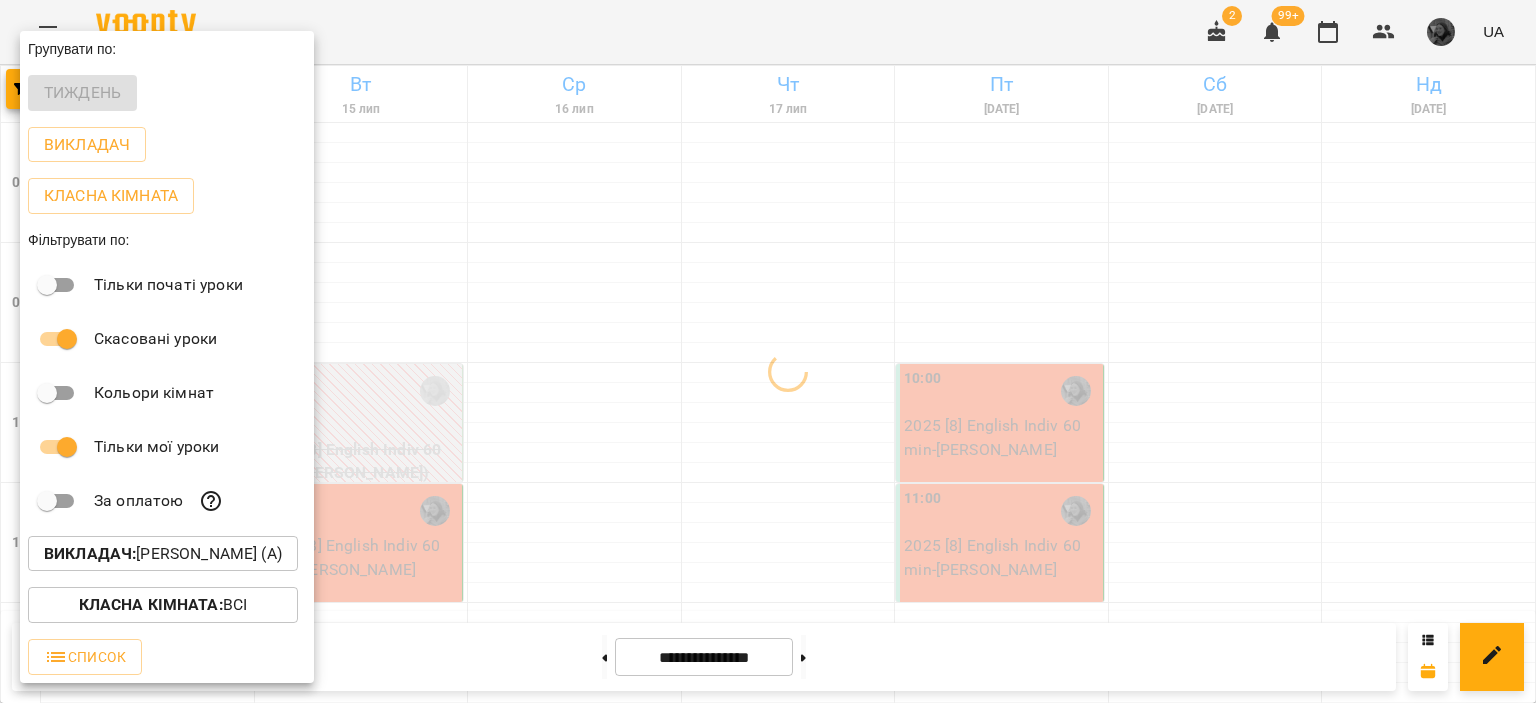 click on "Тільки мої уроки" at bounding box center (167, 447) 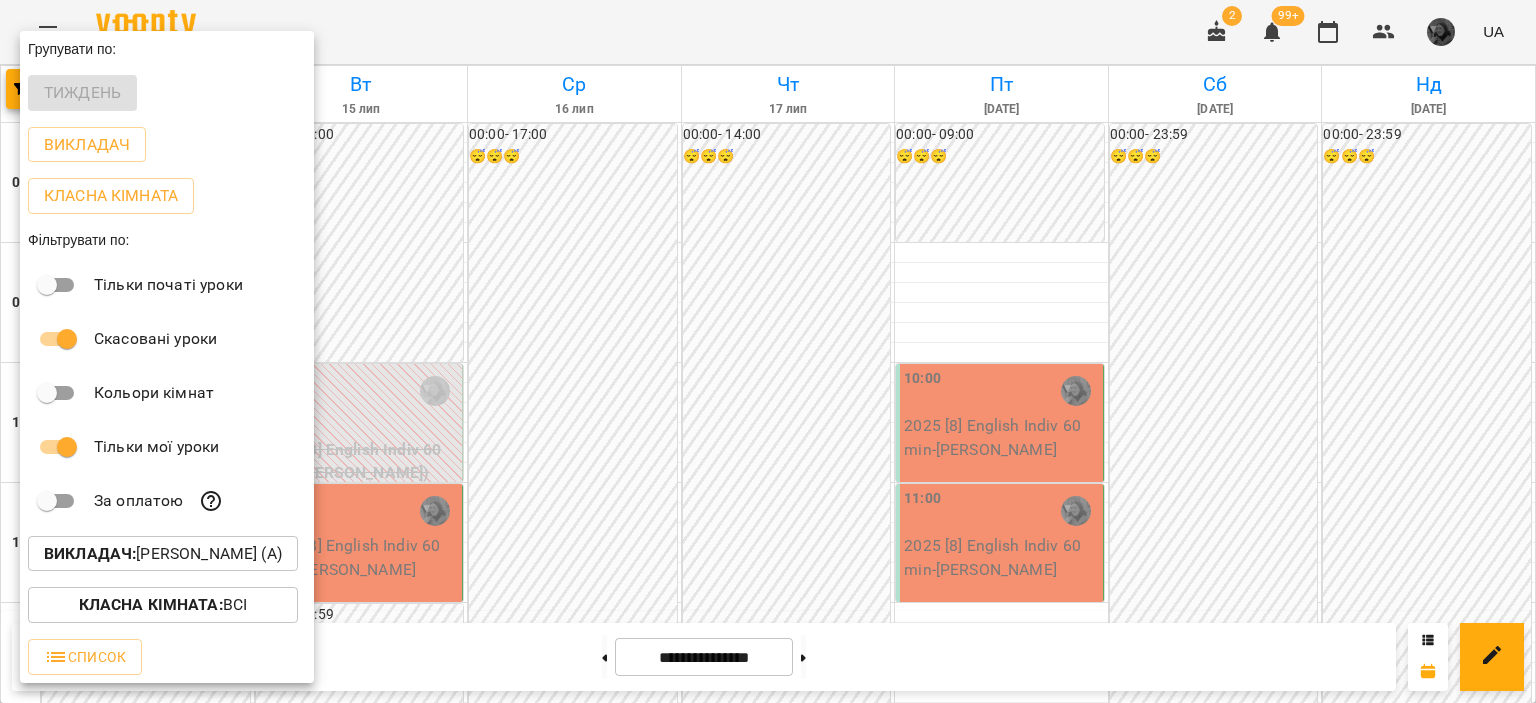 click at bounding box center [768, 351] 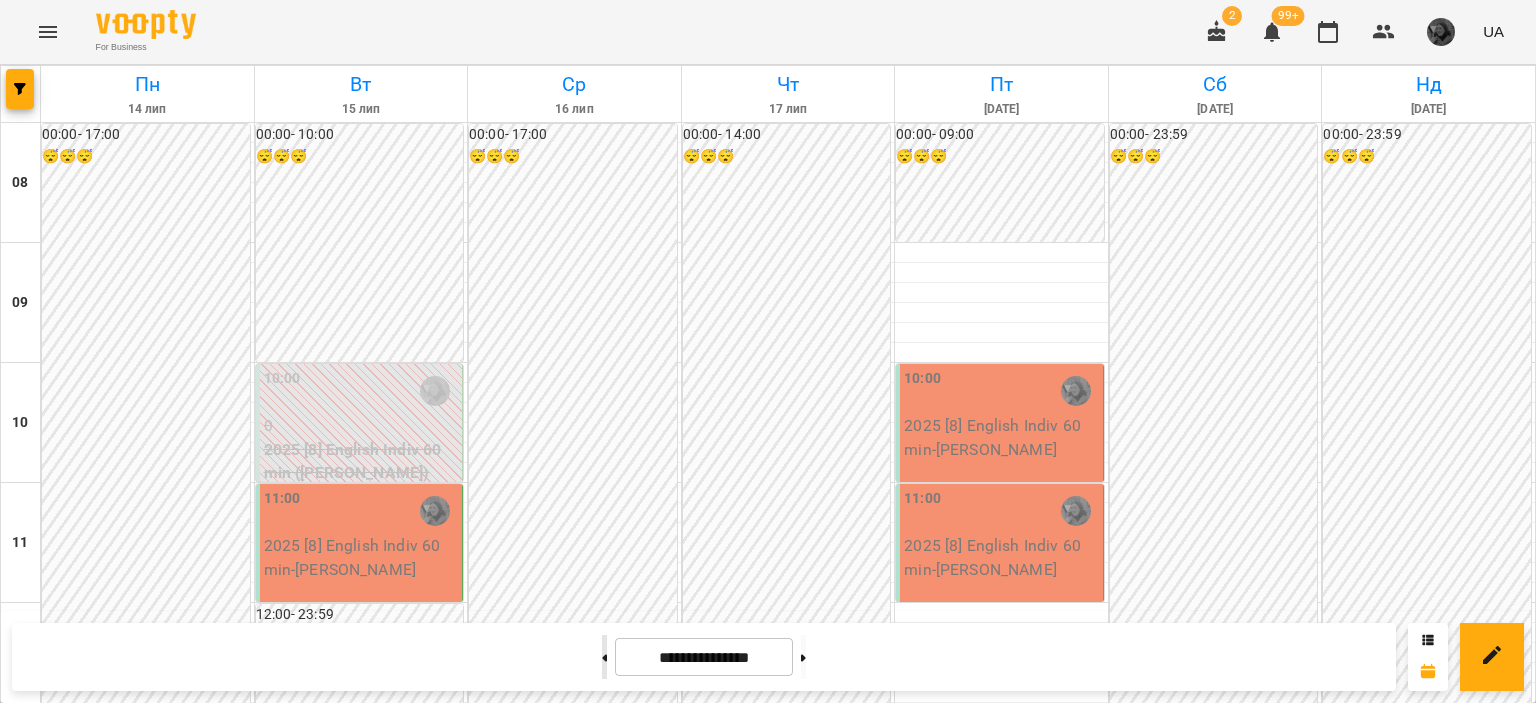click at bounding box center [604, 657] 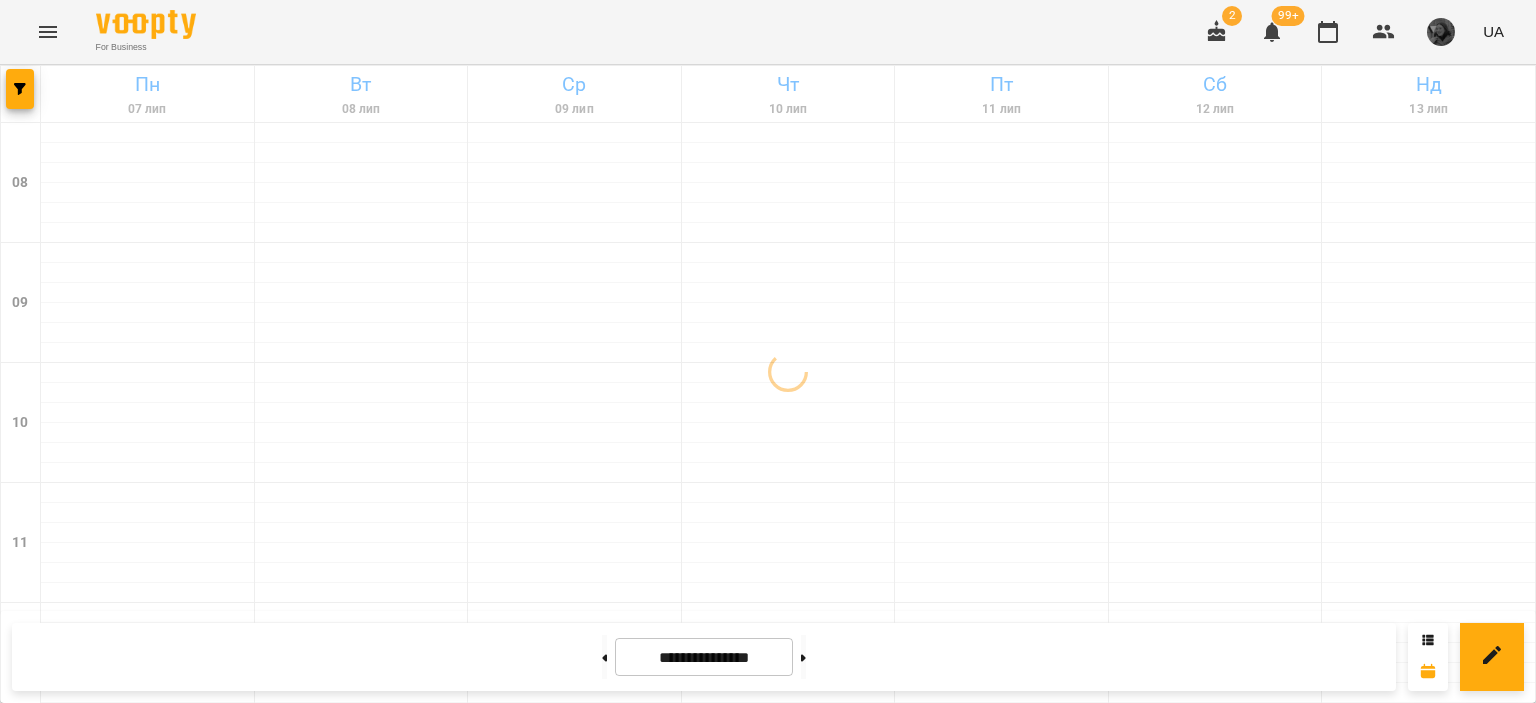 drag, startPoint x: 832, startPoint y: 667, endPoint x: 559, endPoint y: 726, distance: 279.3027 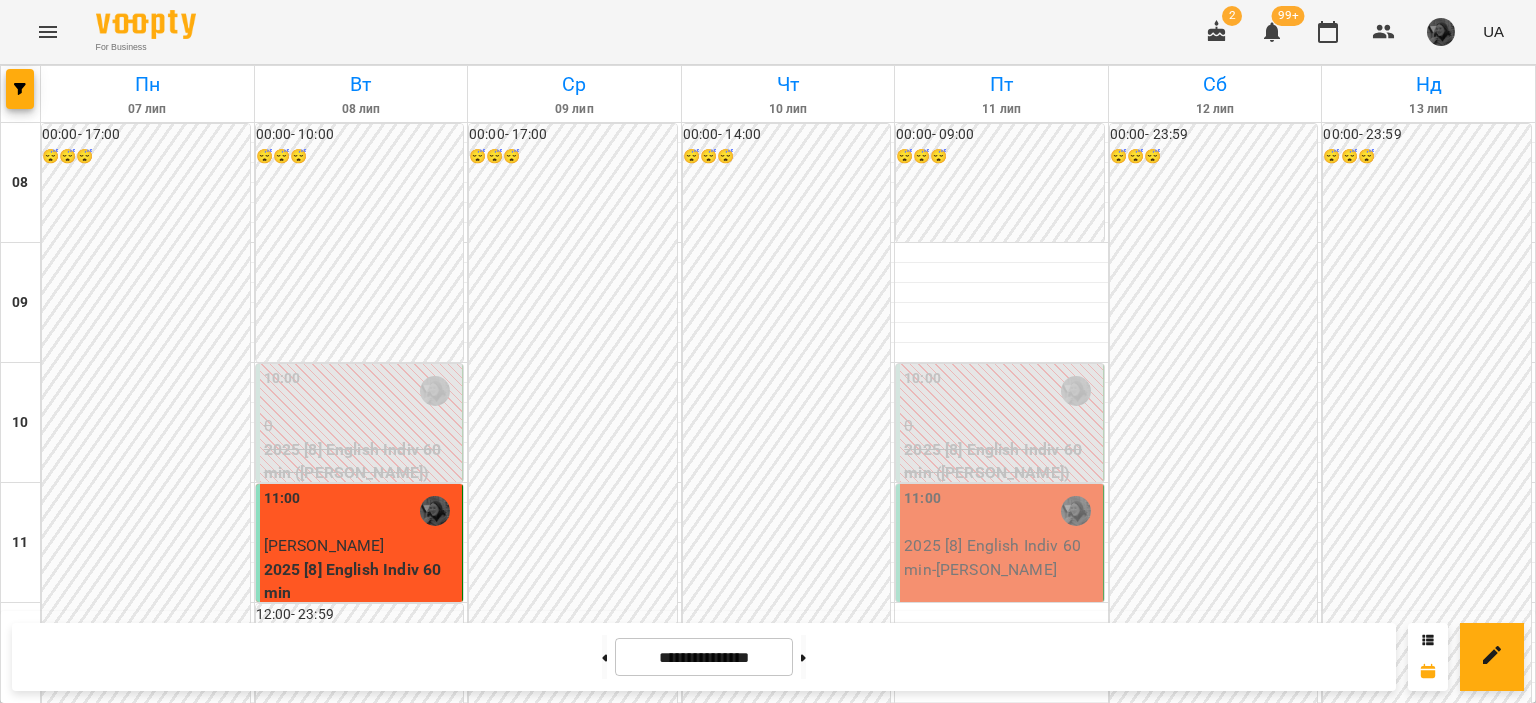 scroll, scrollTop: 587, scrollLeft: 0, axis: vertical 